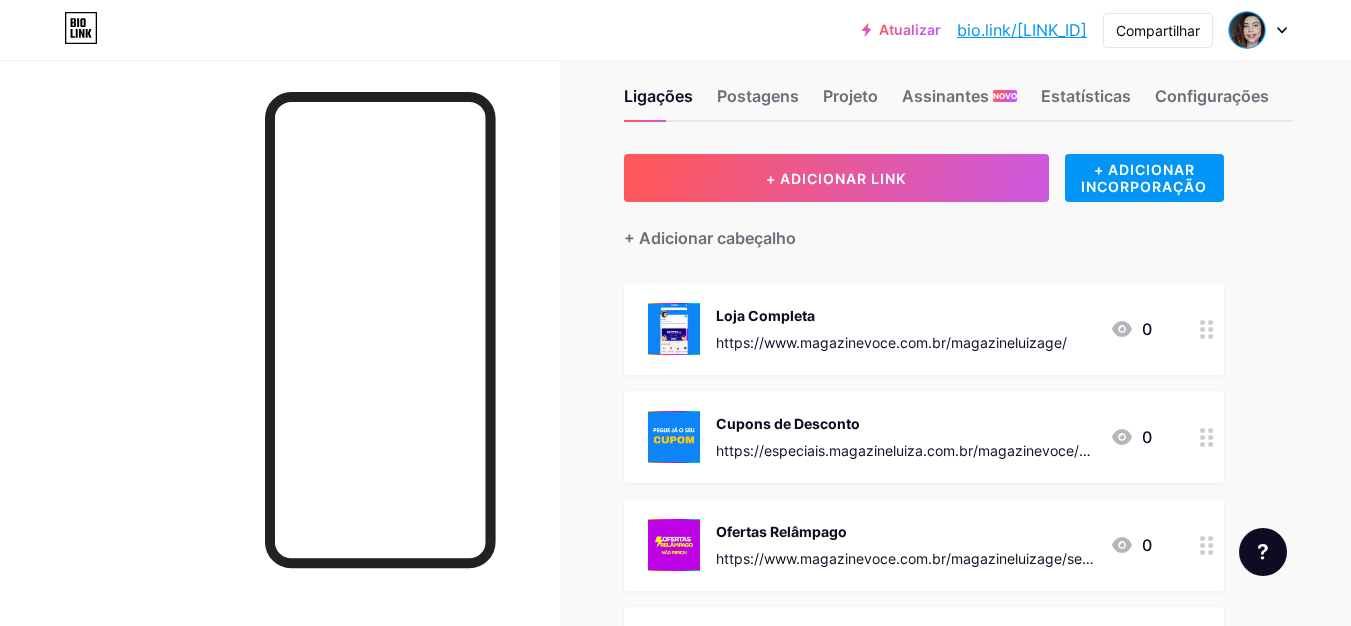 scroll, scrollTop: 0, scrollLeft: 0, axis: both 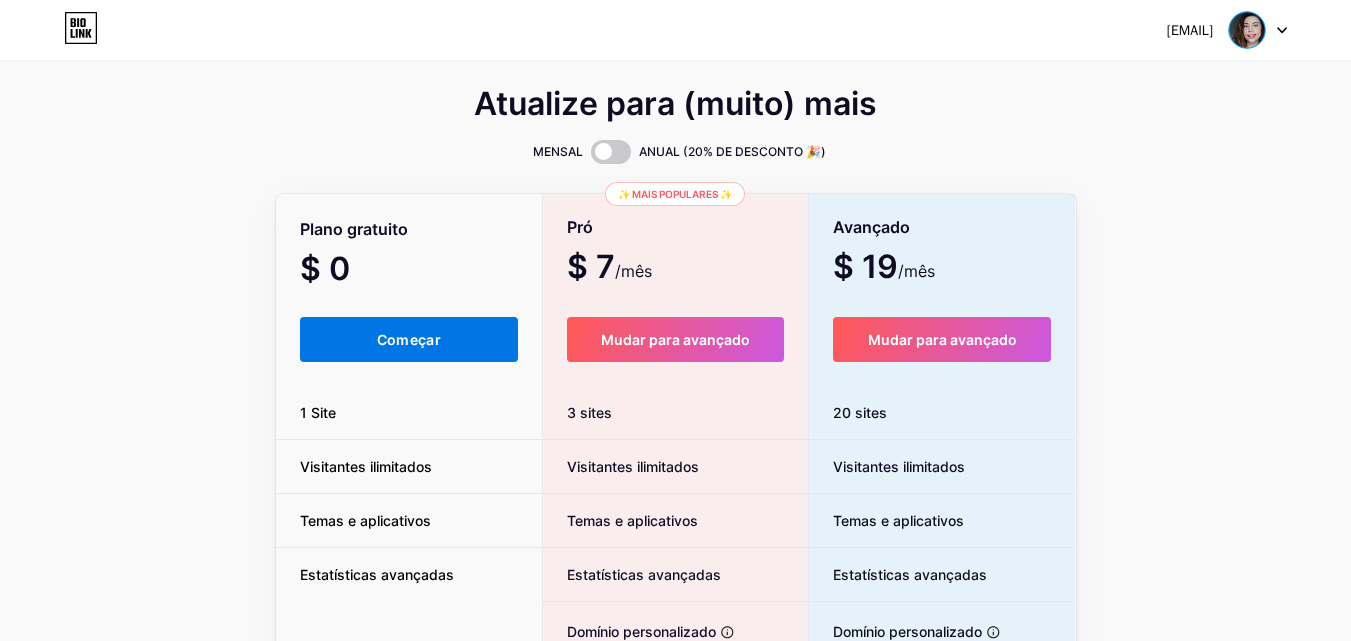 click on "Começar" at bounding box center [409, 339] 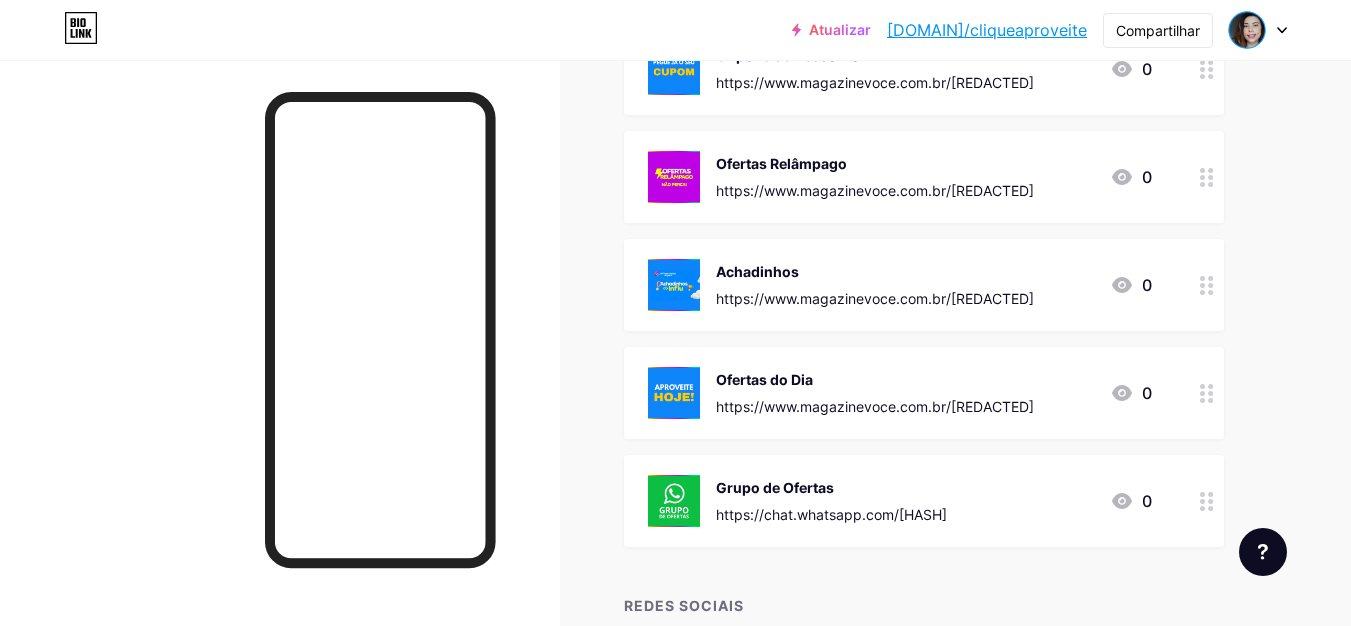 scroll, scrollTop: 100, scrollLeft: 0, axis: vertical 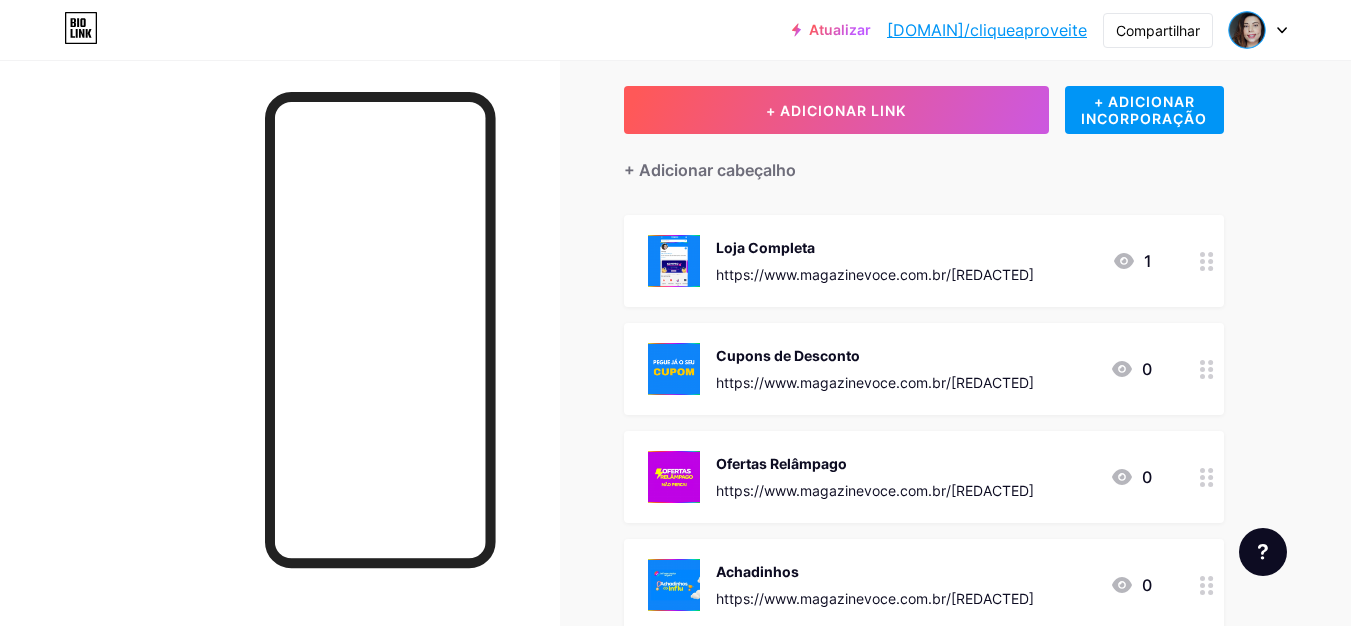 click on "https://www.magazinevoce.com.br/magazineluizage/" at bounding box center (875, 274) 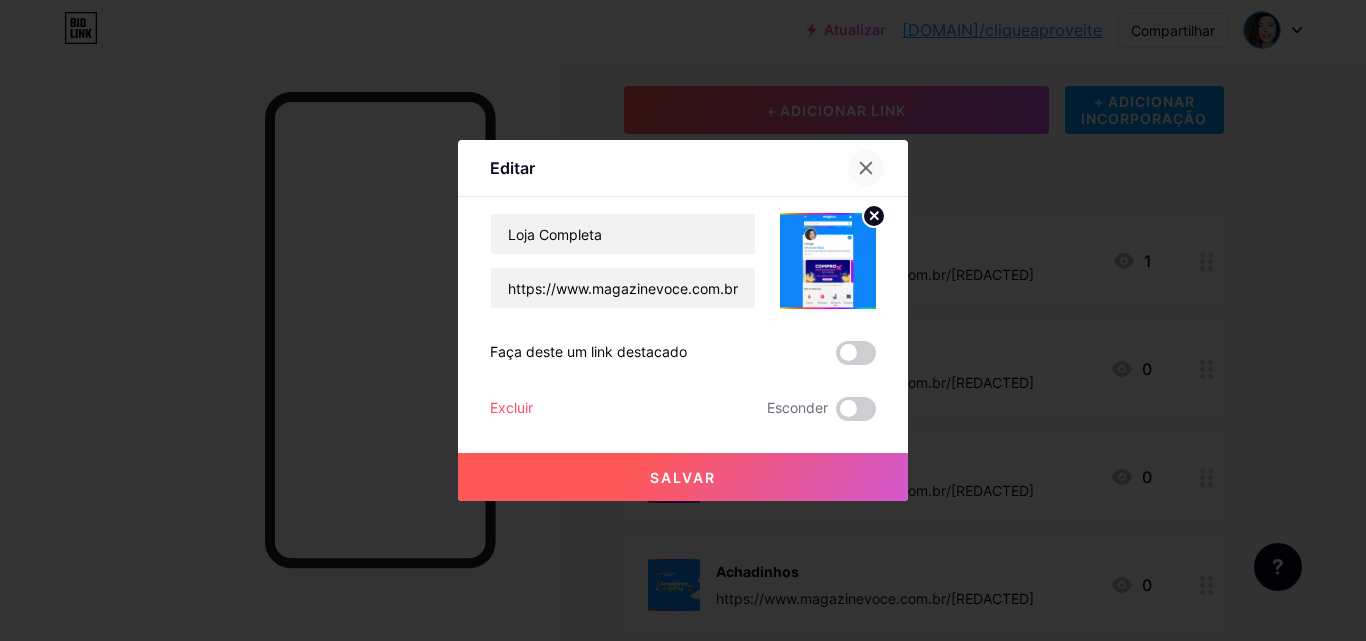 click at bounding box center (866, 168) 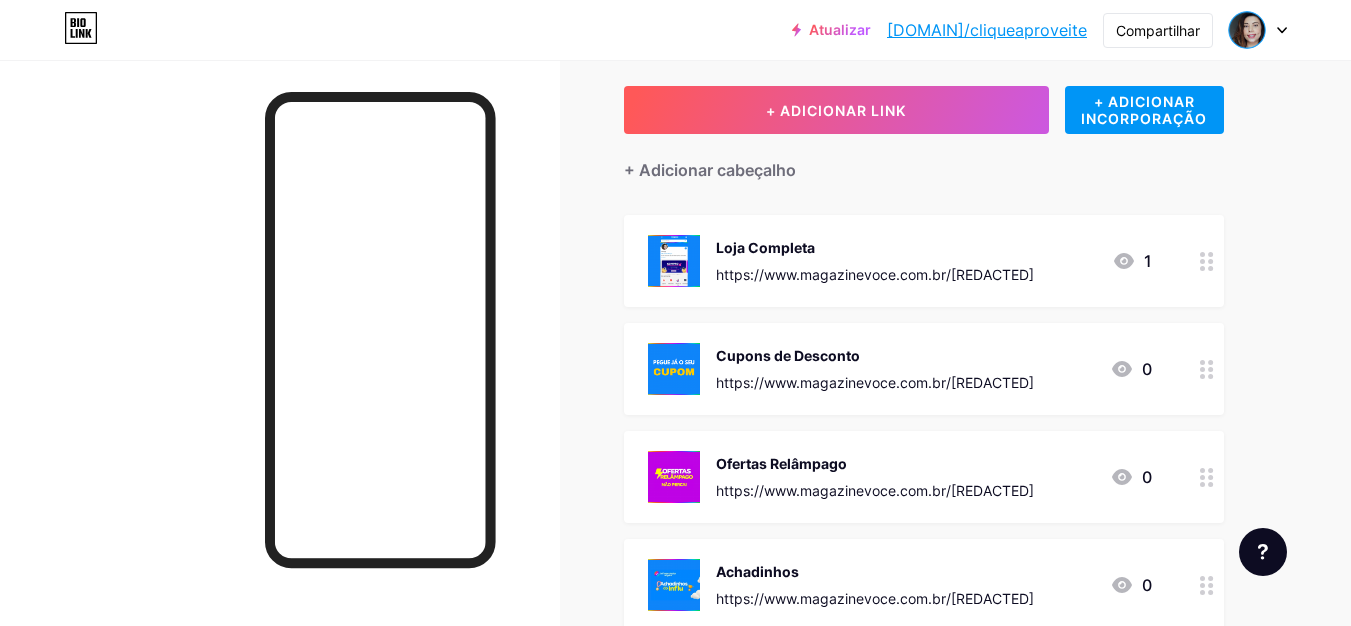 click at bounding box center (1124, 261) 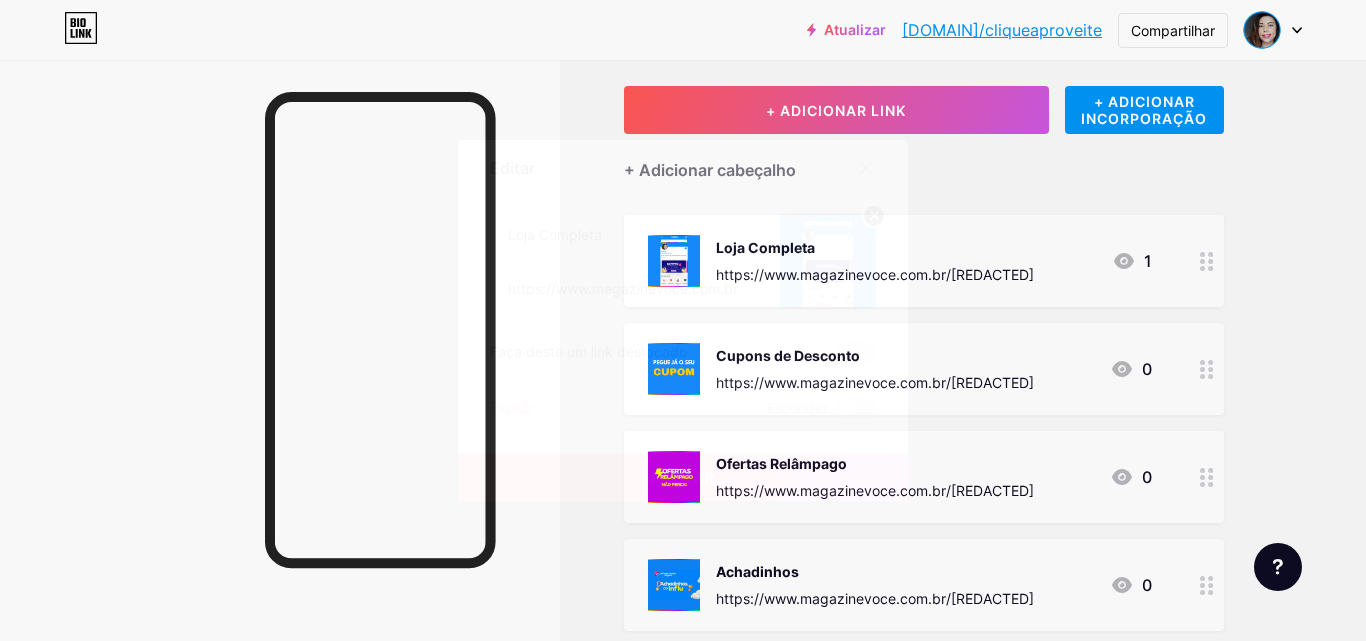 click at bounding box center (866, 168) 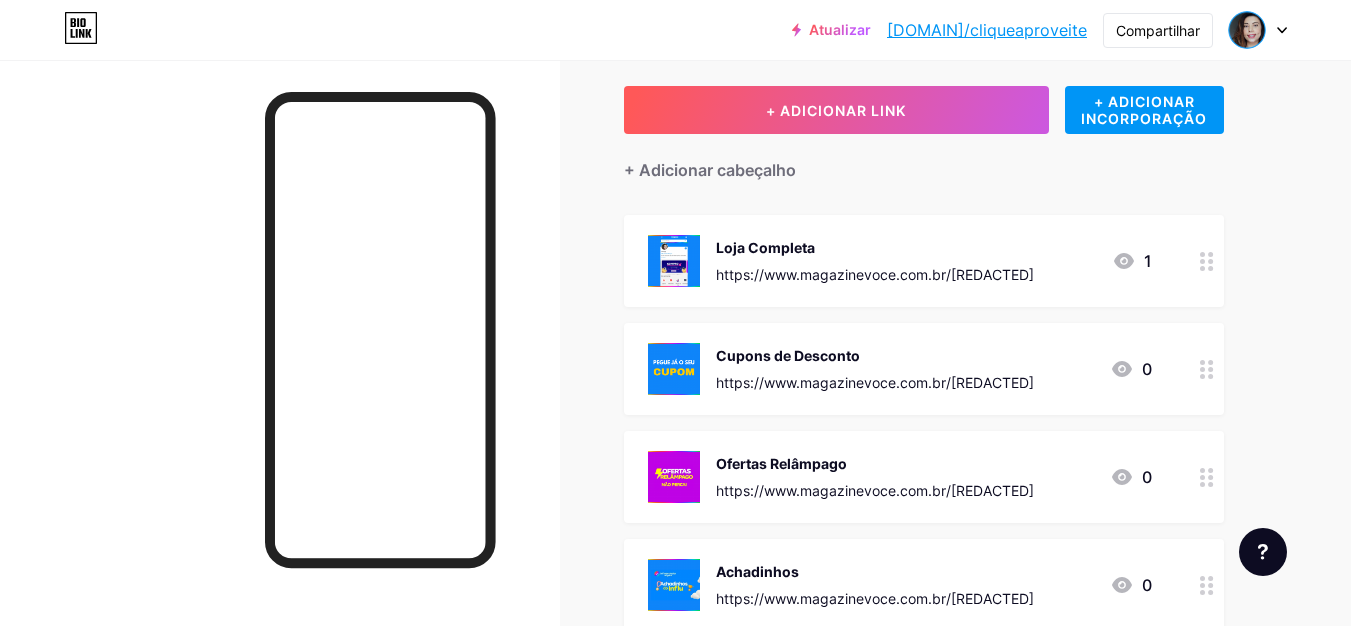 scroll, scrollTop: 0, scrollLeft: 0, axis: both 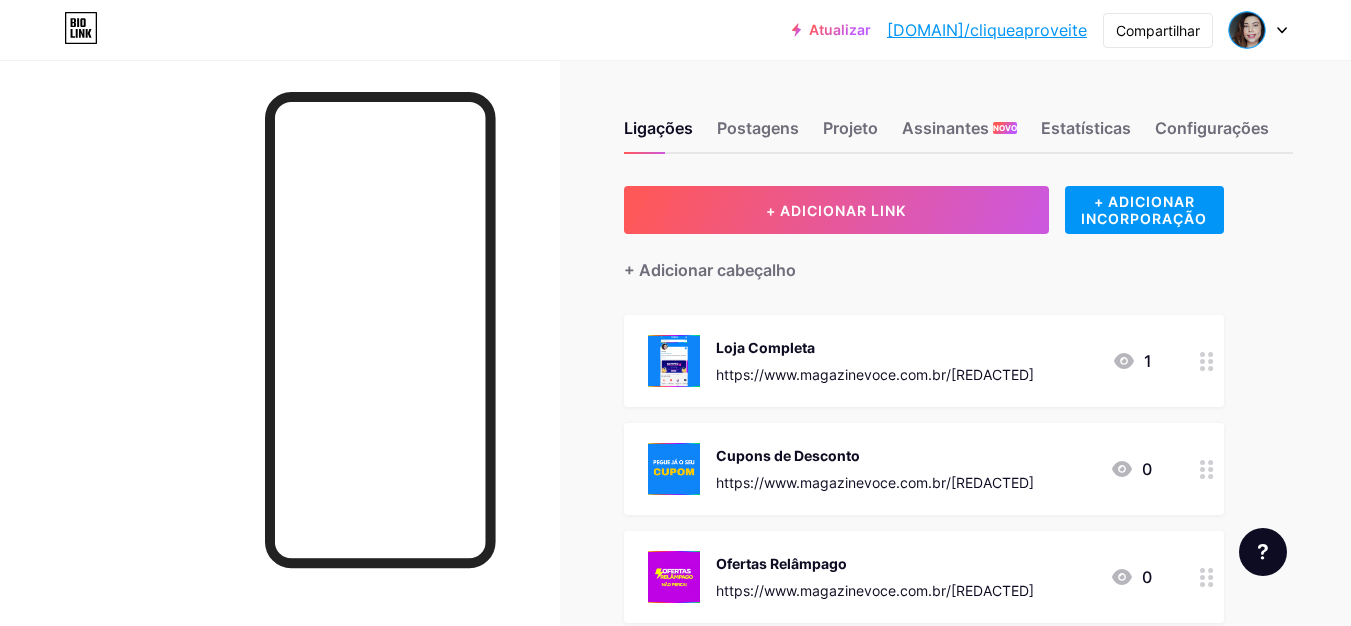 click at bounding box center [1282, 30] 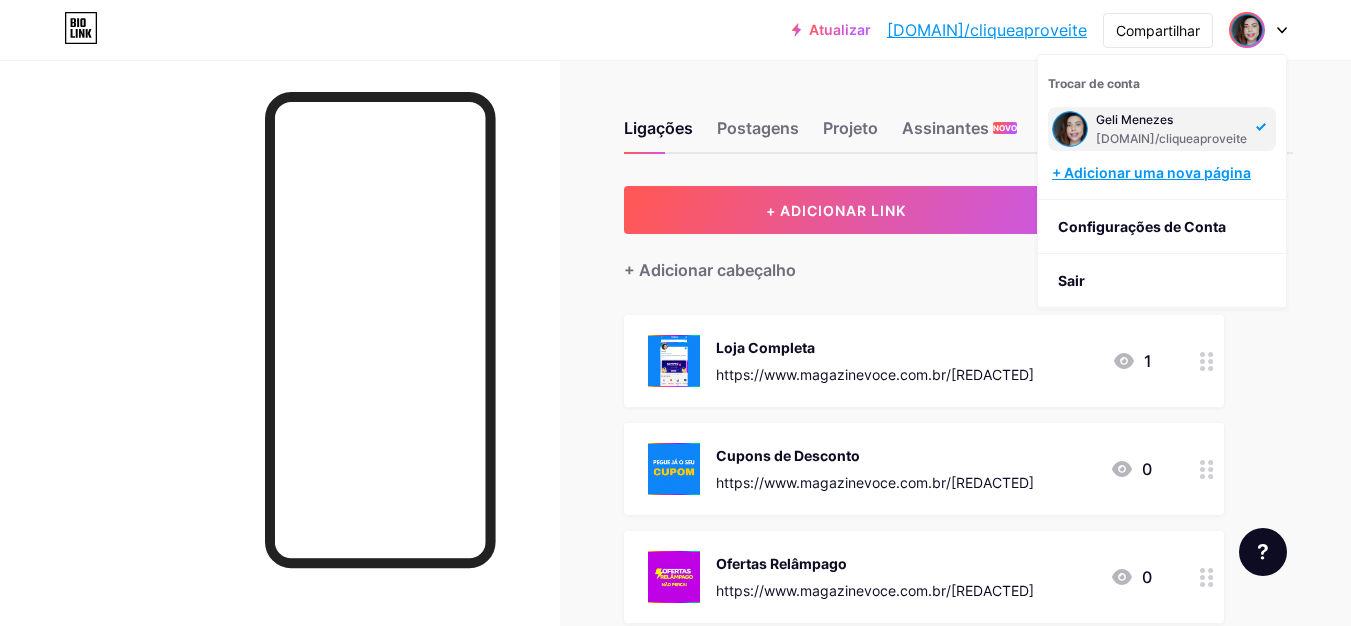 click on "+ Adicionar uma nova página" at bounding box center [1151, 172] 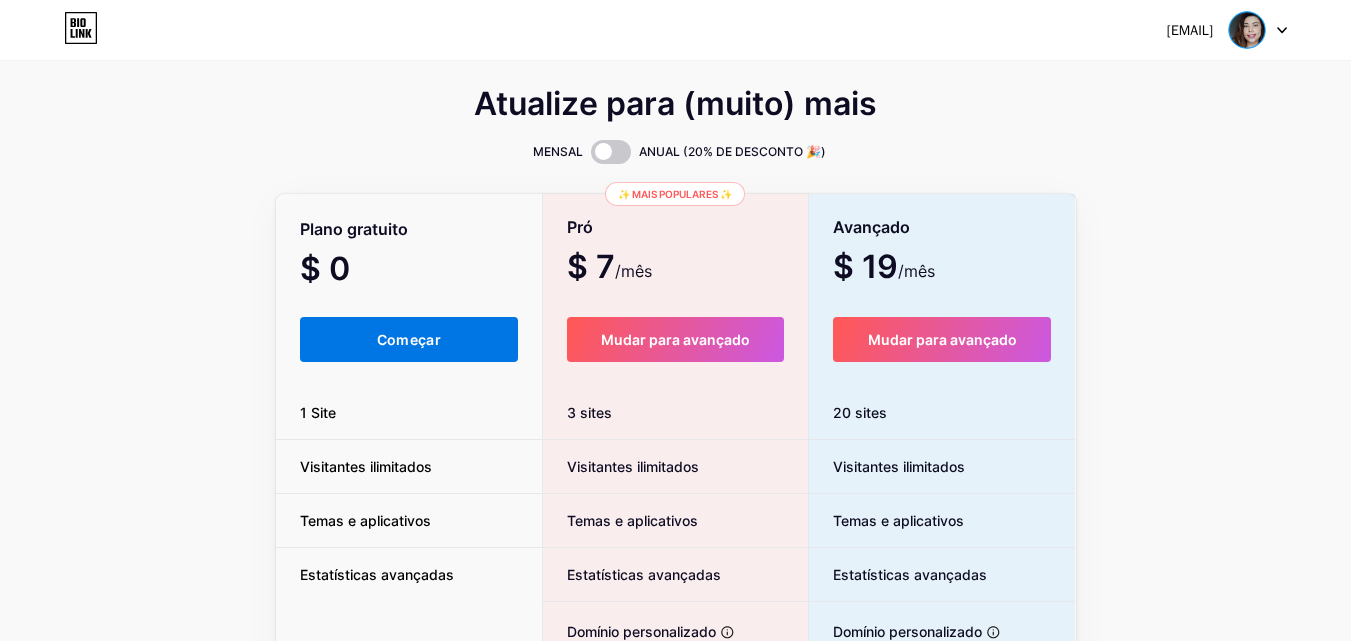 click on "Começar" at bounding box center (409, 339) 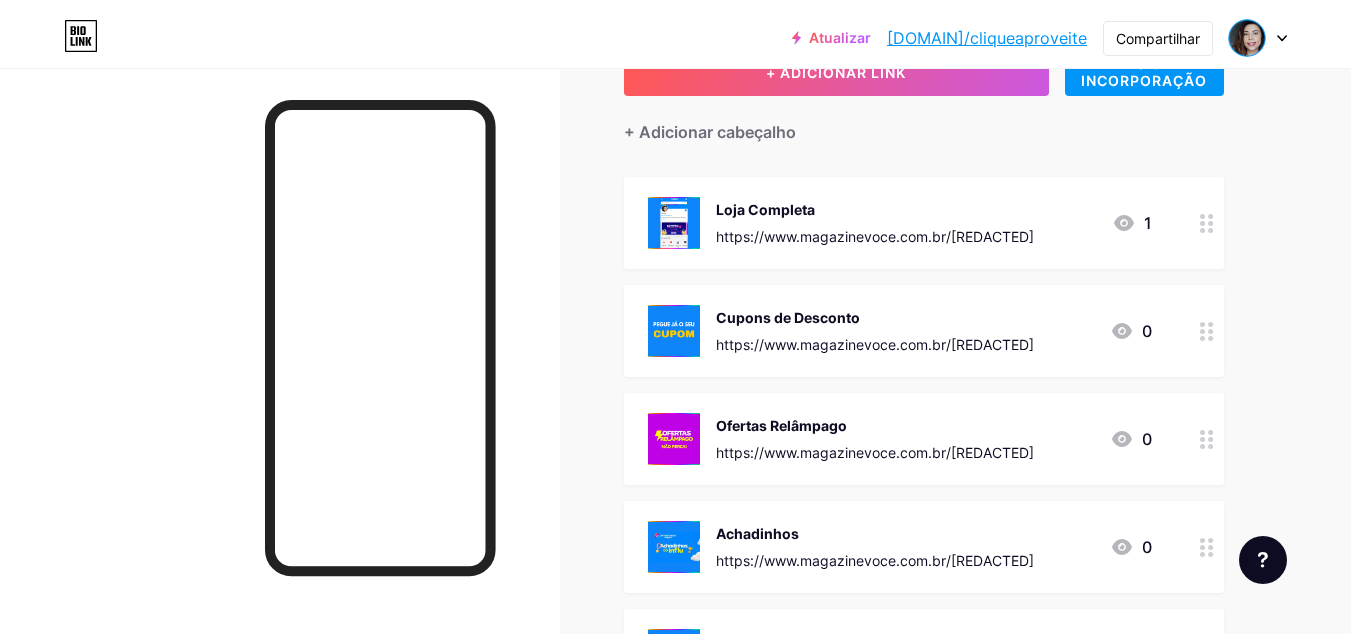 scroll, scrollTop: 0, scrollLeft: 0, axis: both 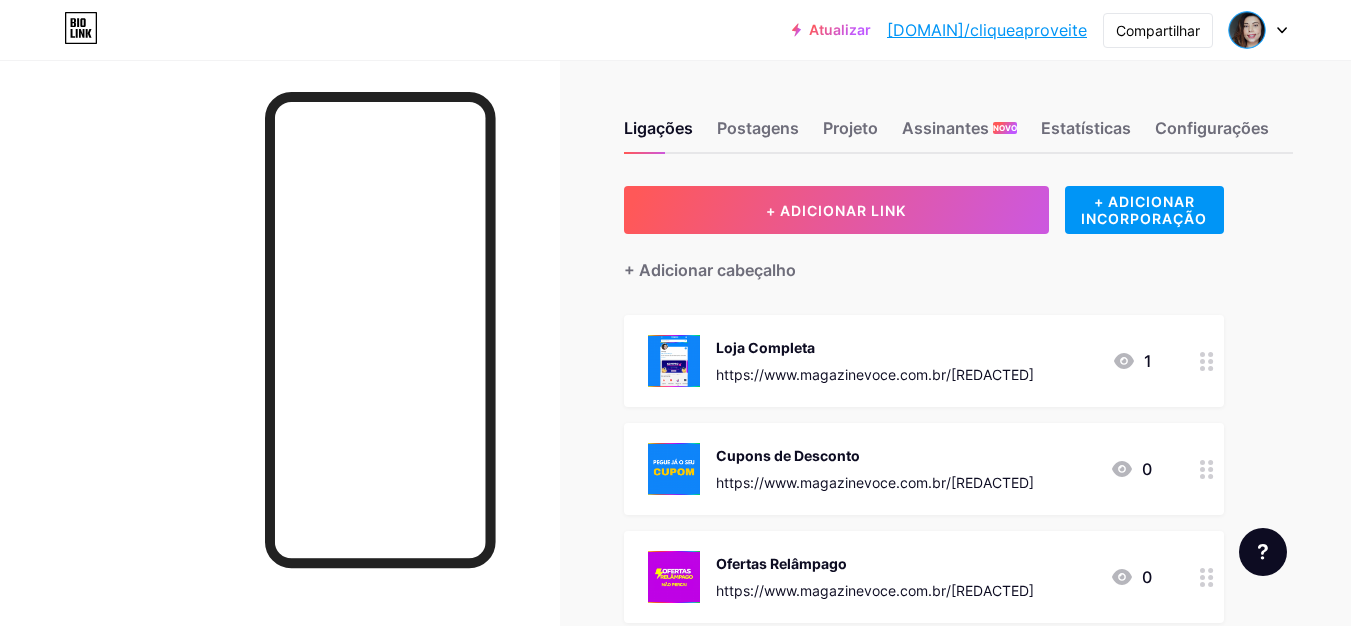 click at bounding box center [1258, 30] 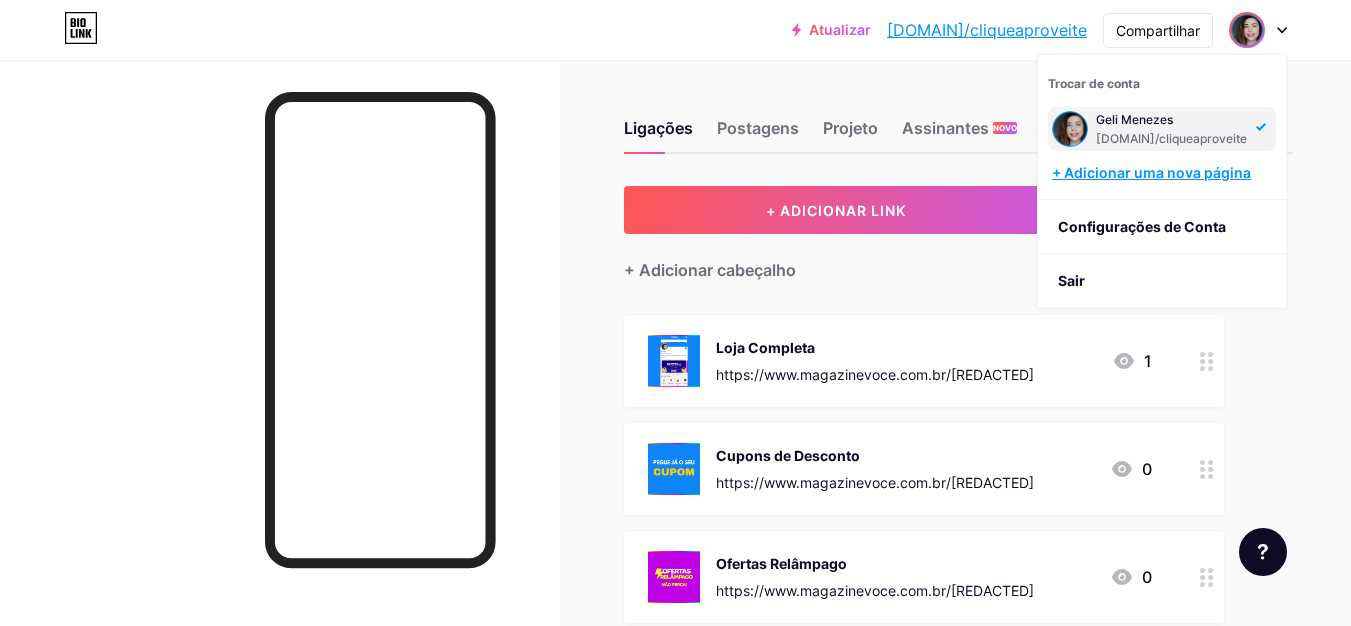 click on "+ Adicionar uma nova página" at bounding box center [1151, 172] 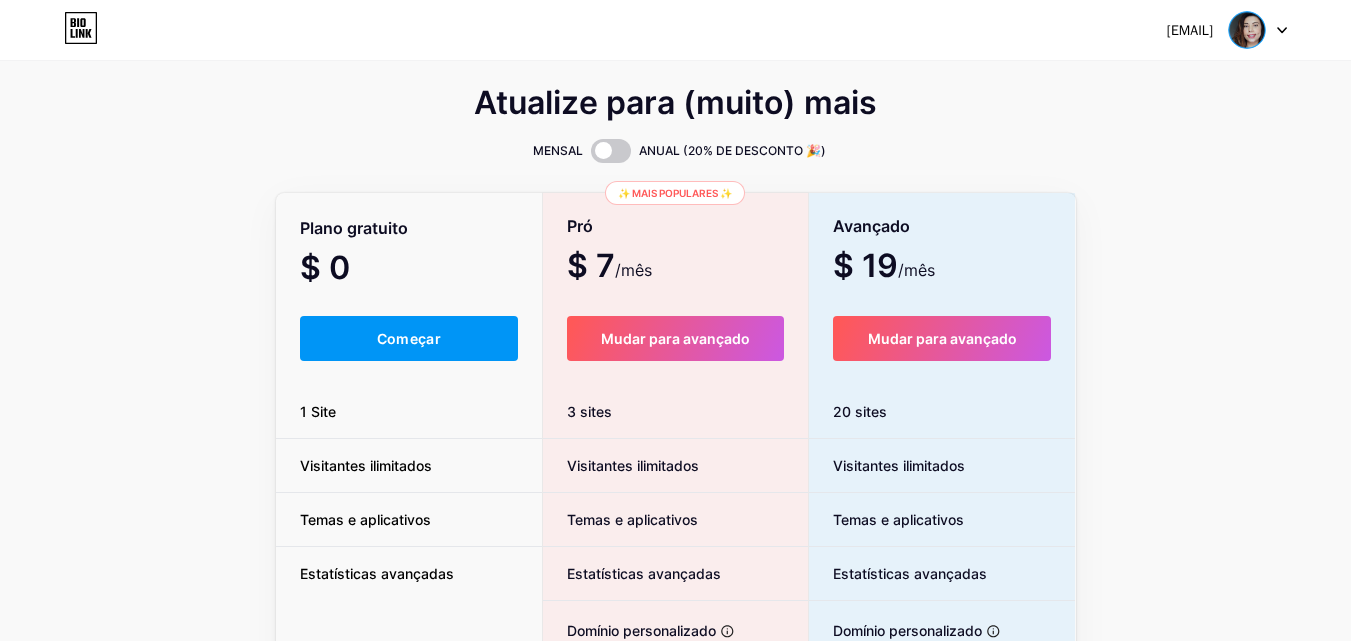 scroll, scrollTop: 0, scrollLeft: 0, axis: both 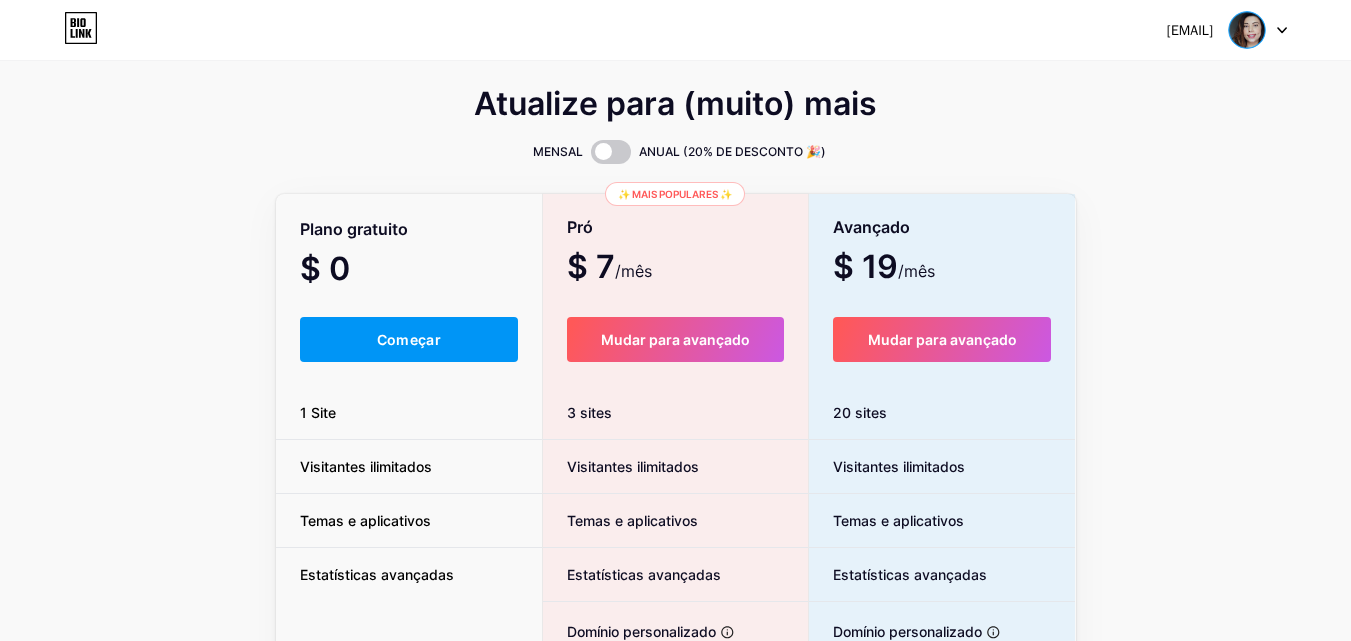 click at bounding box center [1282, 30] 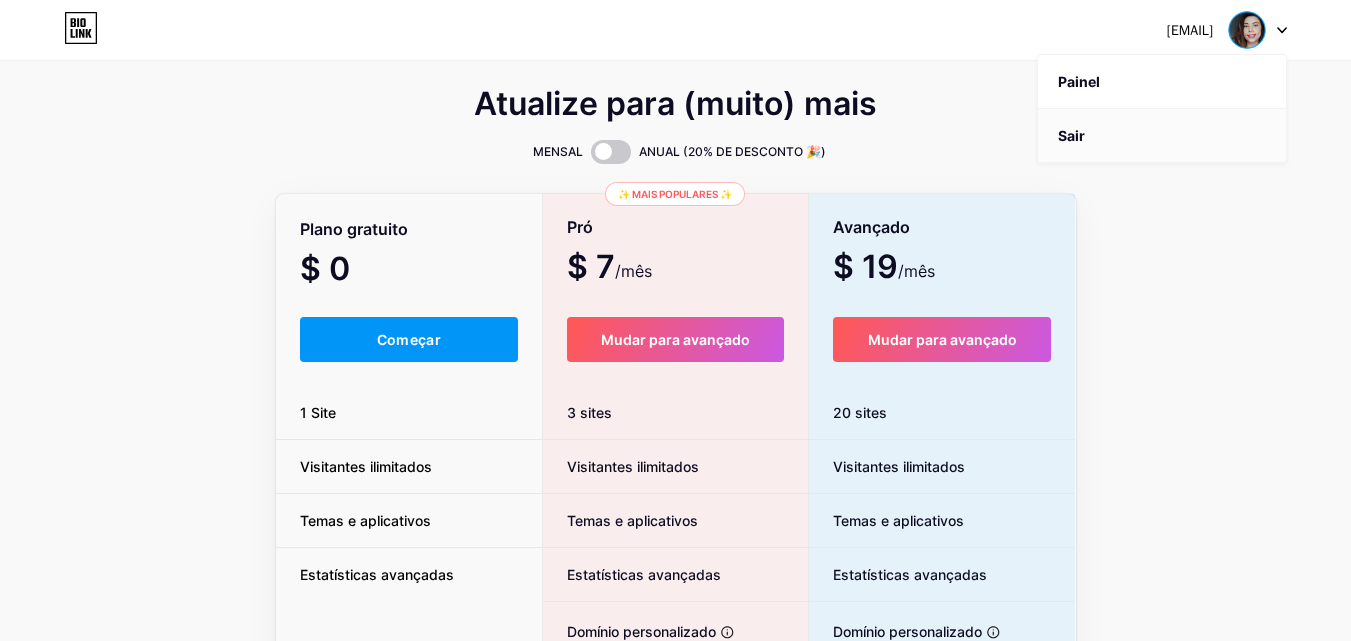 click on "Sair" at bounding box center (1162, 136) 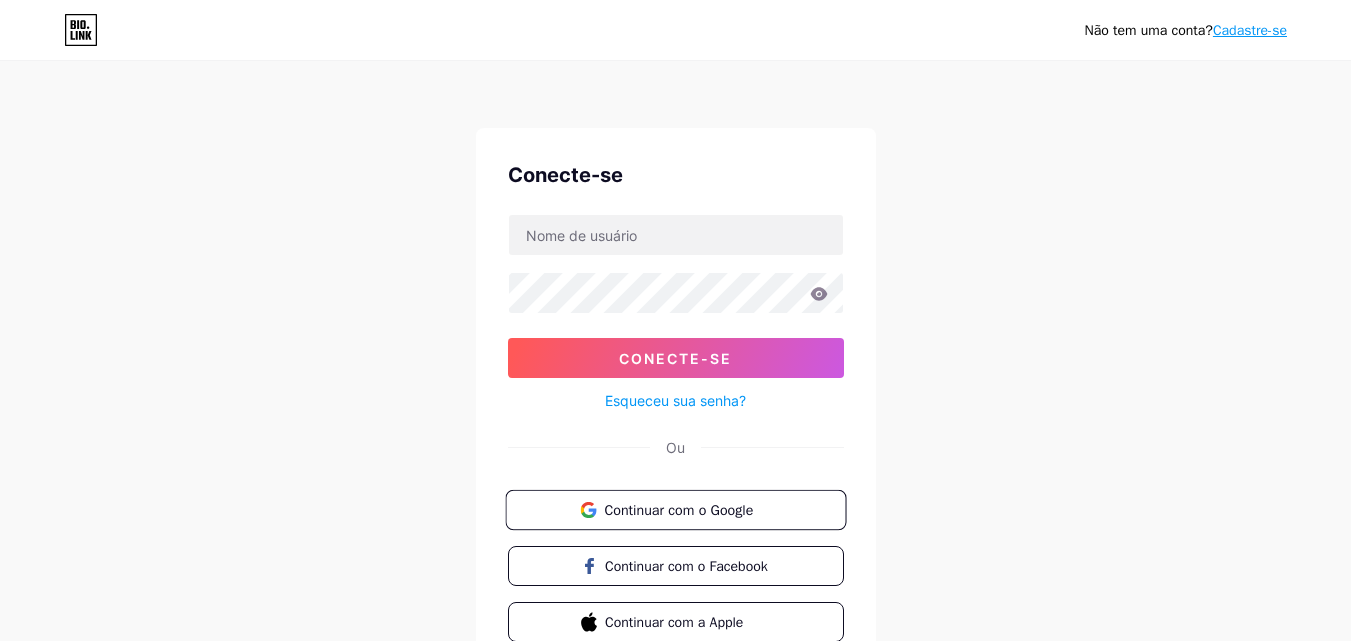 click on "Continuar com o Google" at bounding box center [678, 509] 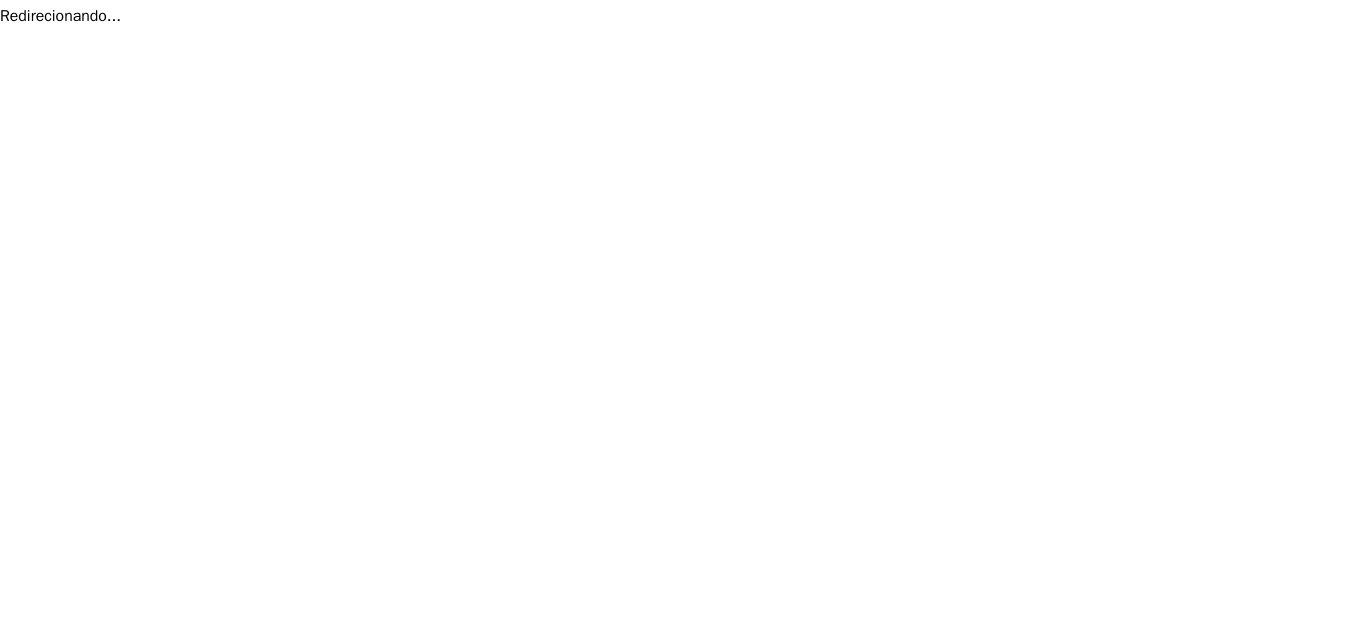 scroll, scrollTop: 0, scrollLeft: 0, axis: both 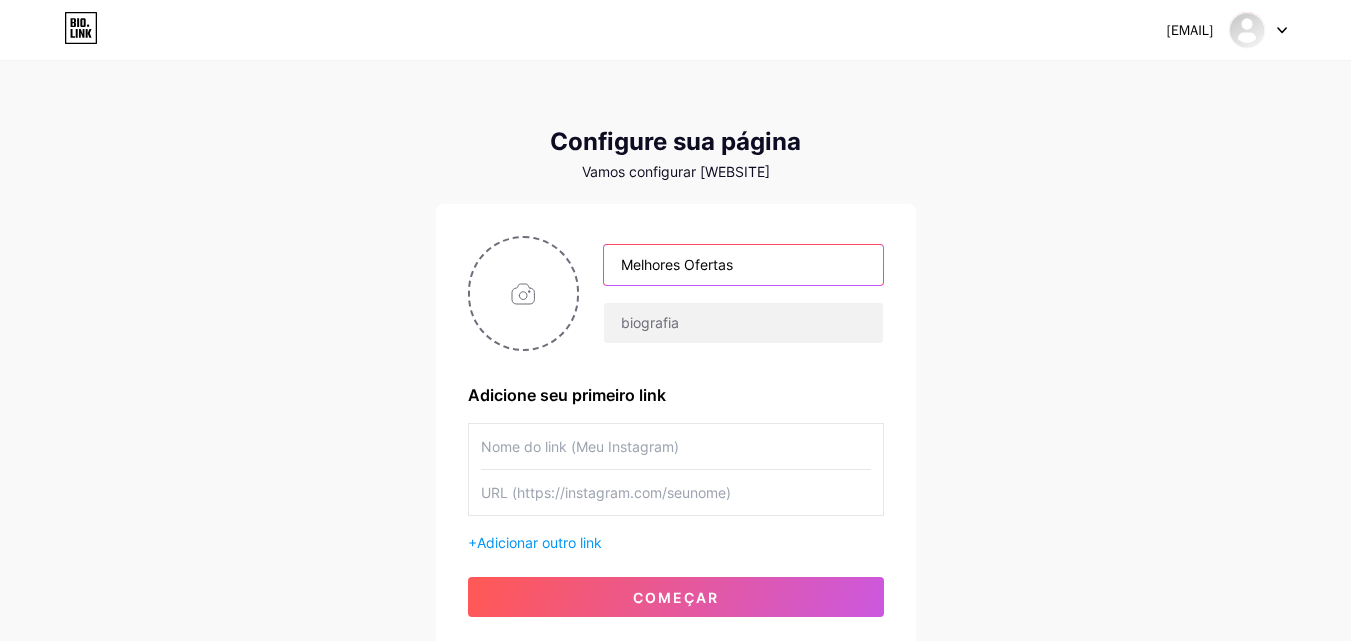 type on "Melhores Ofertas" 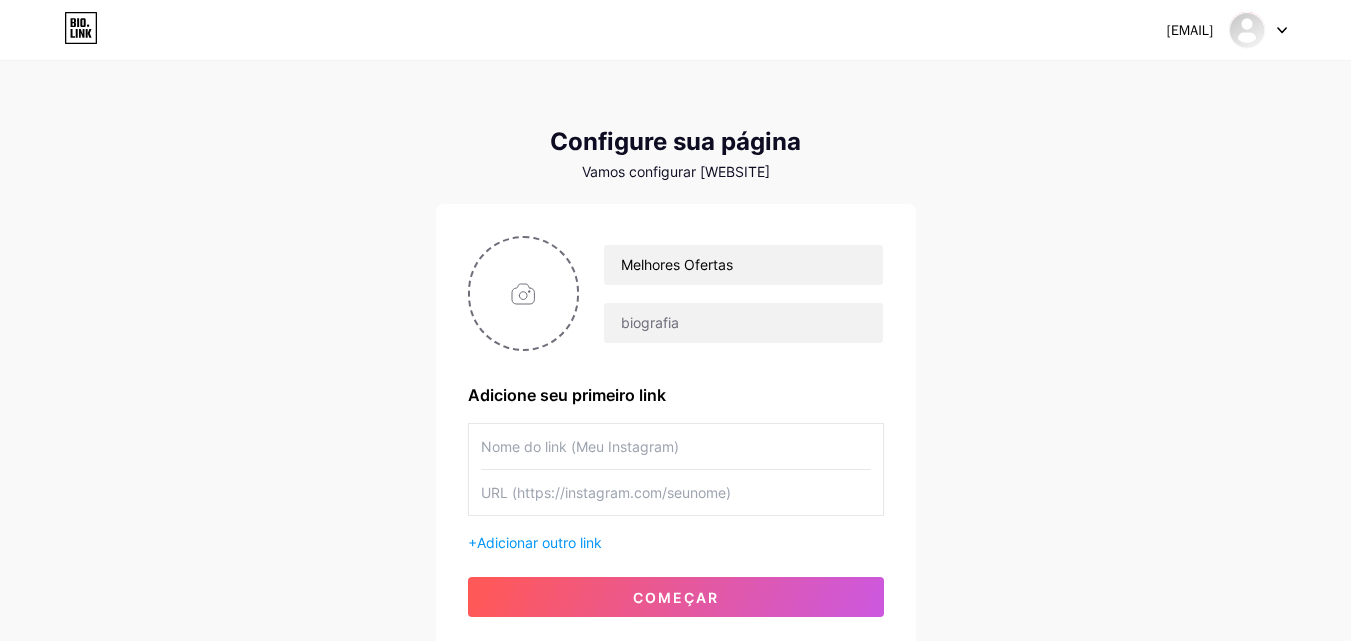 click at bounding box center (676, 446) 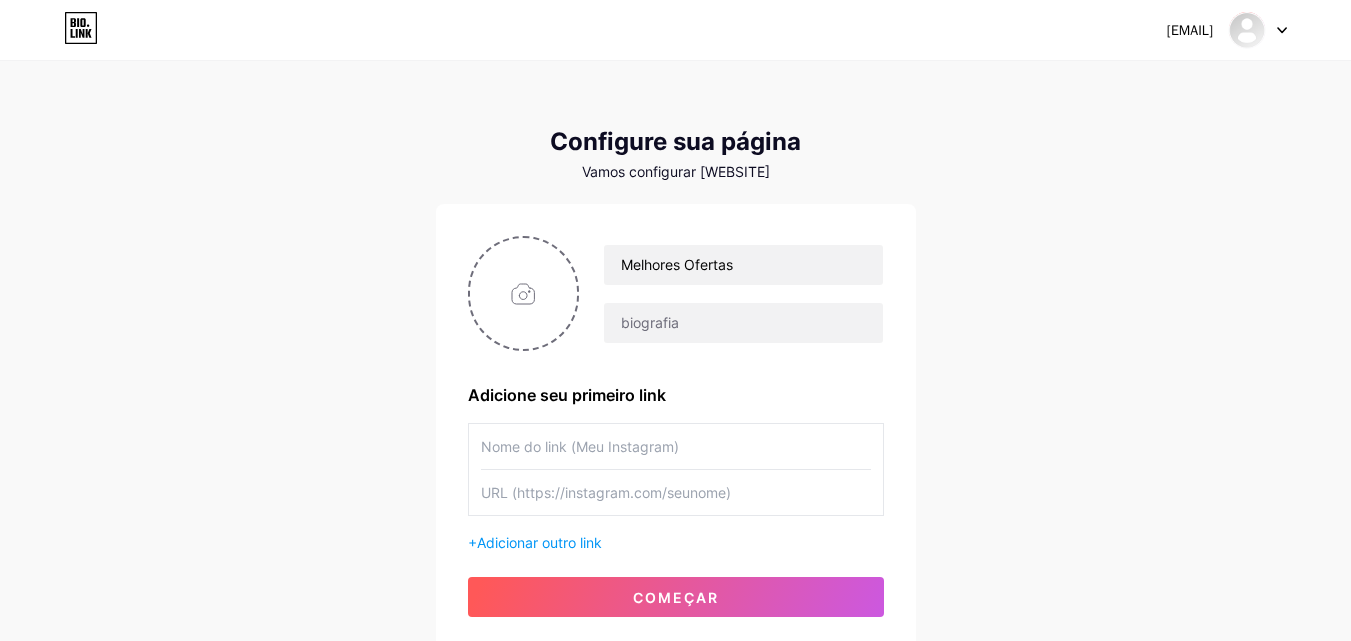 click at bounding box center (676, 446) 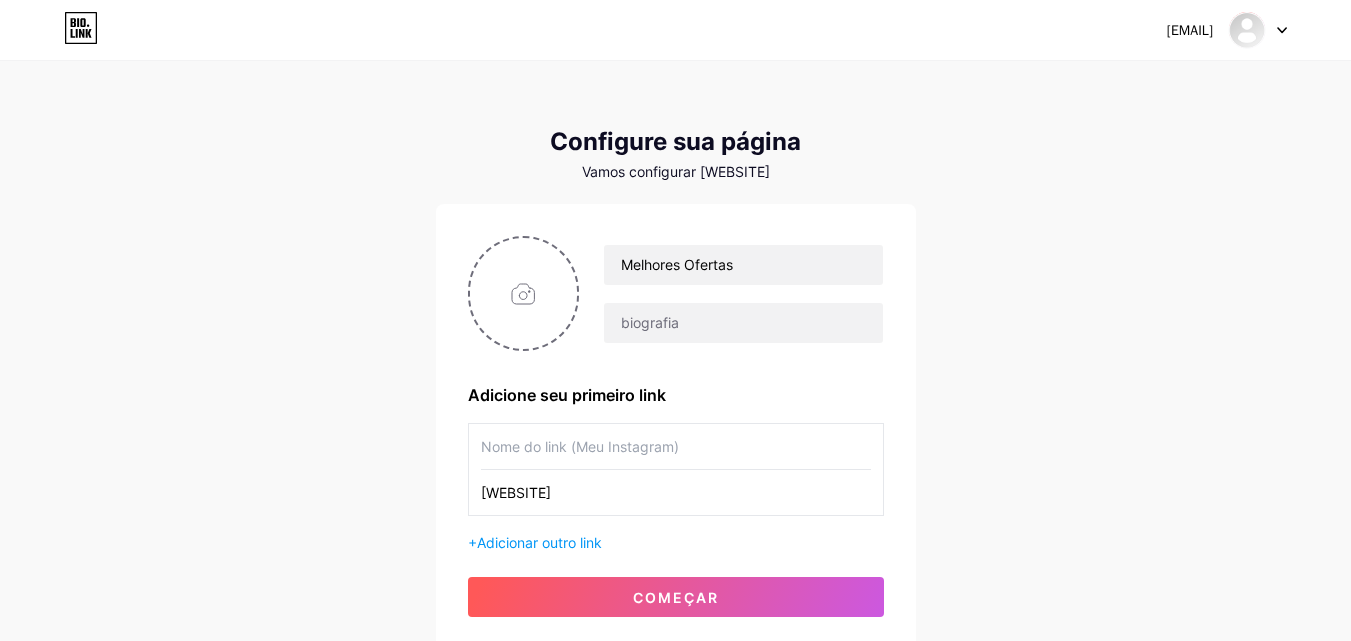 type on "https://www.instagram.com/melhores.ofertas_/" 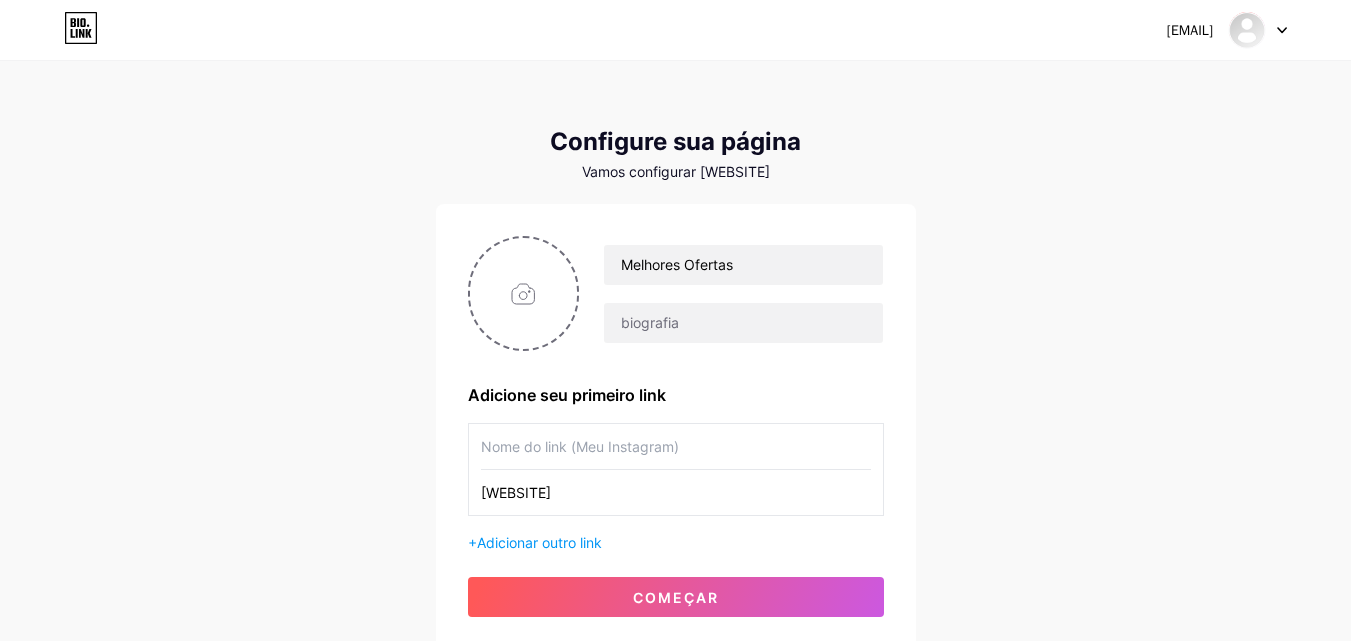 click at bounding box center (676, 446) 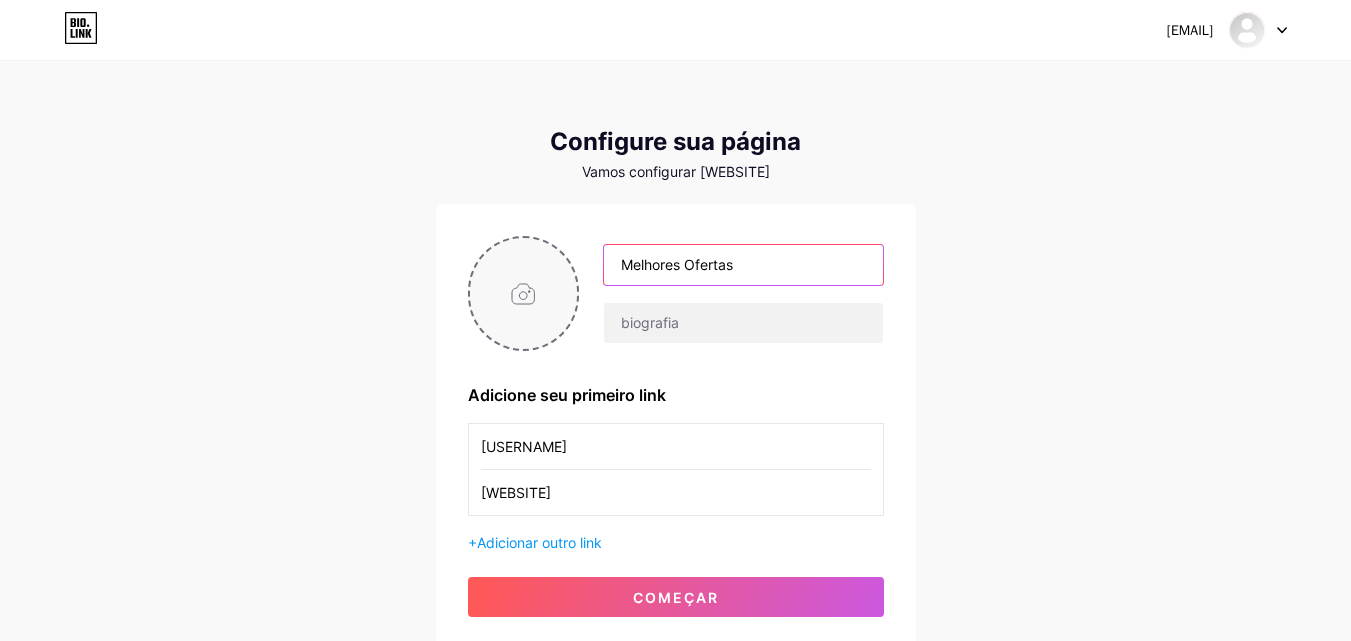 drag, startPoint x: 752, startPoint y: 268, endPoint x: 563, endPoint y: 261, distance: 189.12958 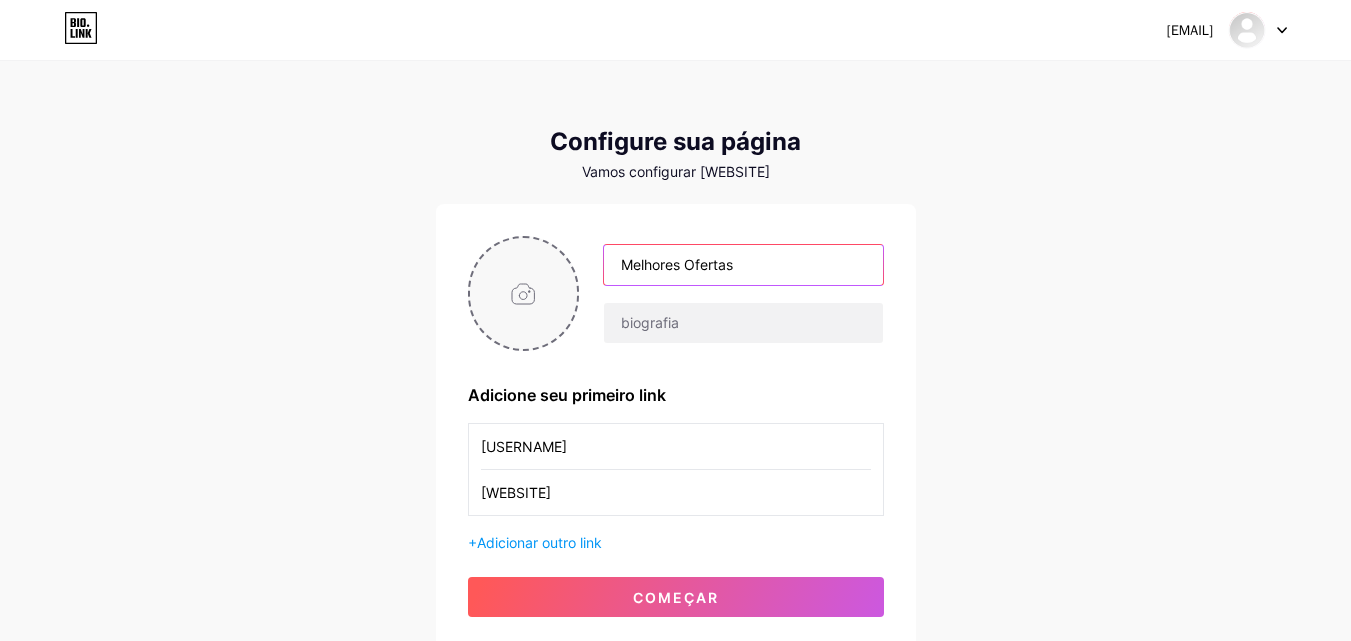 click on "Melhores Ofertas" at bounding box center [676, 293] 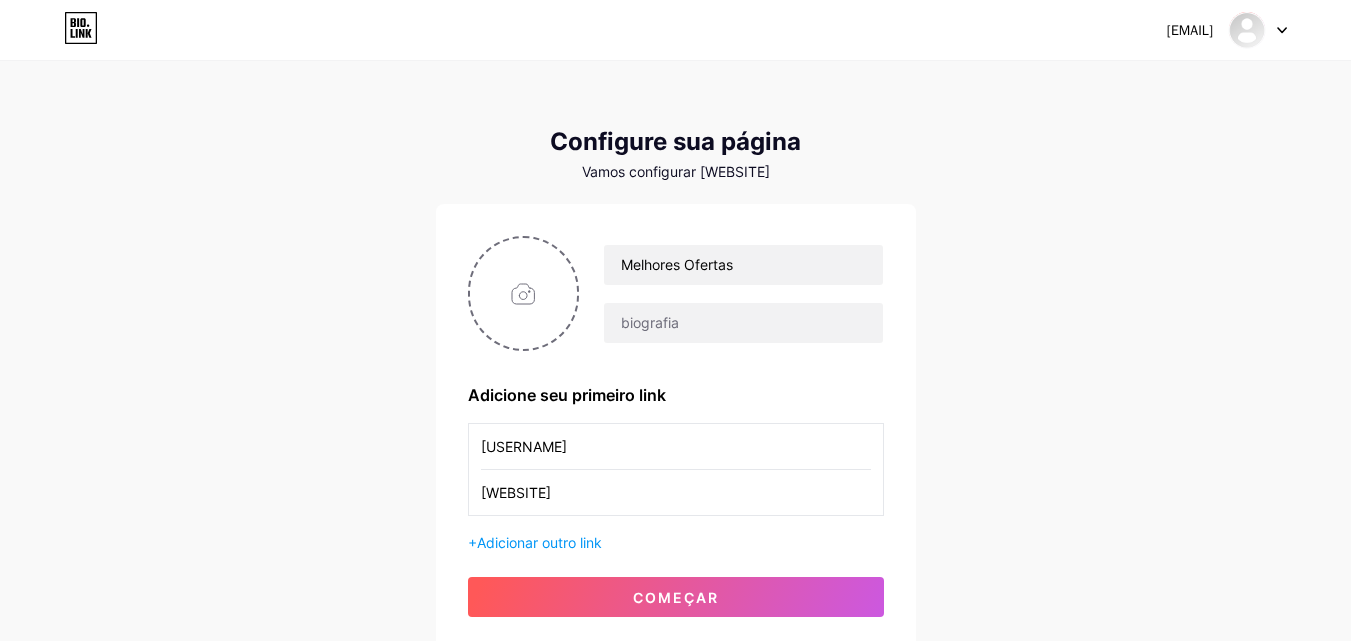 click on "melhores.ofertas_" at bounding box center [676, 446] 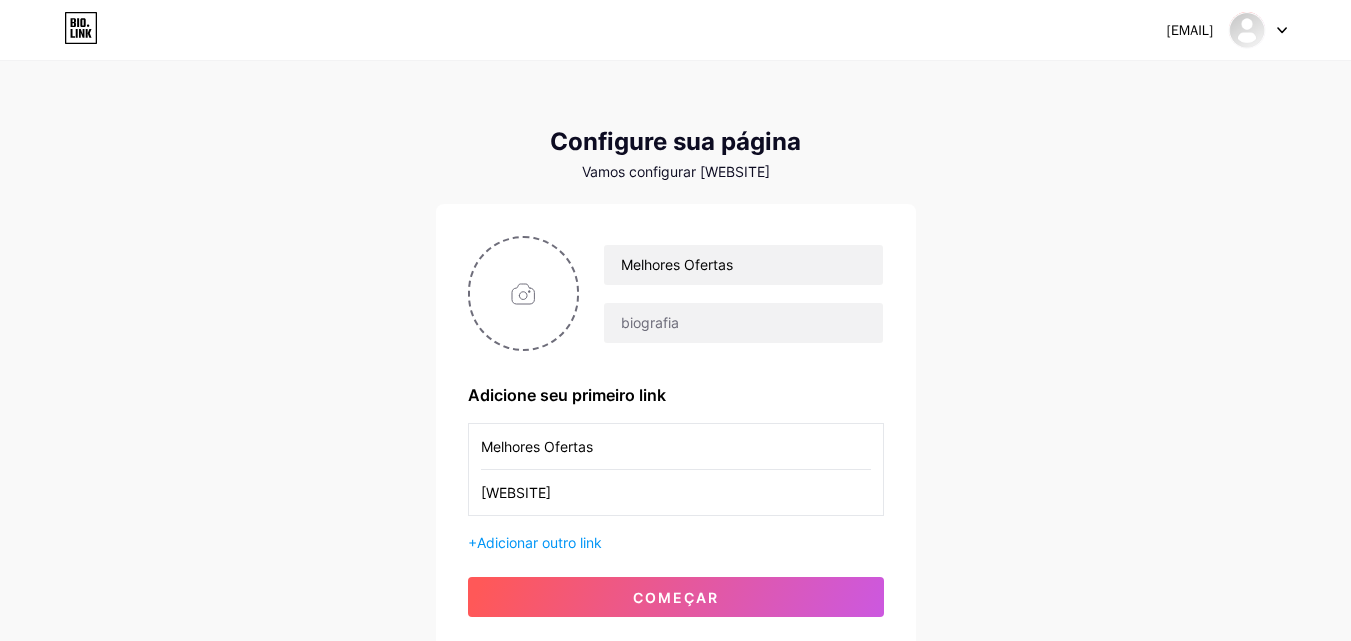 type on "Melhores Ofertas" 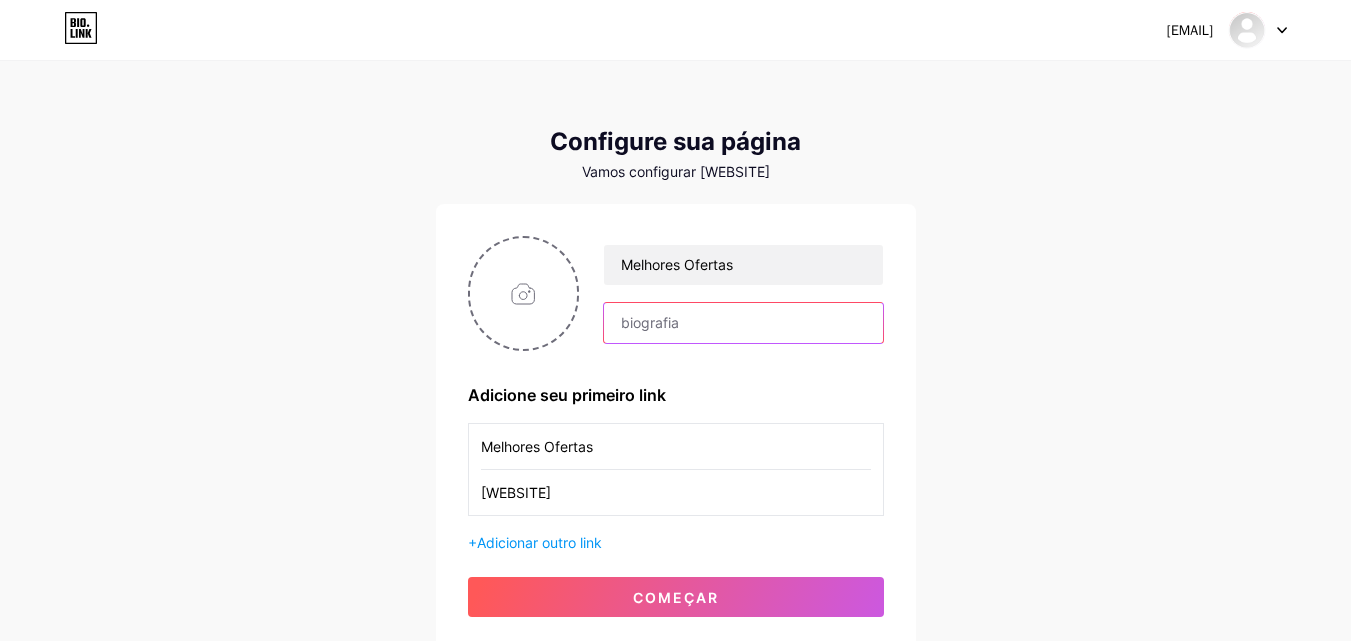 click at bounding box center (743, 323) 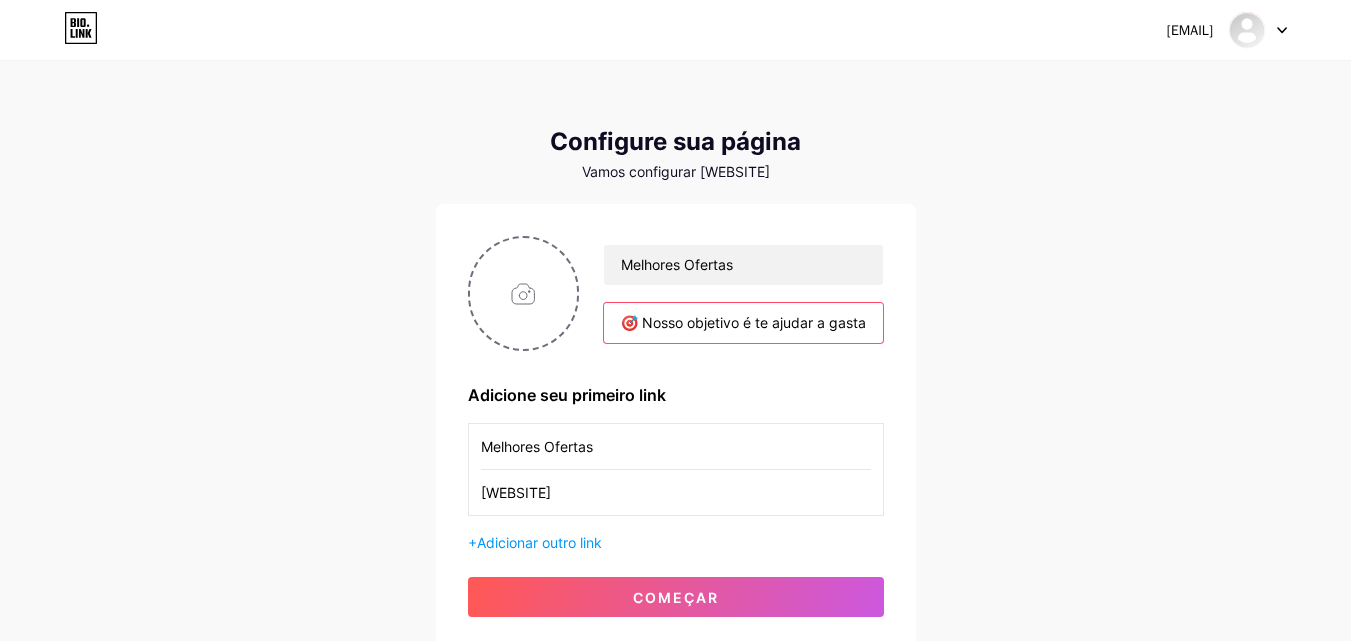 scroll, scrollTop: 0, scrollLeft: 750, axis: horizontal 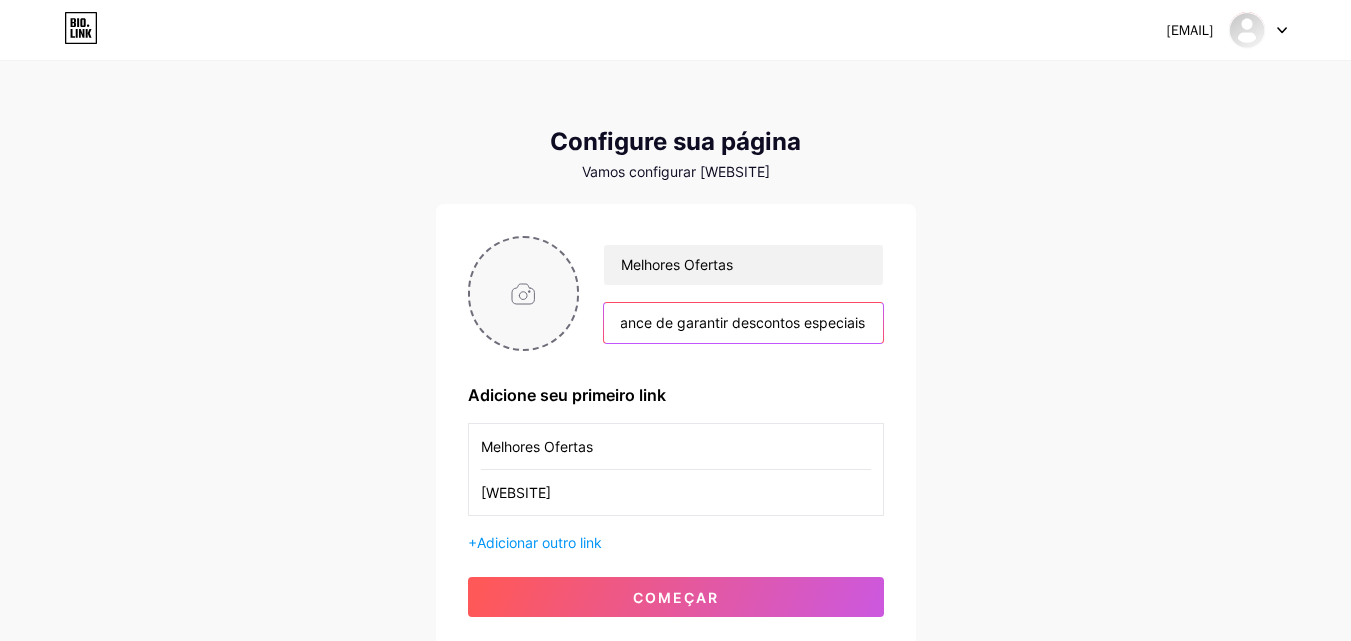 type on "🎯 Nosso objetivo é te ajudar a gastar menos e aproveitar mais! 💸✨ 👀 Fique de olho e não perca nenhuma chance de garantir descontos especiais" 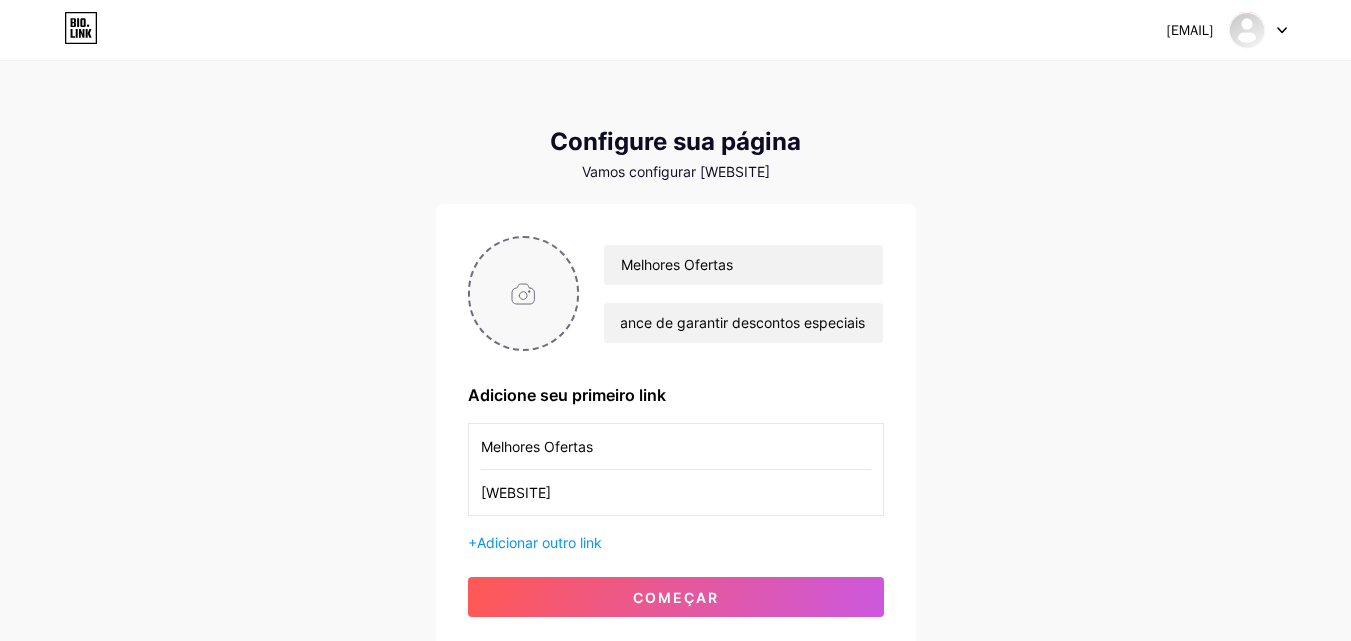 click at bounding box center (524, 293) 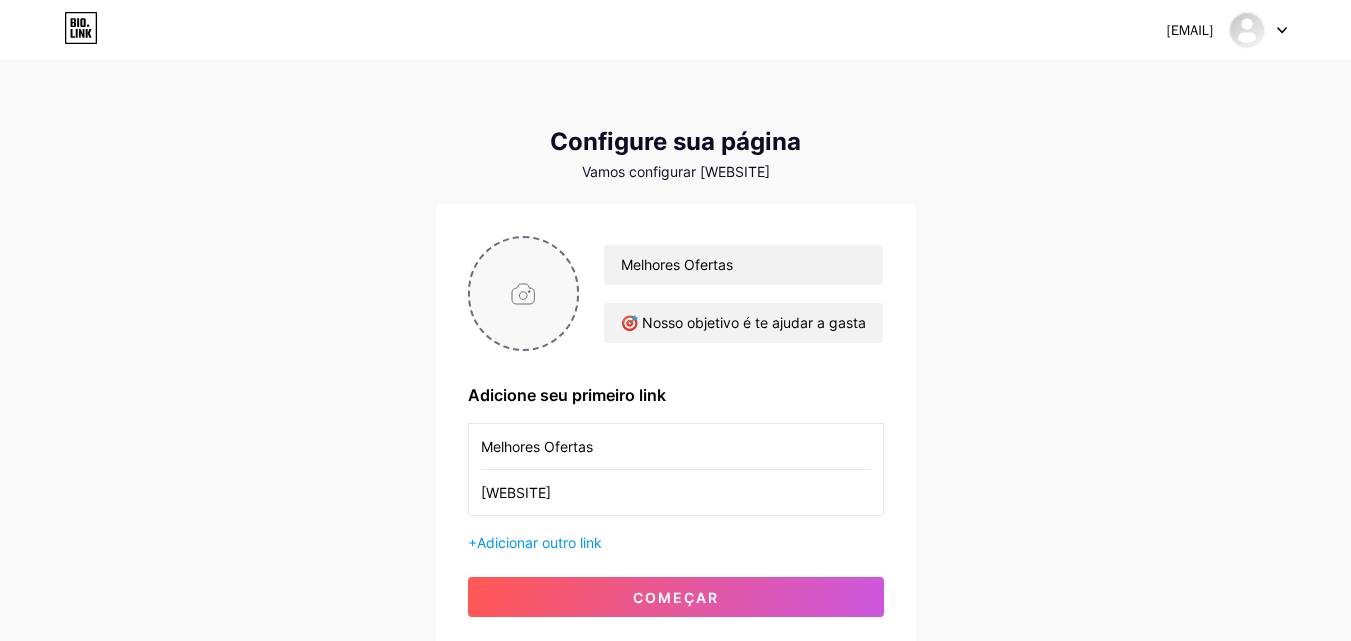 type on "C:\fakepath\ofertas.png" 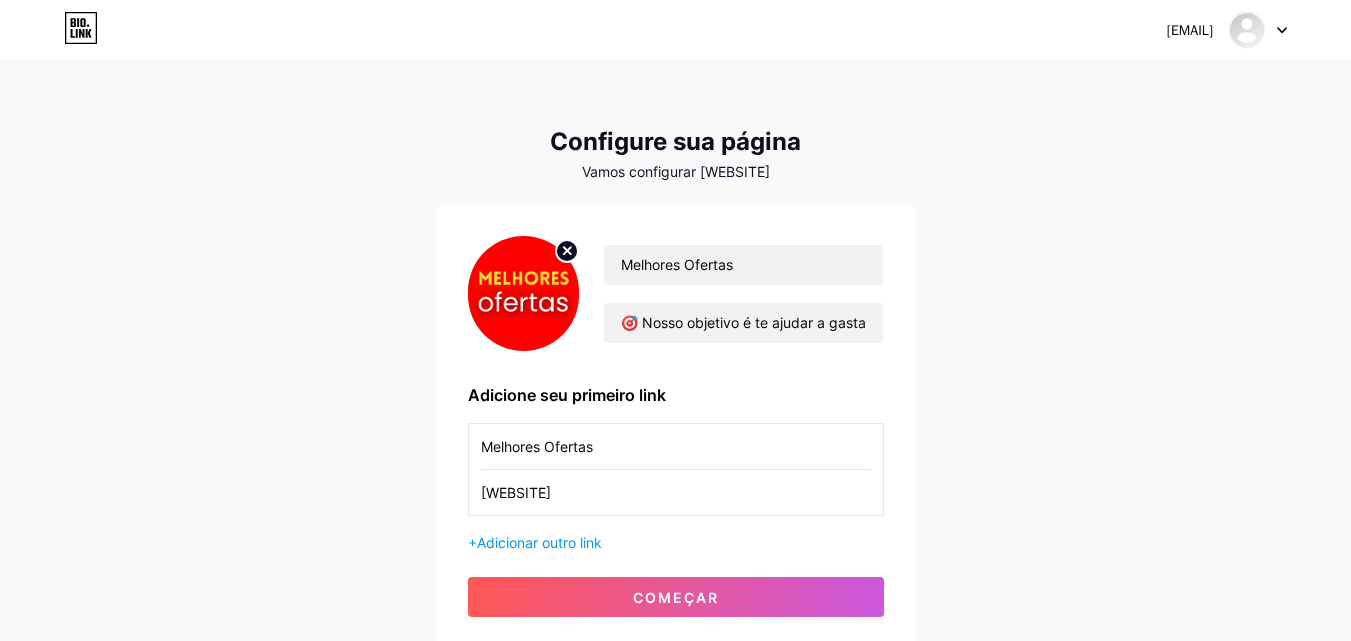 click on "Melhores Ofertas     🎯 Nosso objetivo é te ajudar a gastar menos e aproveitar mais! 💸✨ 👀 Fique de olho e não perca nenhuma chance de garantir descontos especiais     Adicione seu primeiro link   Melhores Ofertas   https://www.instagram.com/melhores.ofertas_/
+  Adicionar outro link     começar" at bounding box center (676, 426) 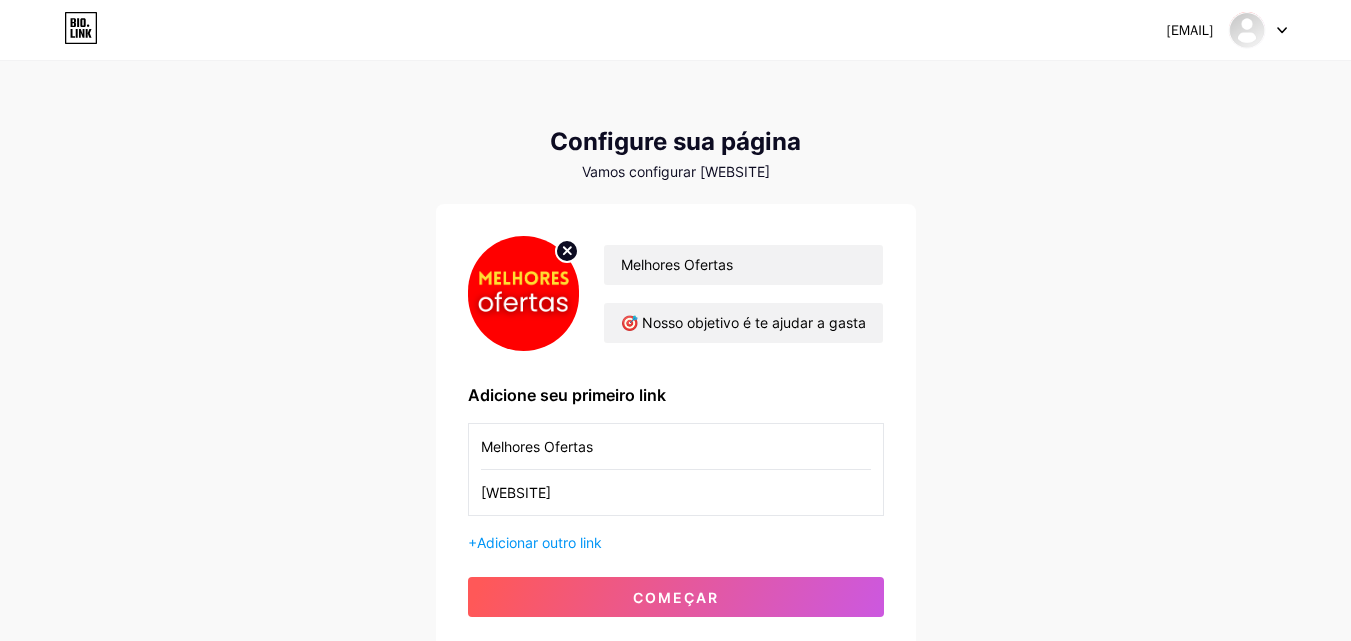 scroll, scrollTop: 100, scrollLeft: 0, axis: vertical 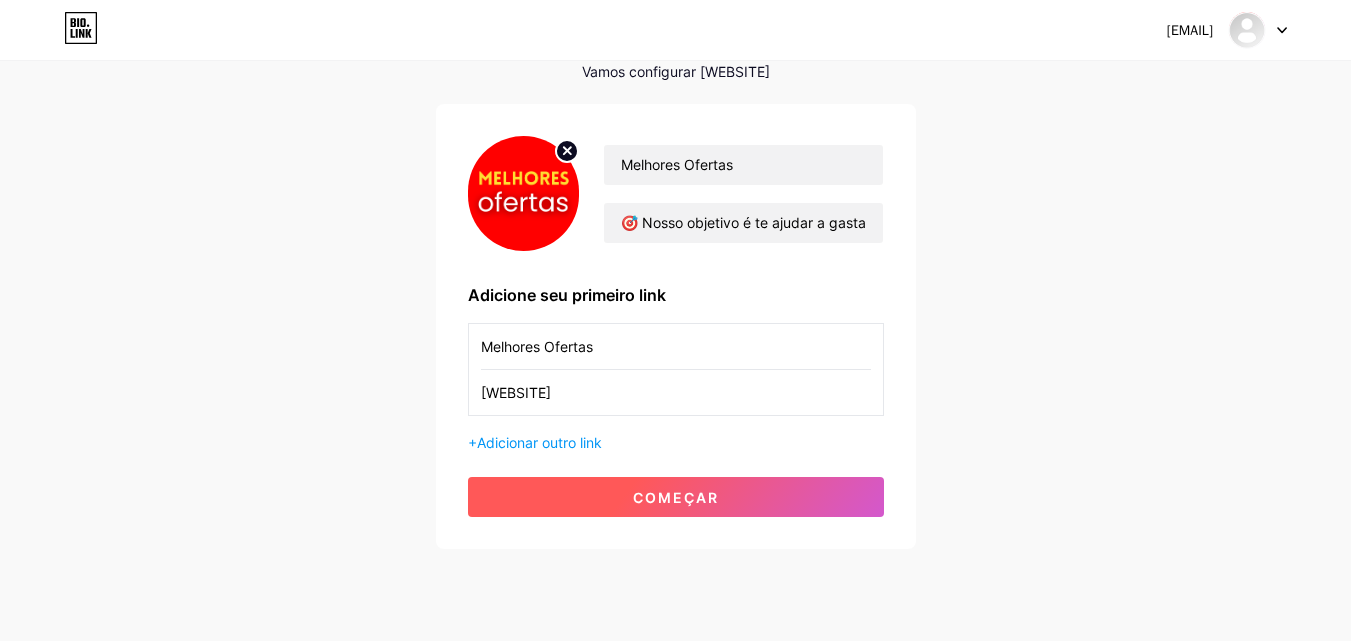 click on "começar" at bounding box center [676, 497] 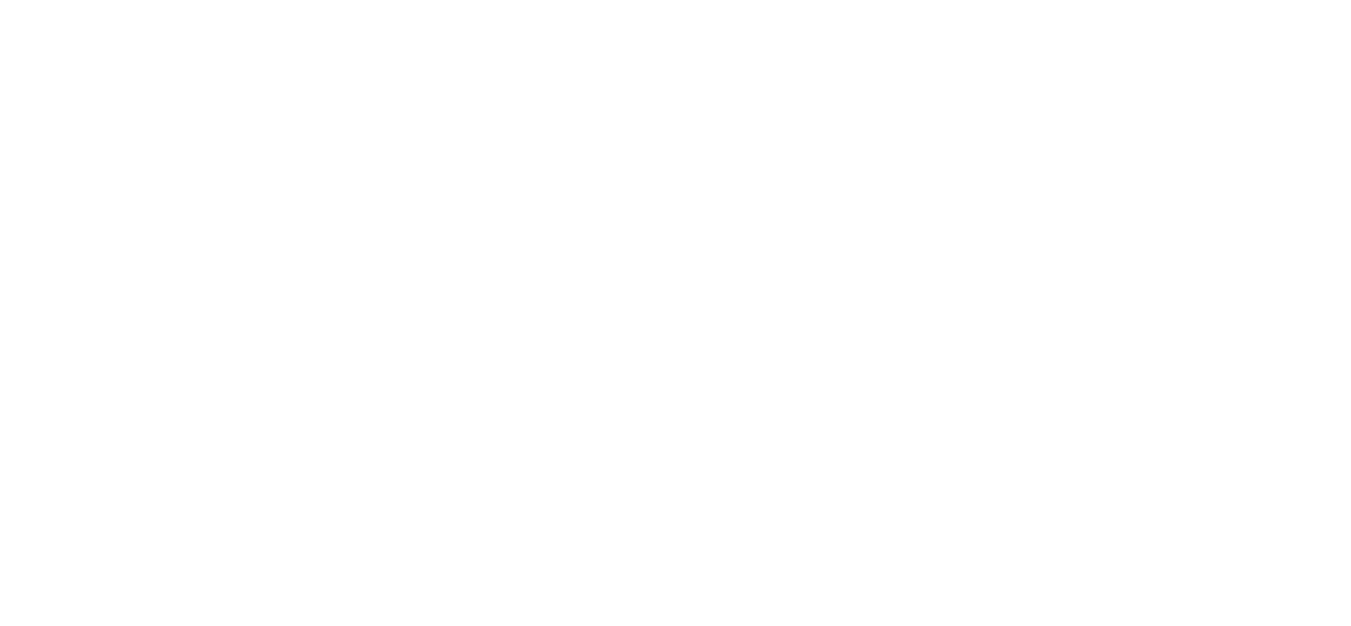 scroll, scrollTop: 0, scrollLeft: 0, axis: both 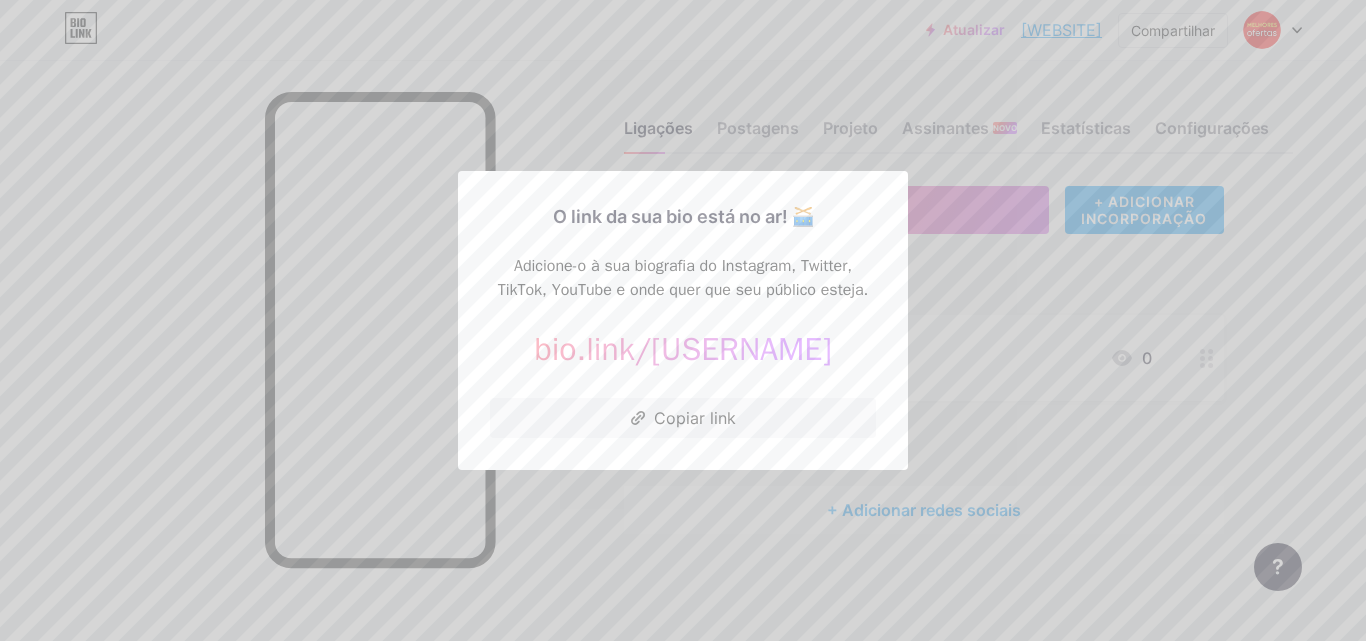 click at bounding box center [683, 320] 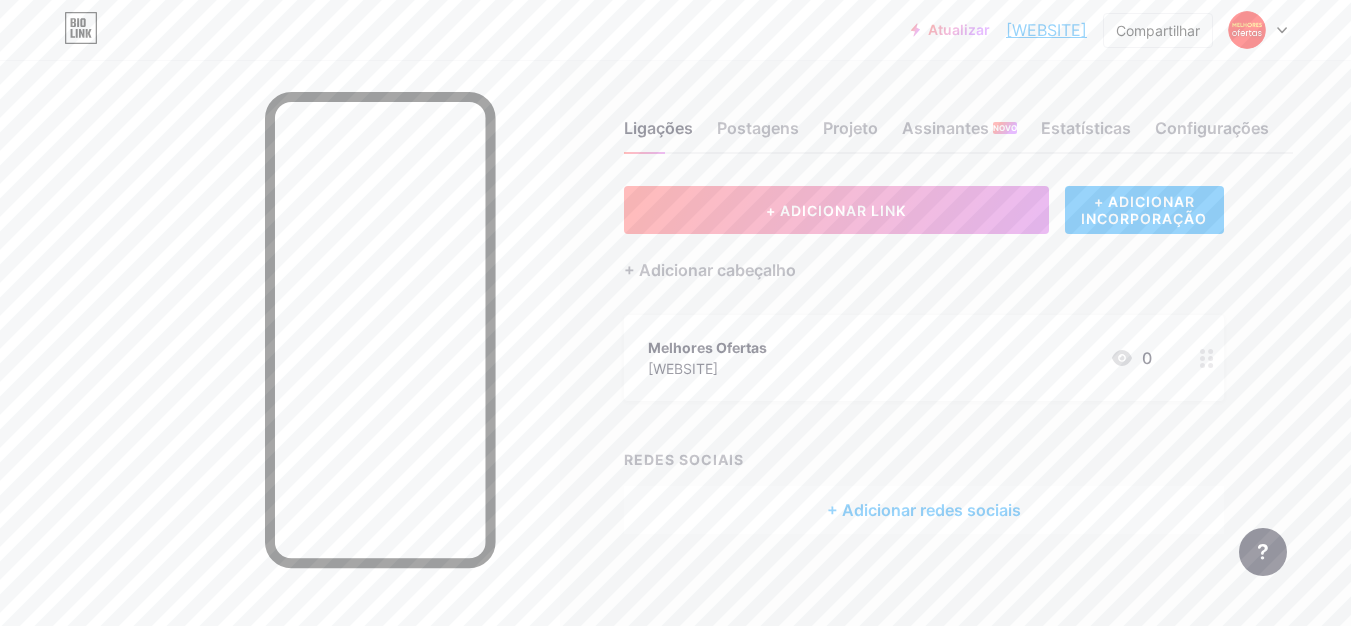 click on "Atualizar" at bounding box center (959, 29) 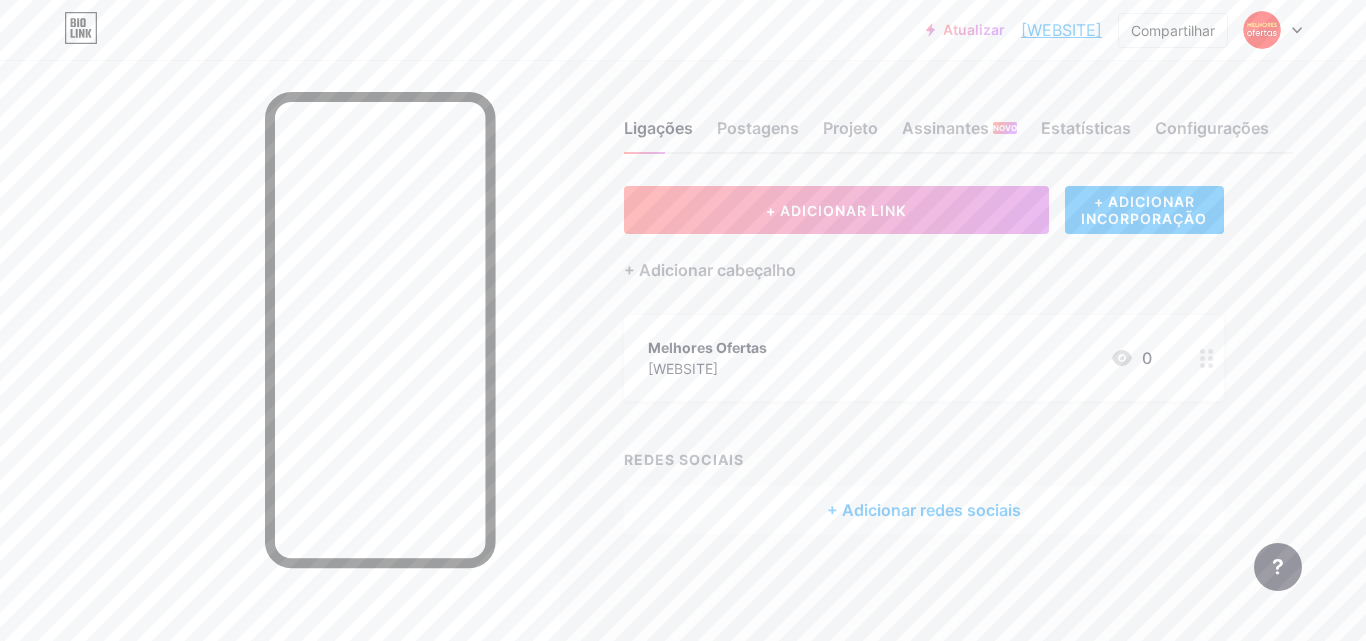 click at bounding box center (1086, 19) 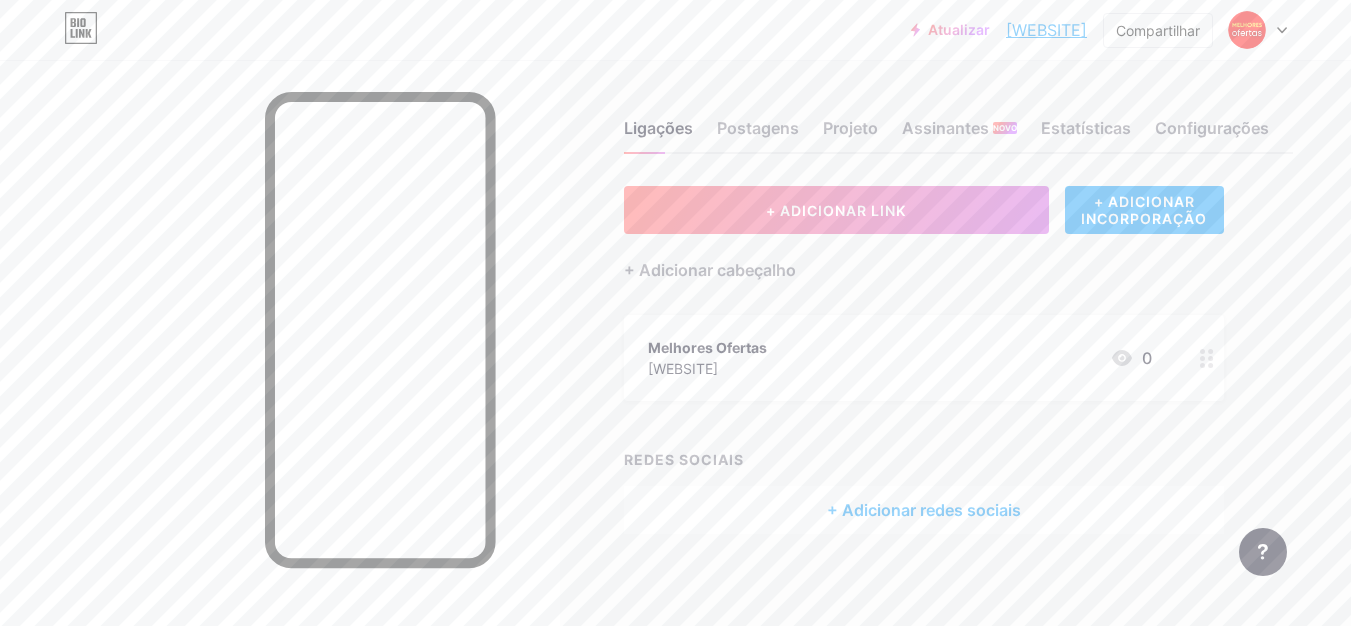click on "bio.link/gelianem" at bounding box center (1046, 30) 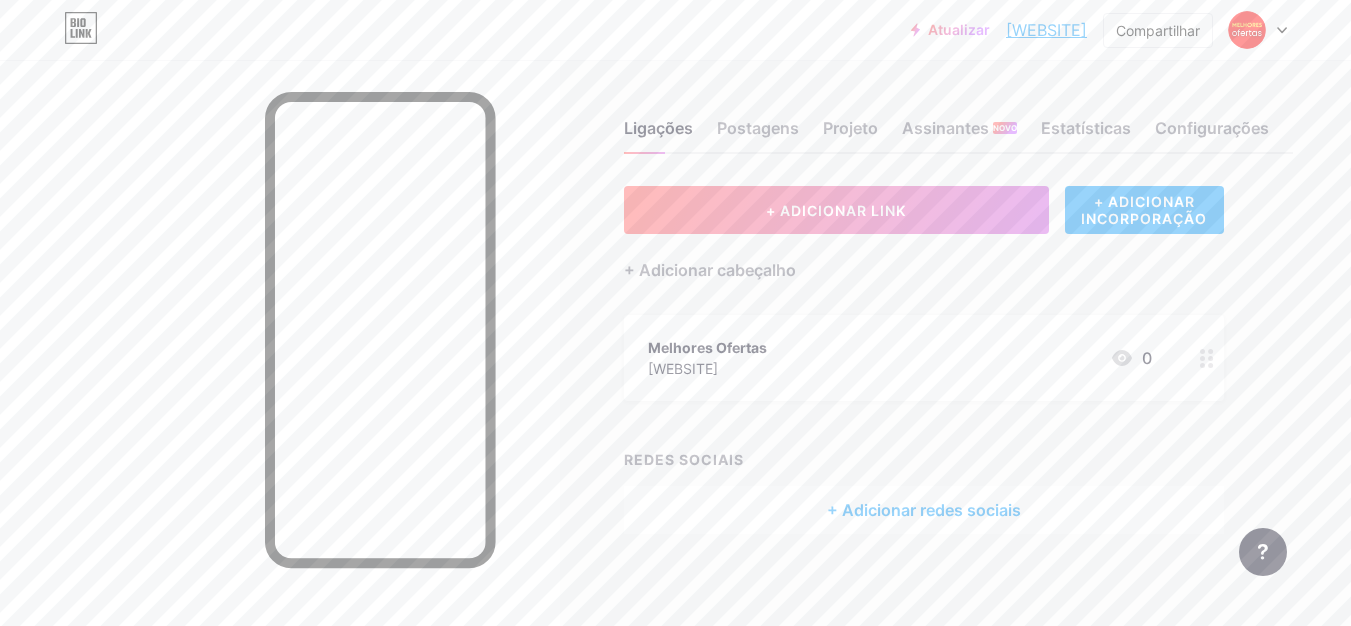 click at bounding box center [1282, 30] 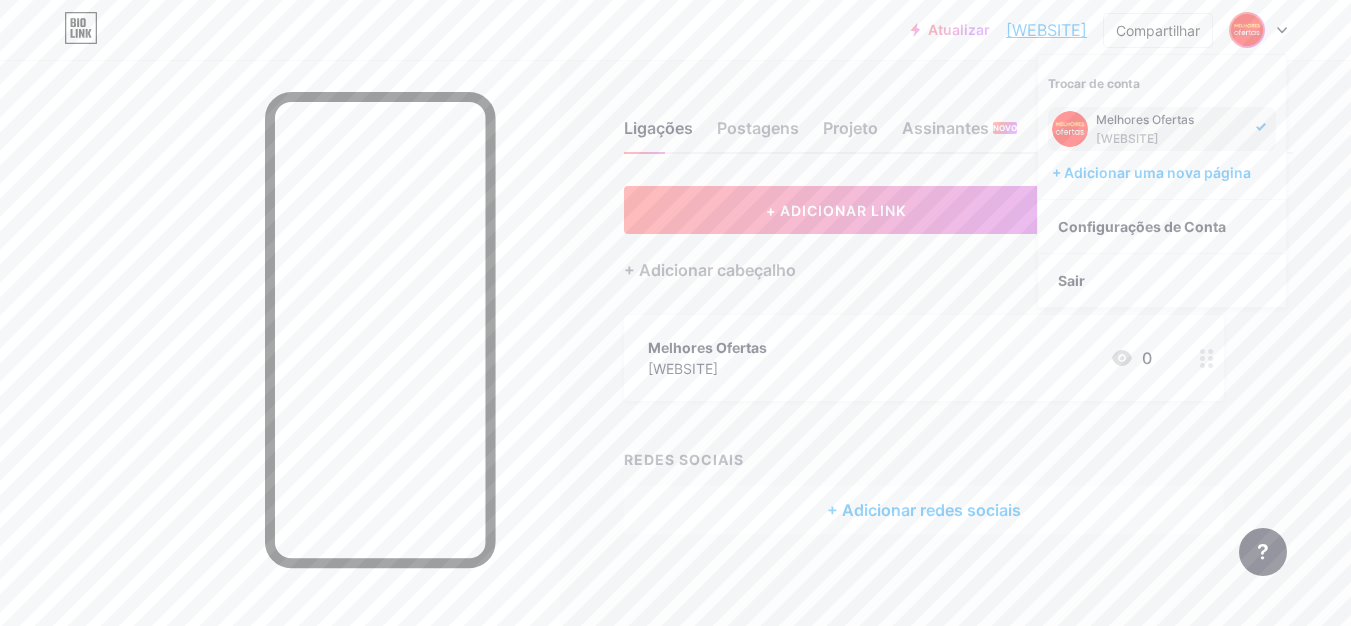 click on "bio.link/gelianem" at bounding box center [1170, 139] 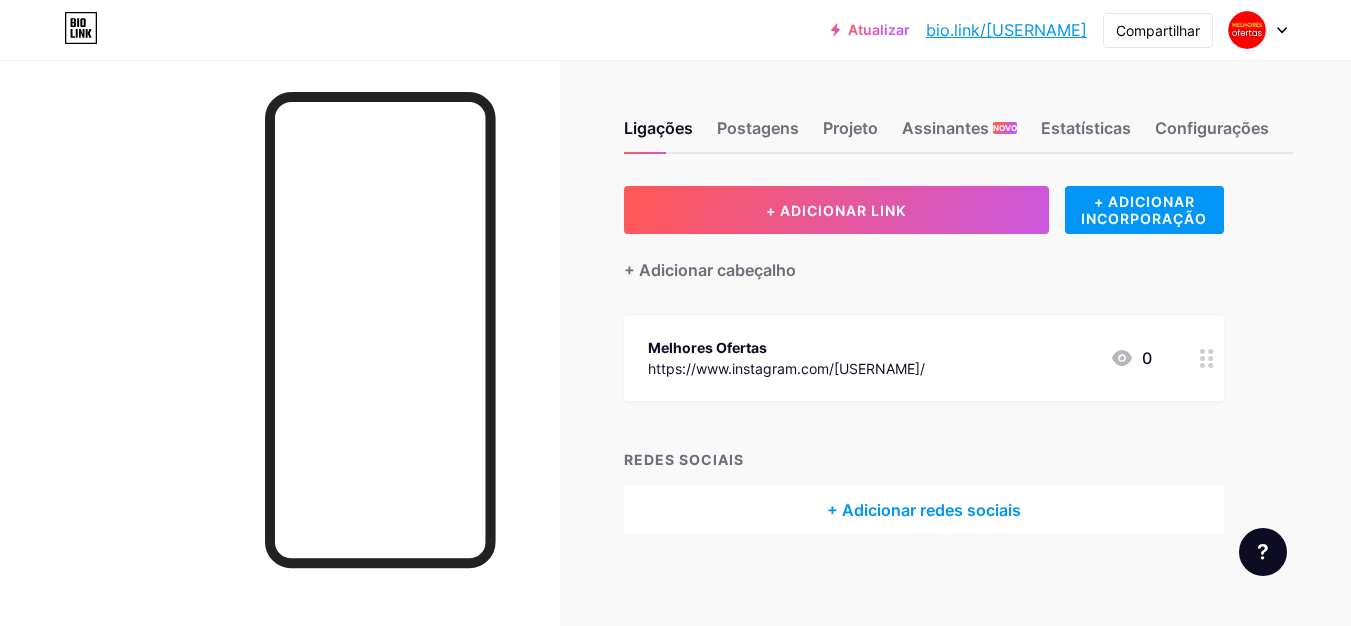 scroll, scrollTop: 0, scrollLeft: 0, axis: both 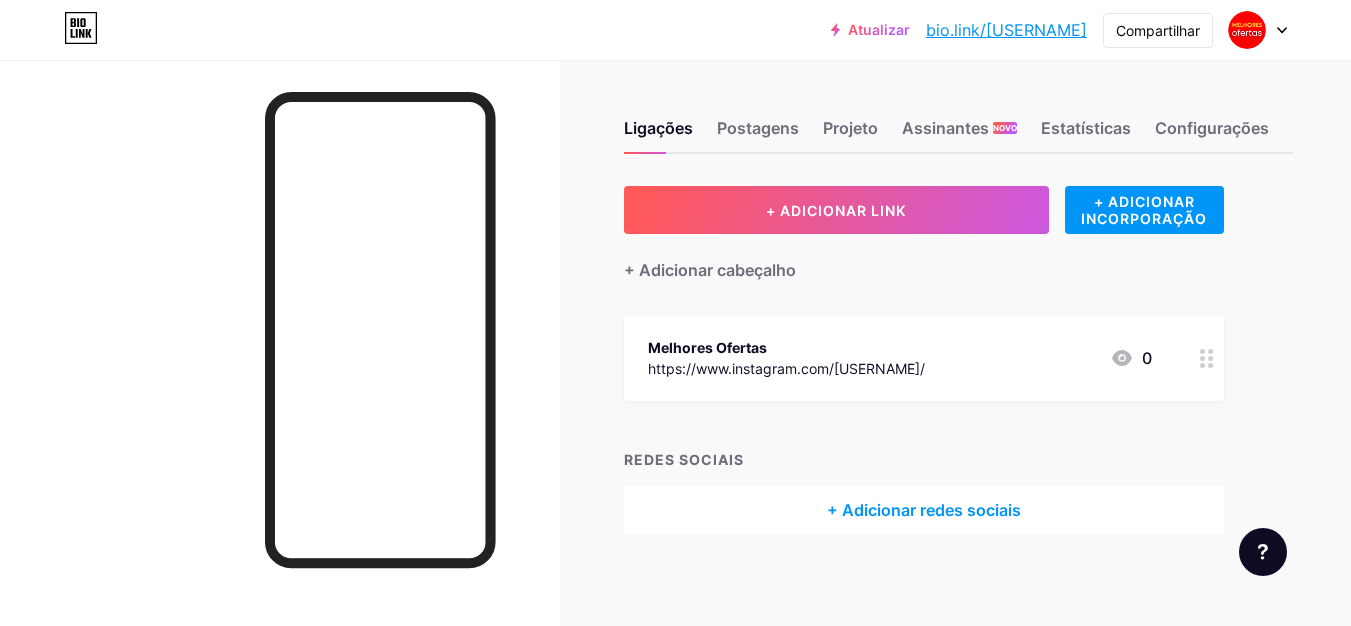 click at bounding box center [1282, 30] 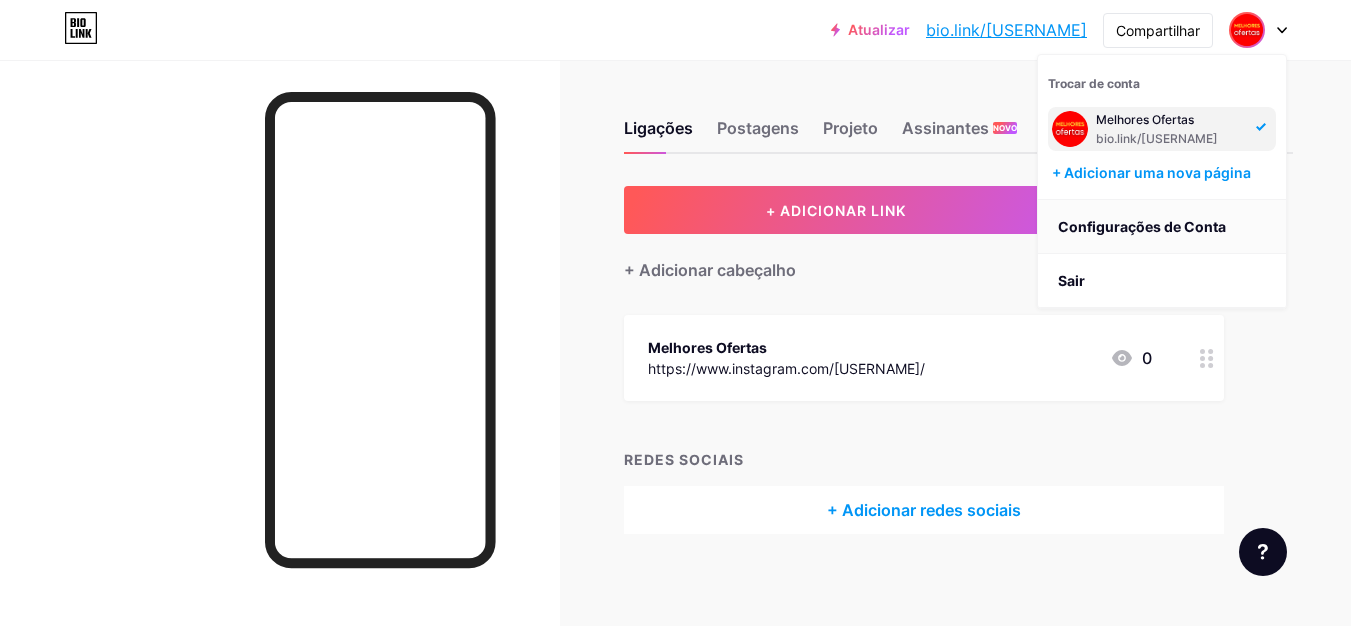 click on "Configurações de Conta" at bounding box center (1142, 226) 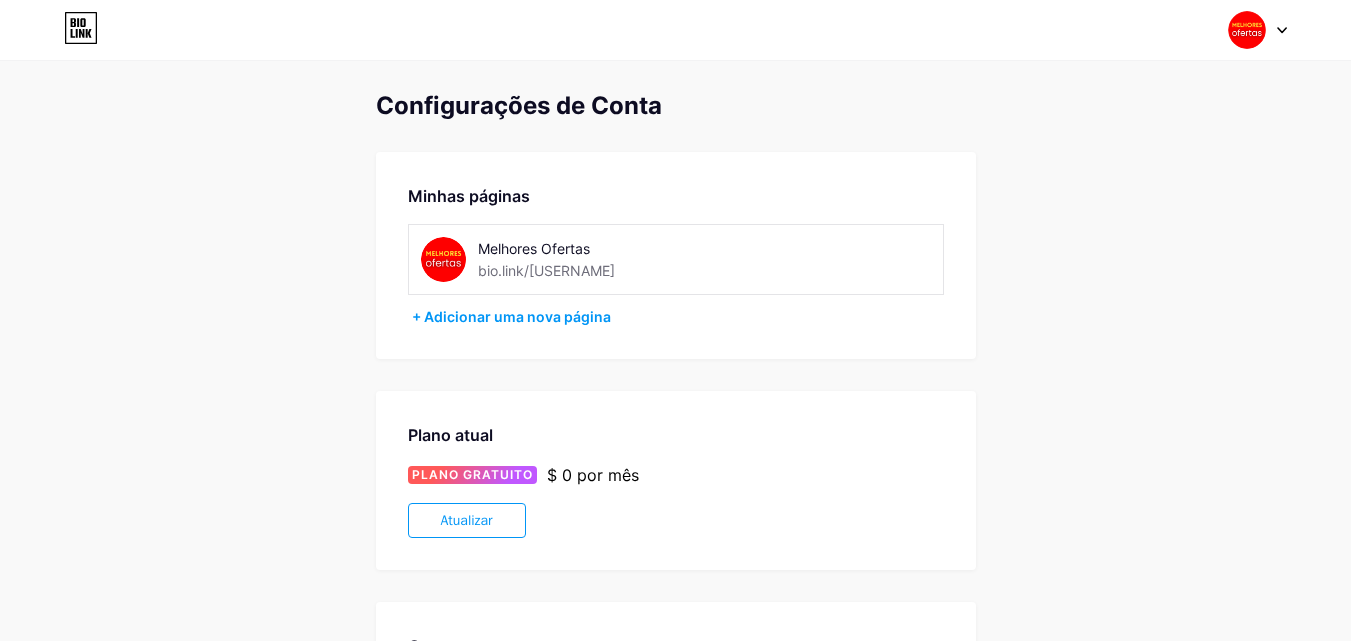 click on "Melhores Ofertas bio.link/[USERNAME]" at bounding box center (602, 259) 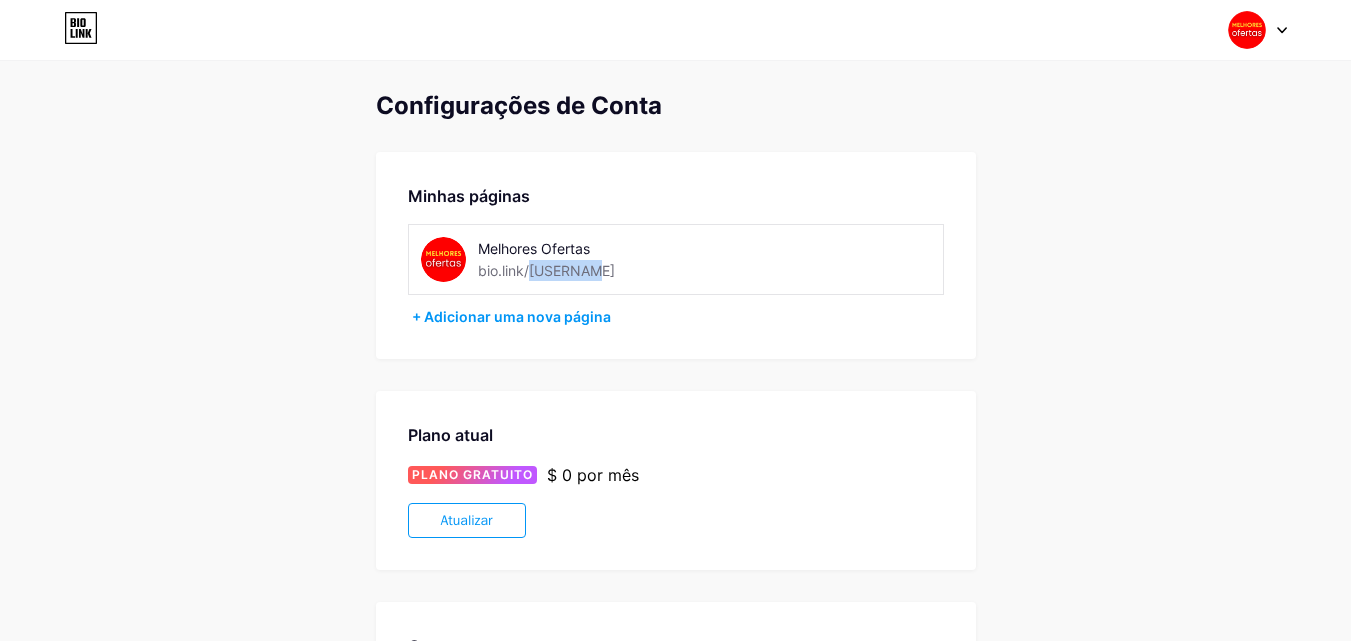 click on "bio.link/[USERNAME]" at bounding box center (546, 270) 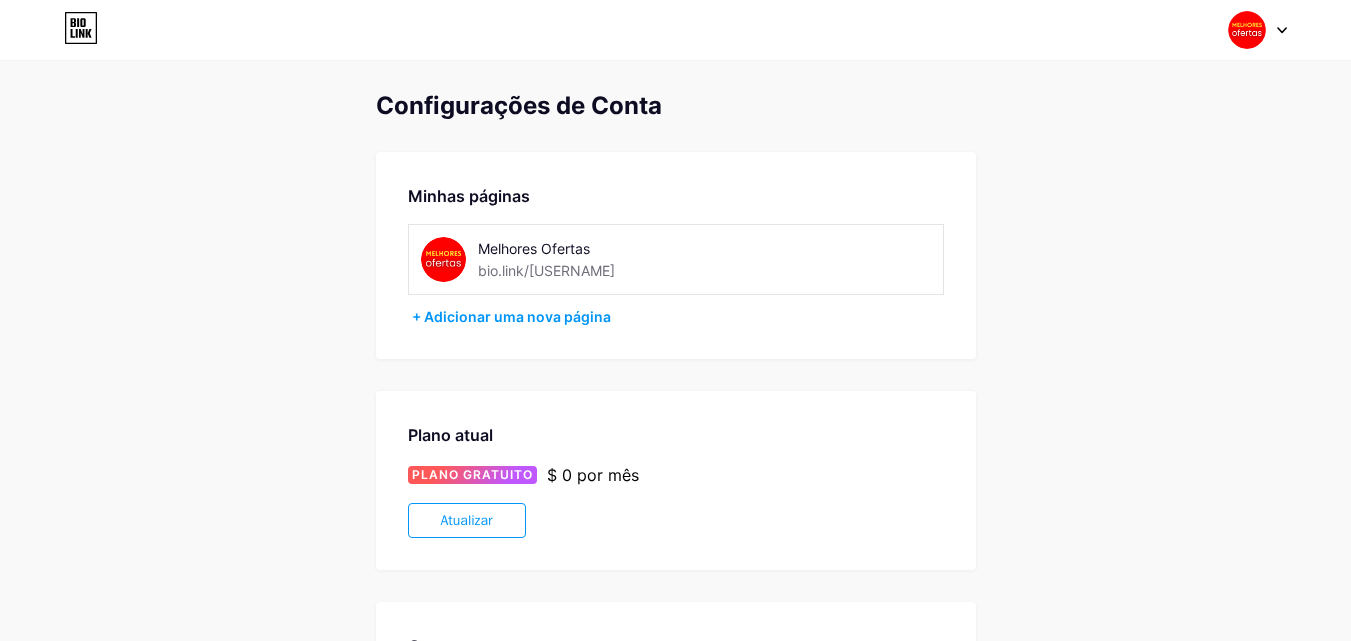 click on "Melhores Ofertas bio.link/[USERNAME]" at bounding box center (602, 259) 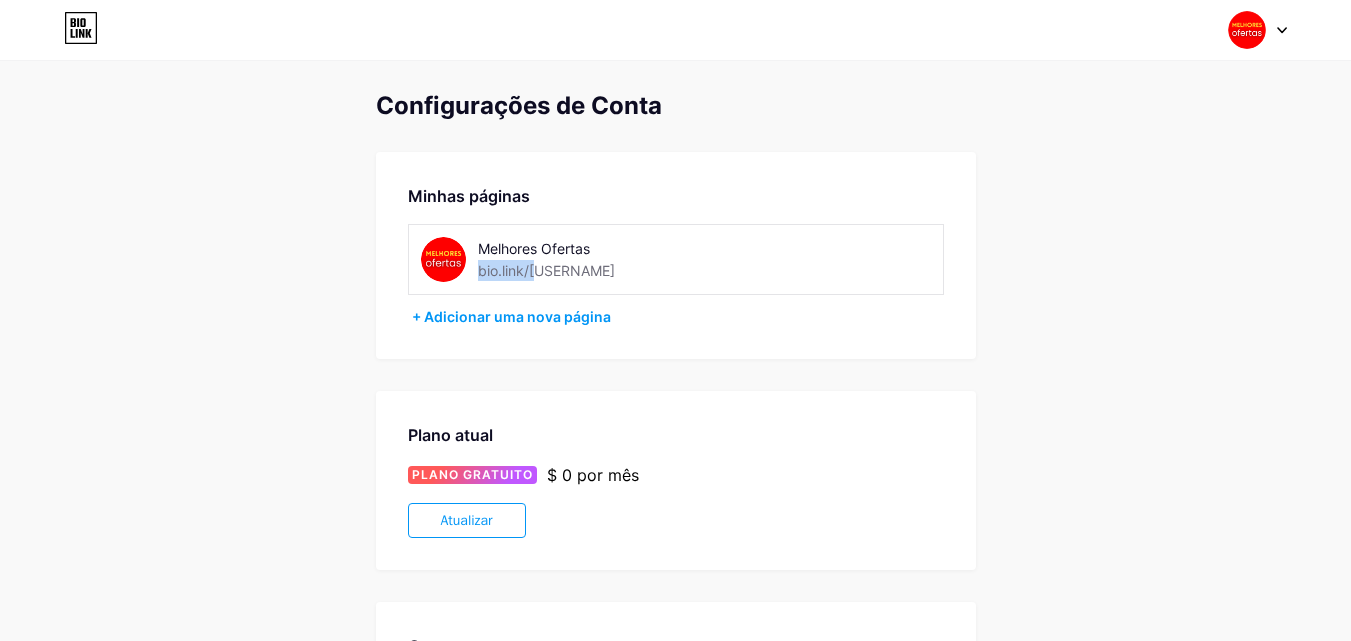 drag, startPoint x: 534, startPoint y: 275, endPoint x: 616, endPoint y: 275, distance: 82 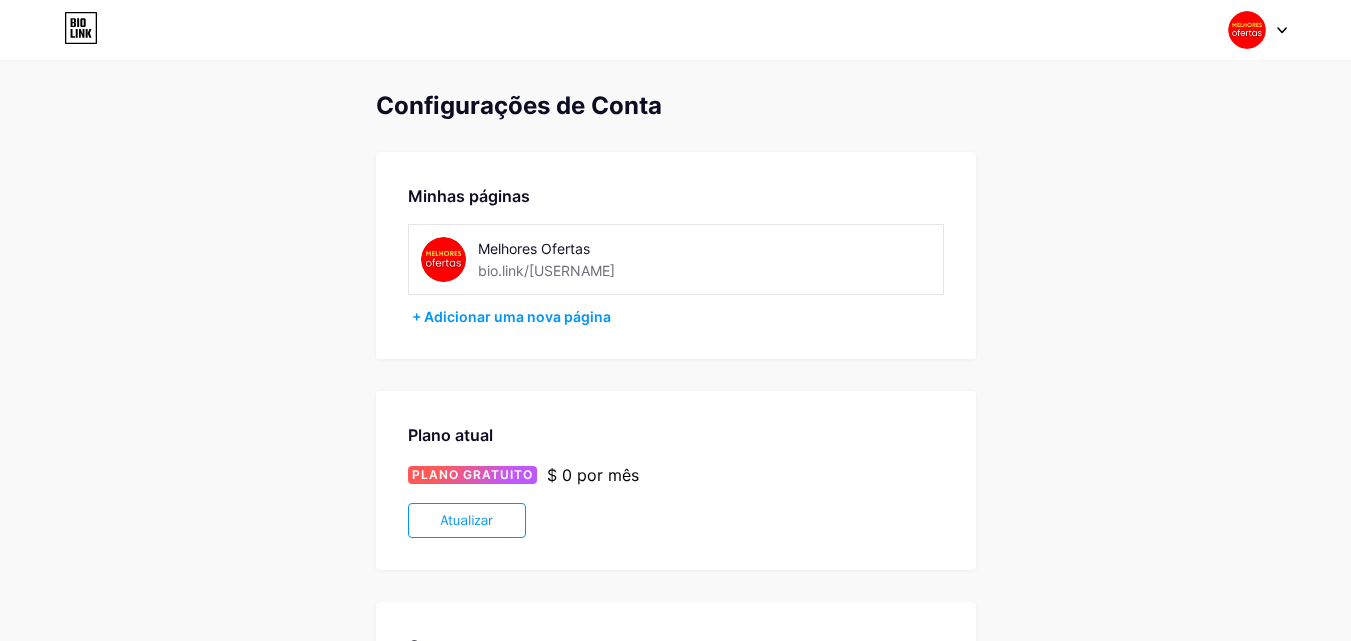 click on "Melhores Ofertas   bio.link/gelianem" at bounding box center (602, 259) 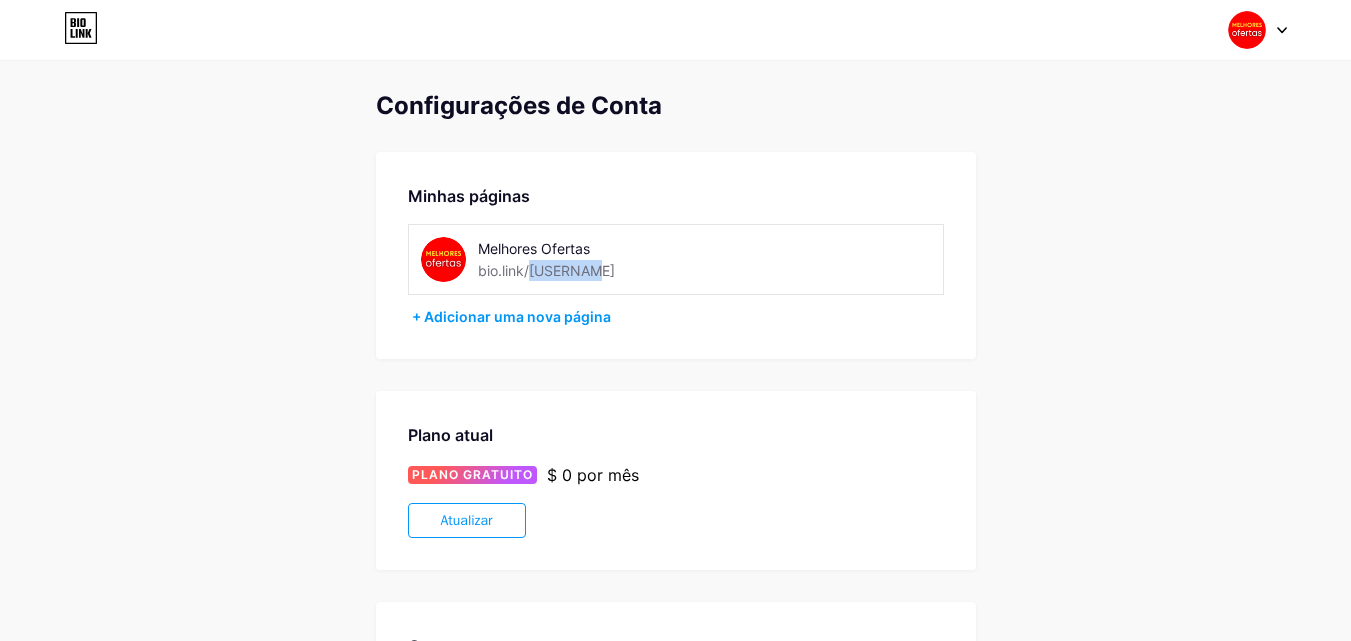 click on "bio.link/gelianem" at bounding box center (546, 270) 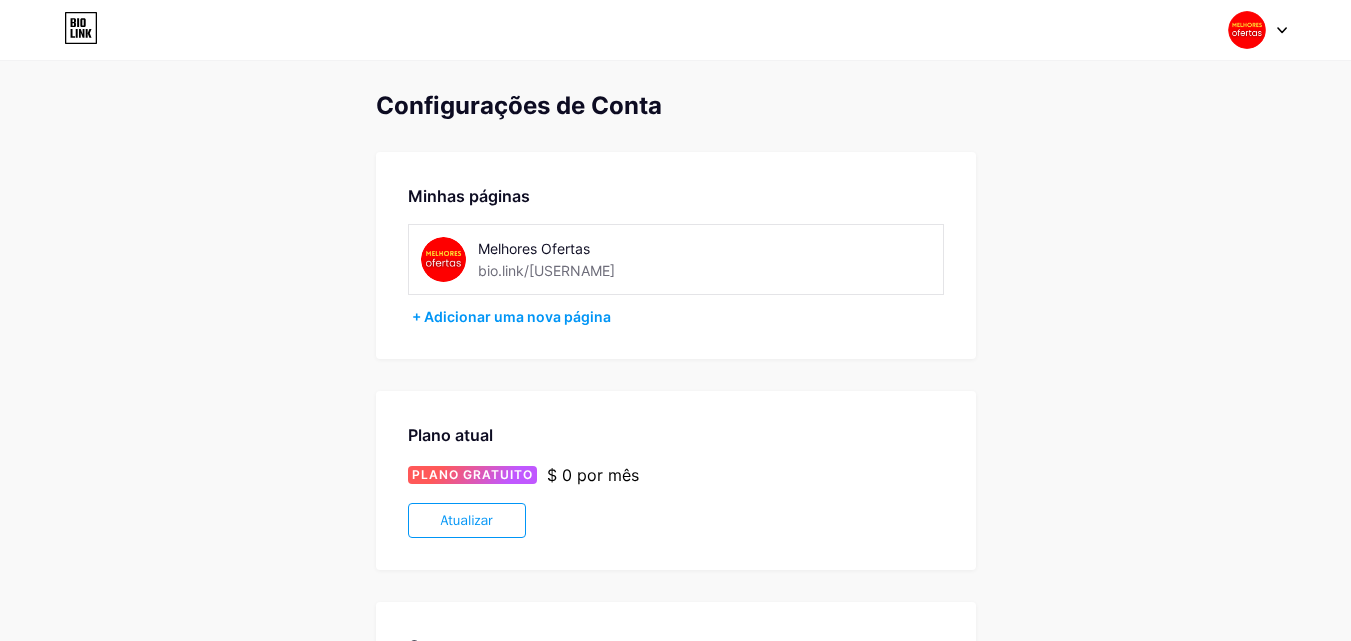 click on "Melhores Ofertas   bio.link/gelianem" at bounding box center (602, 259) 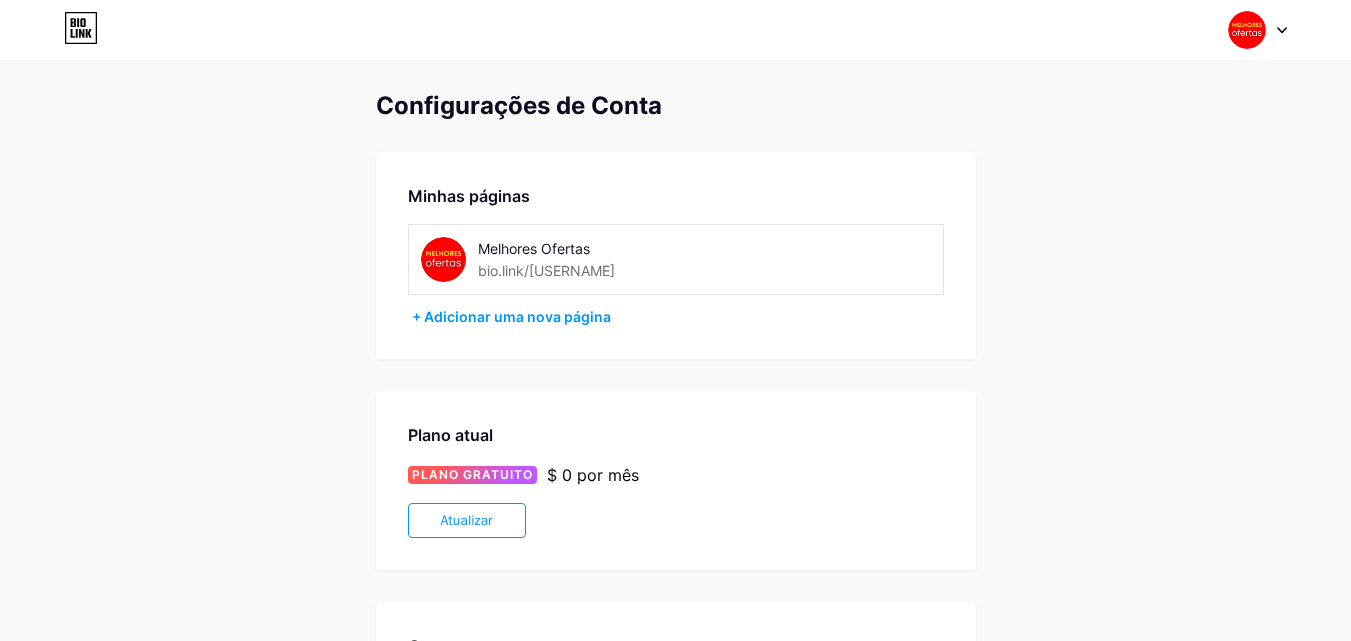 click at bounding box center [1282, 30] 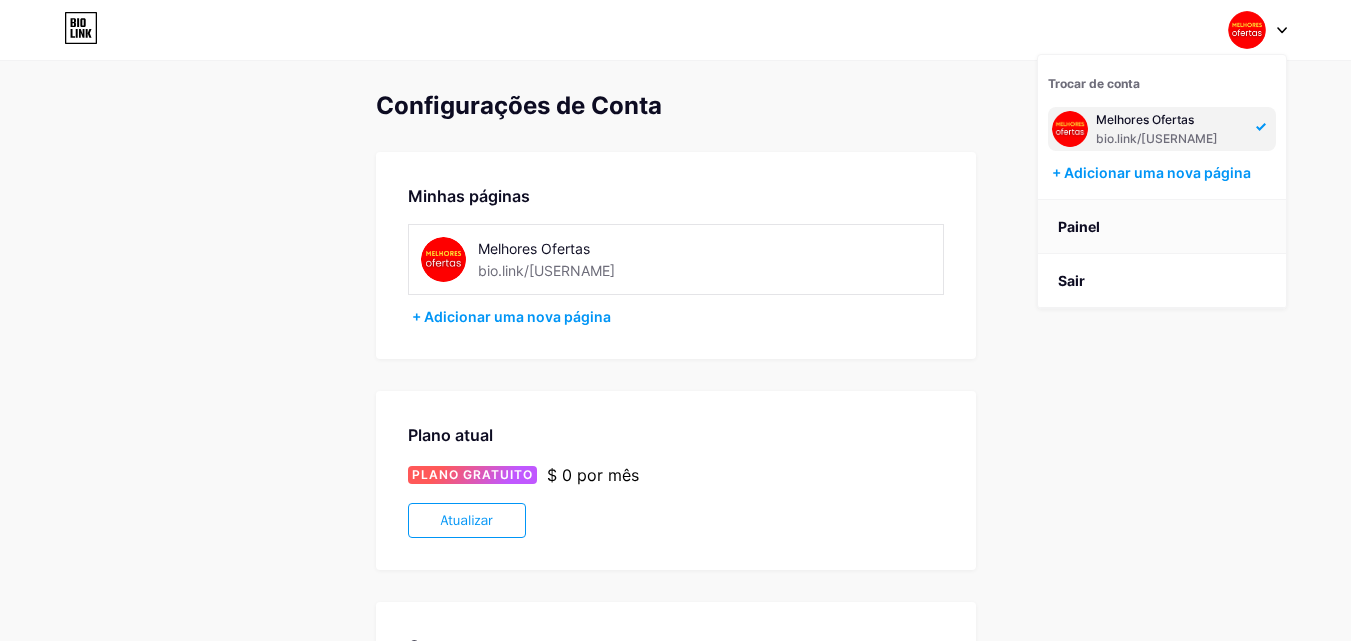 click on "Painel" at bounding box center (1079, 226) 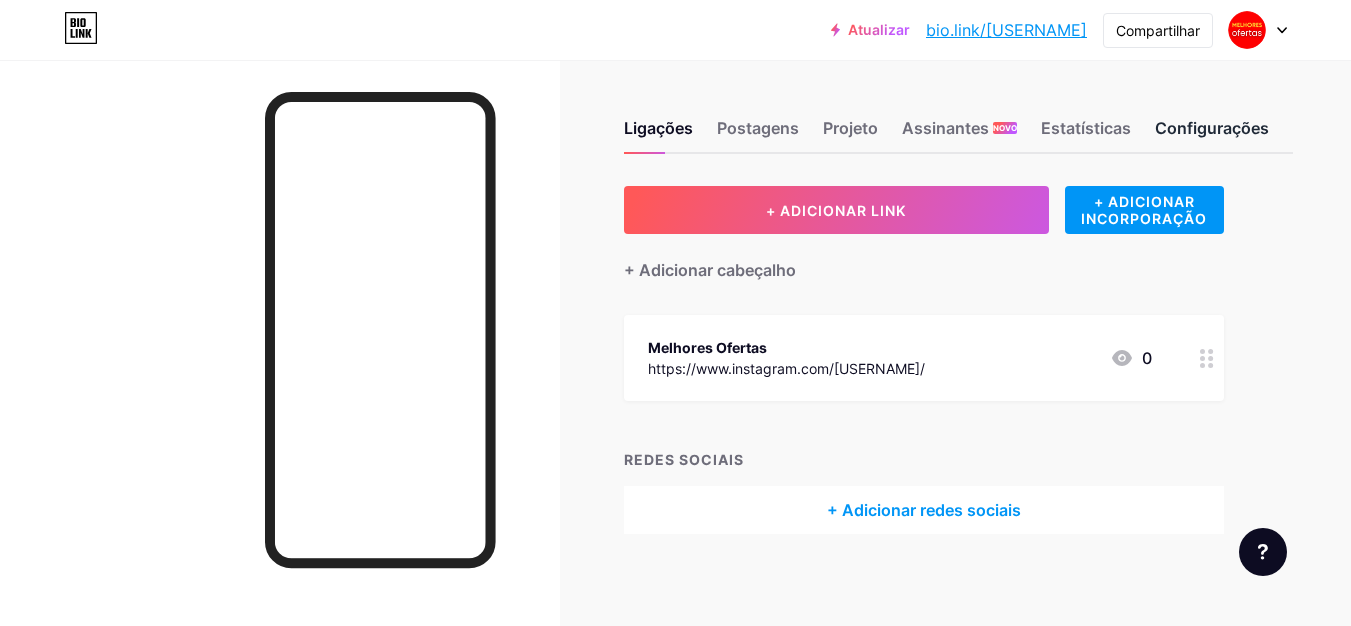 click on "Configurações" at bounding box center (1212, 128) 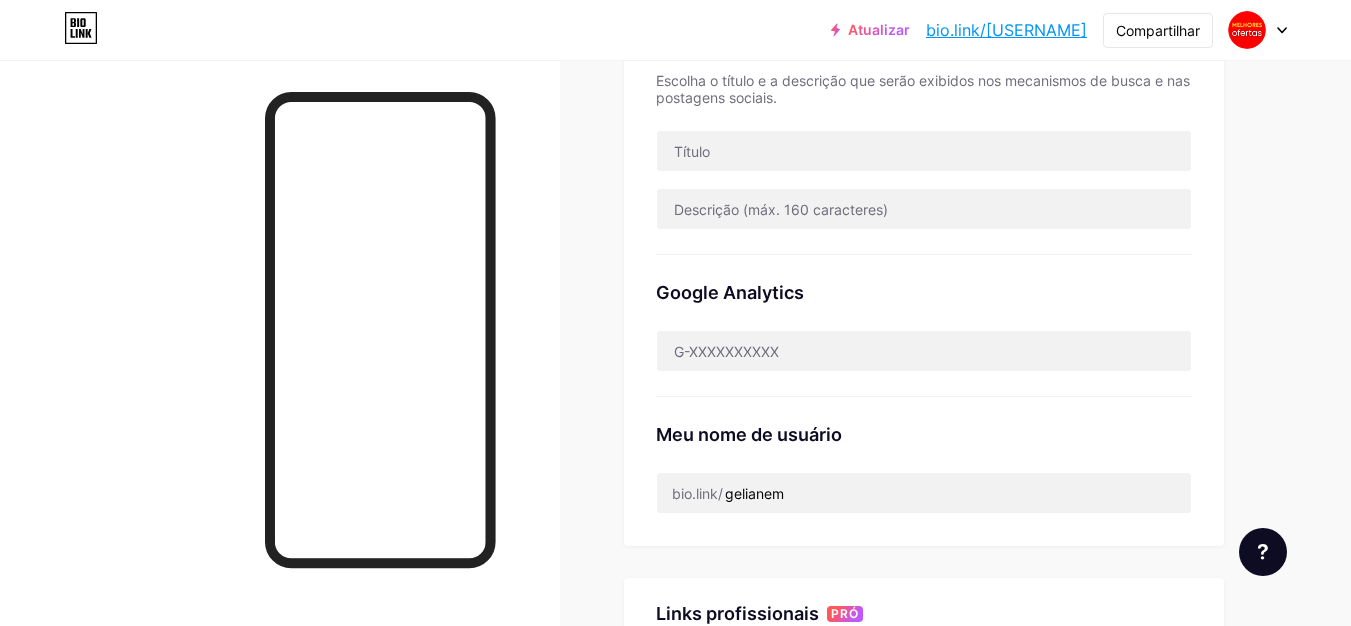 scroll, scrollTop: 500, scrollLeft: 0, axis: vertical 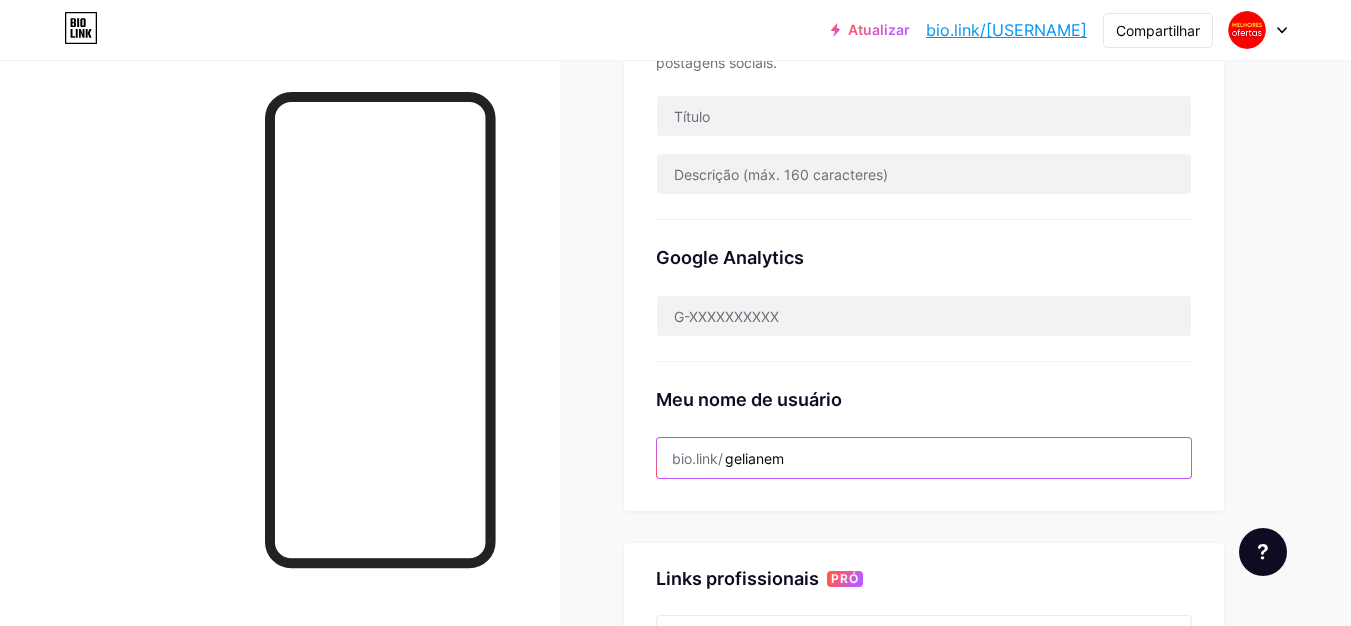 click on "gelianem" at bounding box center (924, 458) 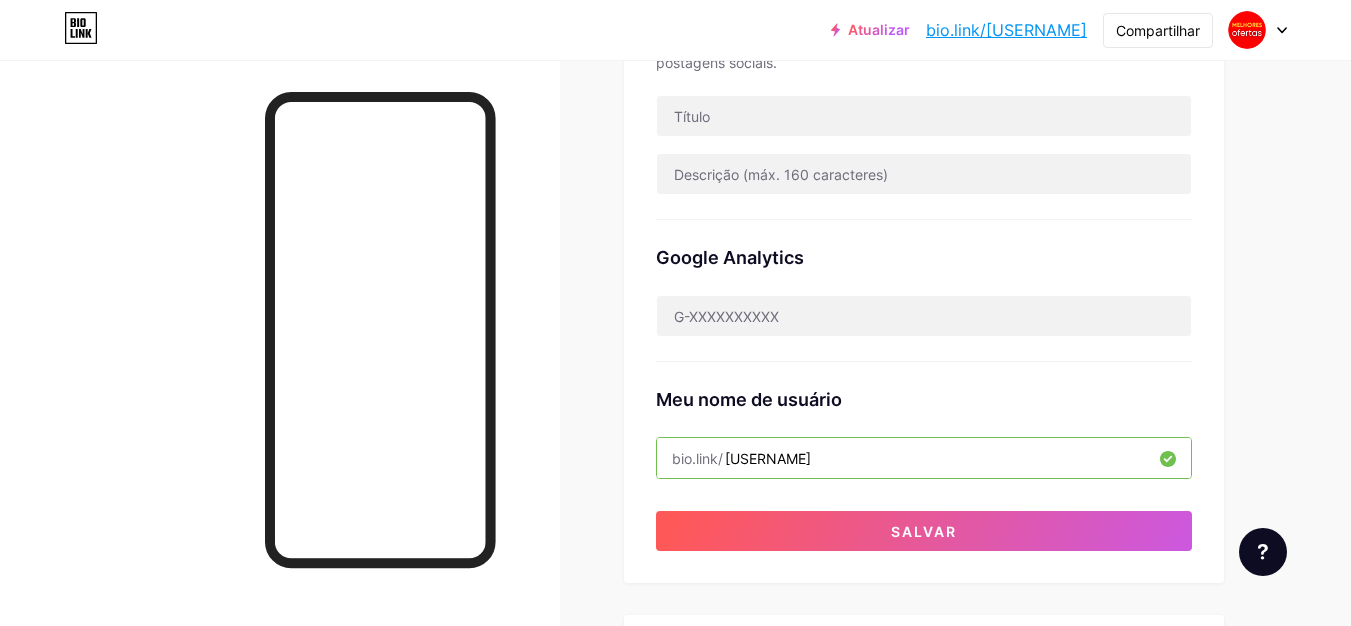 drag, startPoint x: 842, startPoint y: 456, endPoint x: 728, endPoint y: 460, distance: 114.07015 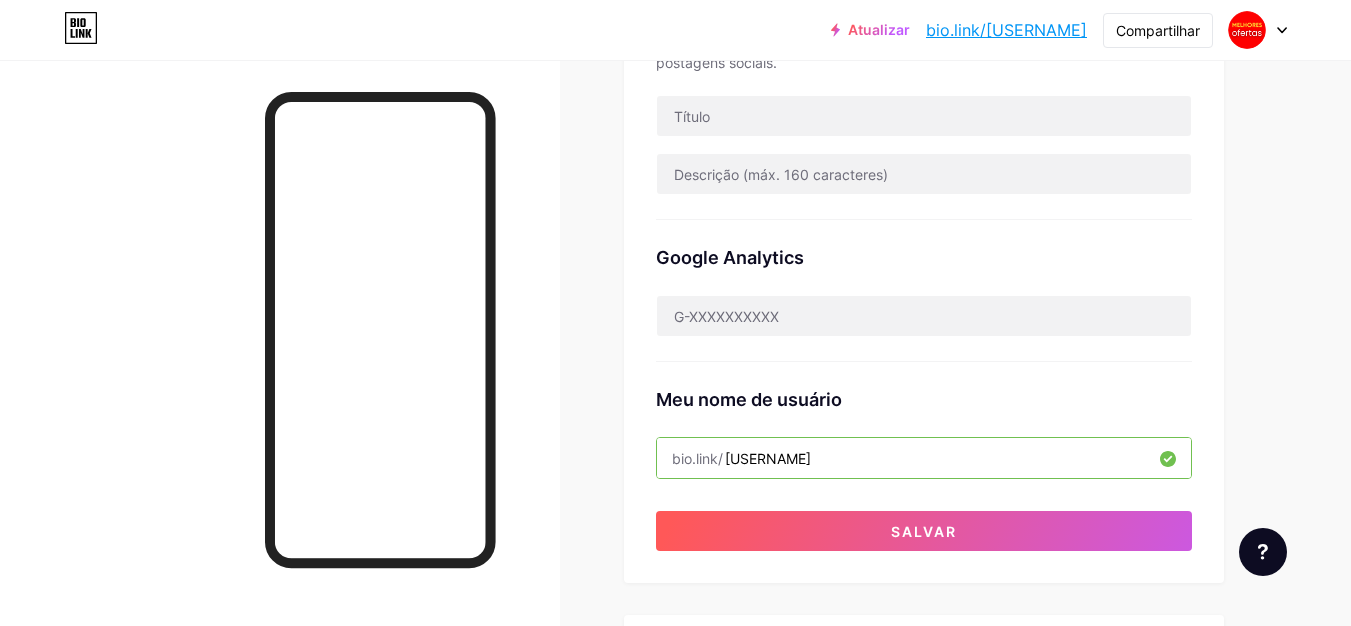 click on "melhoresofertas" at bounding box center (924, 458) 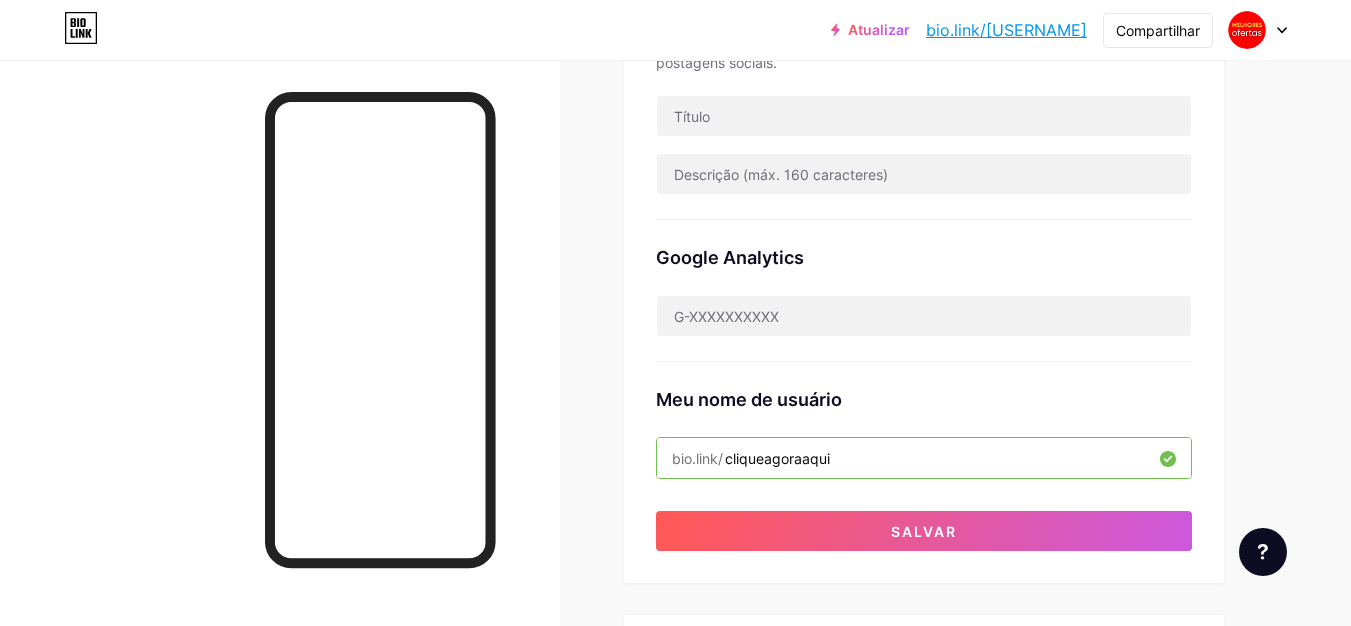 click on "Meu nome de usuário" at bounding box center [924, 257] 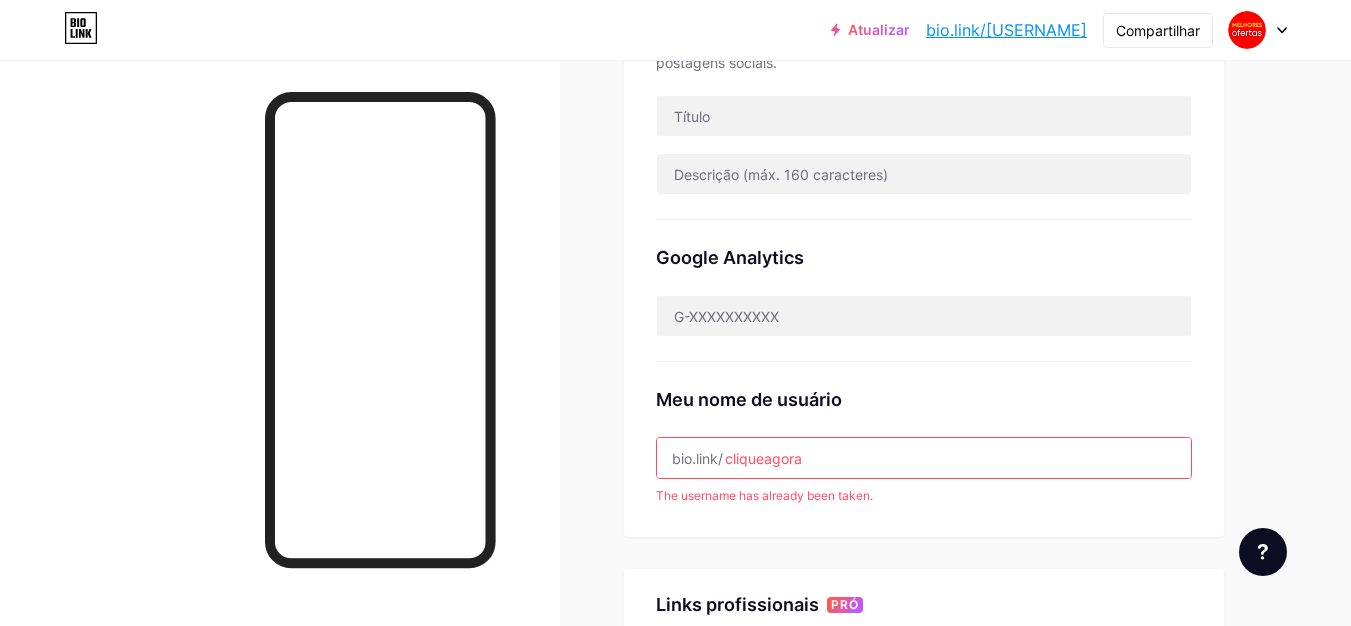 click on "Meu nome de usuário   bio.link/   cliqueagora     The username has already been taken." at bounding box center [924, 433] 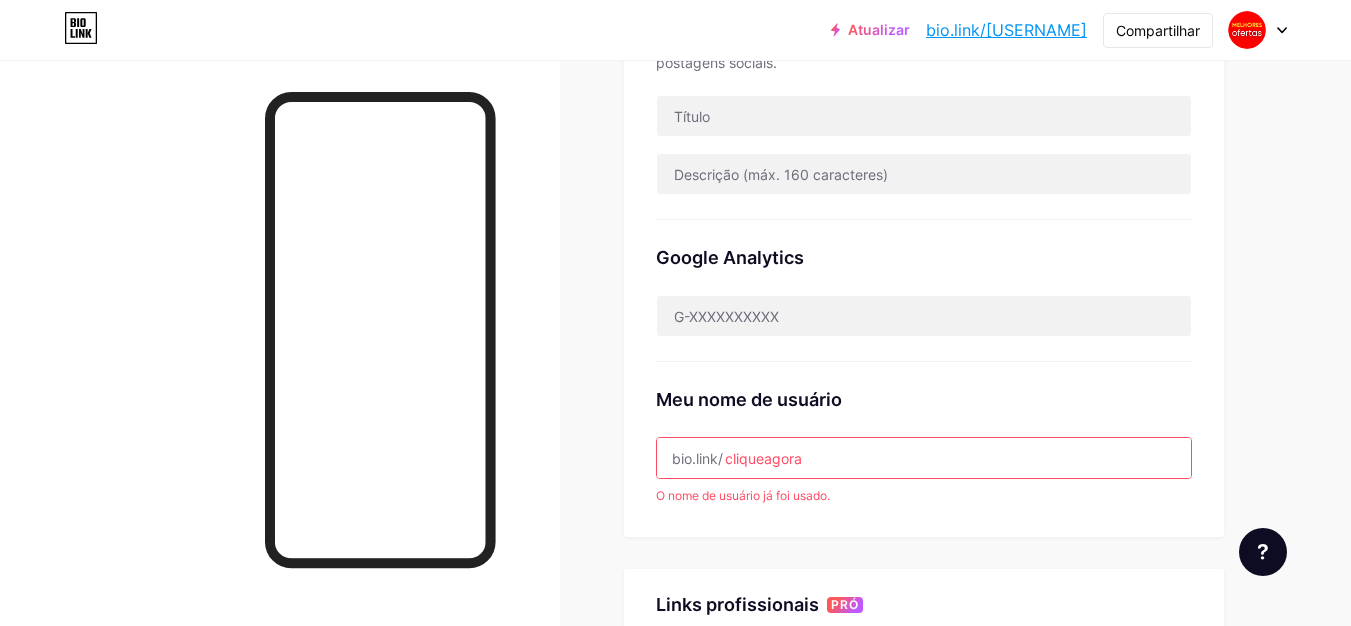 click on "cliqueagora" at bounding box center [924, 458] 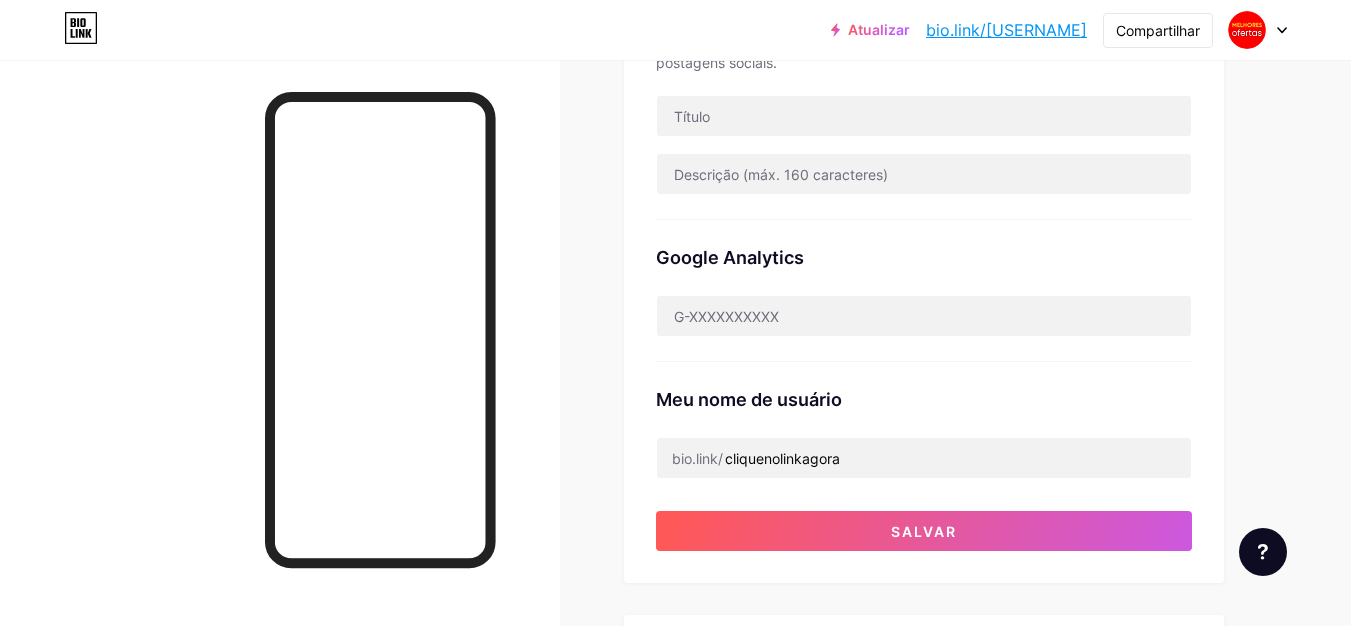 click on "Meu nome de usuário" at bounding box center (924, 257) 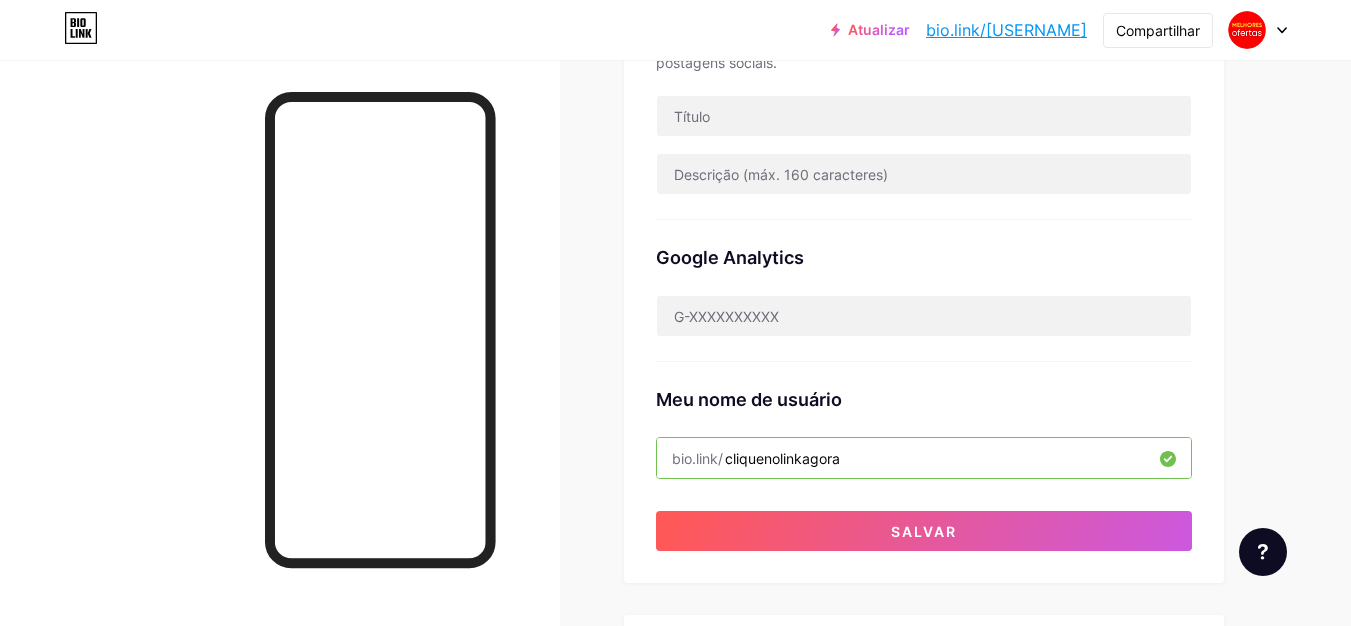 click on "cliquenolinkagora" at bounding box center [924, 458] 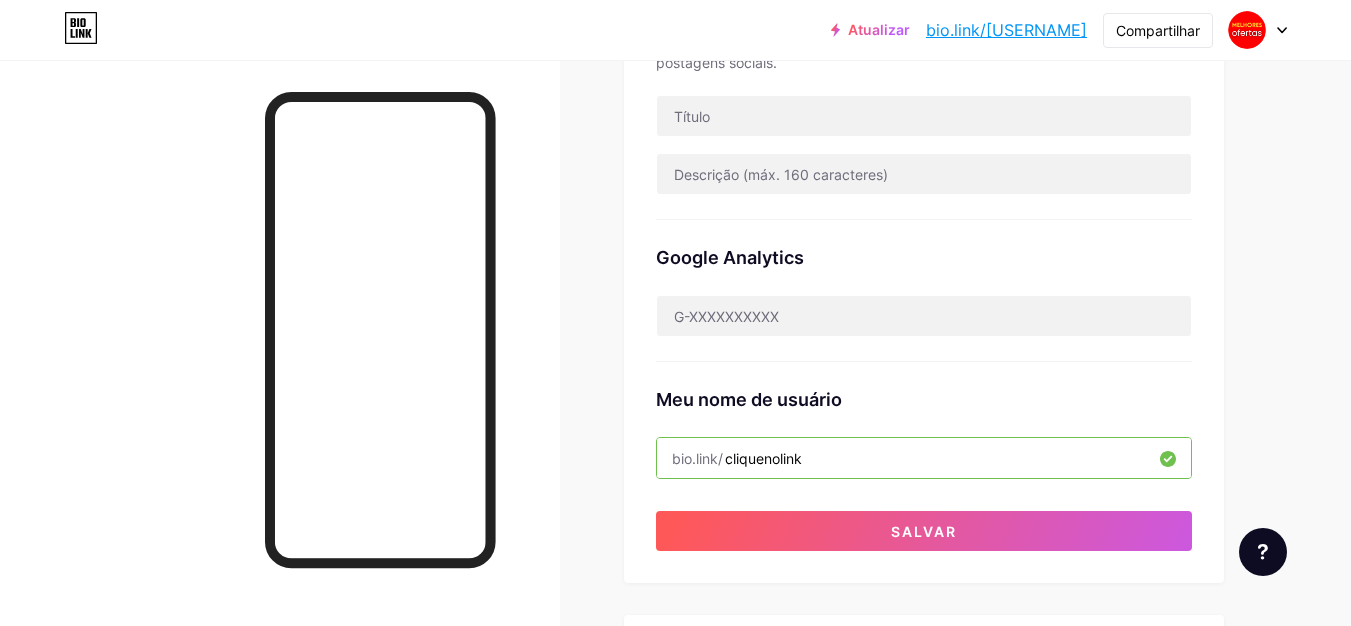type on "cliquenolink" 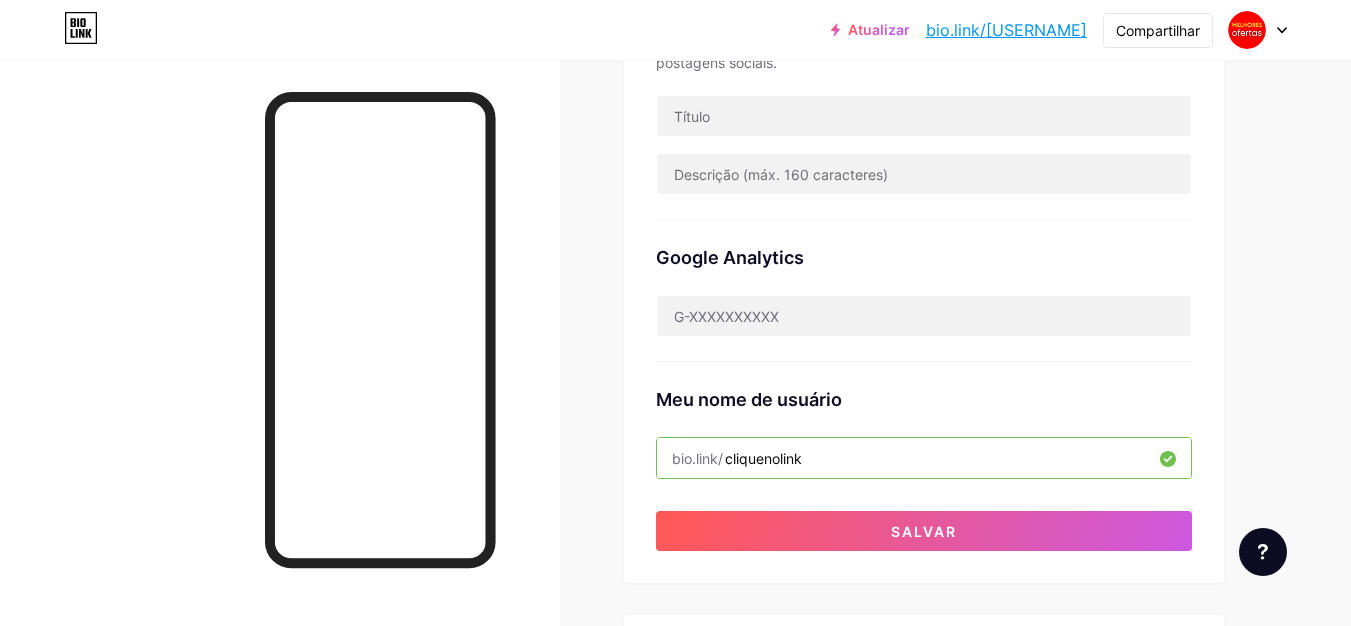 click on "Meu nome de usuário   bio.link/   cliquenolink" at bounding box center (924, 420) 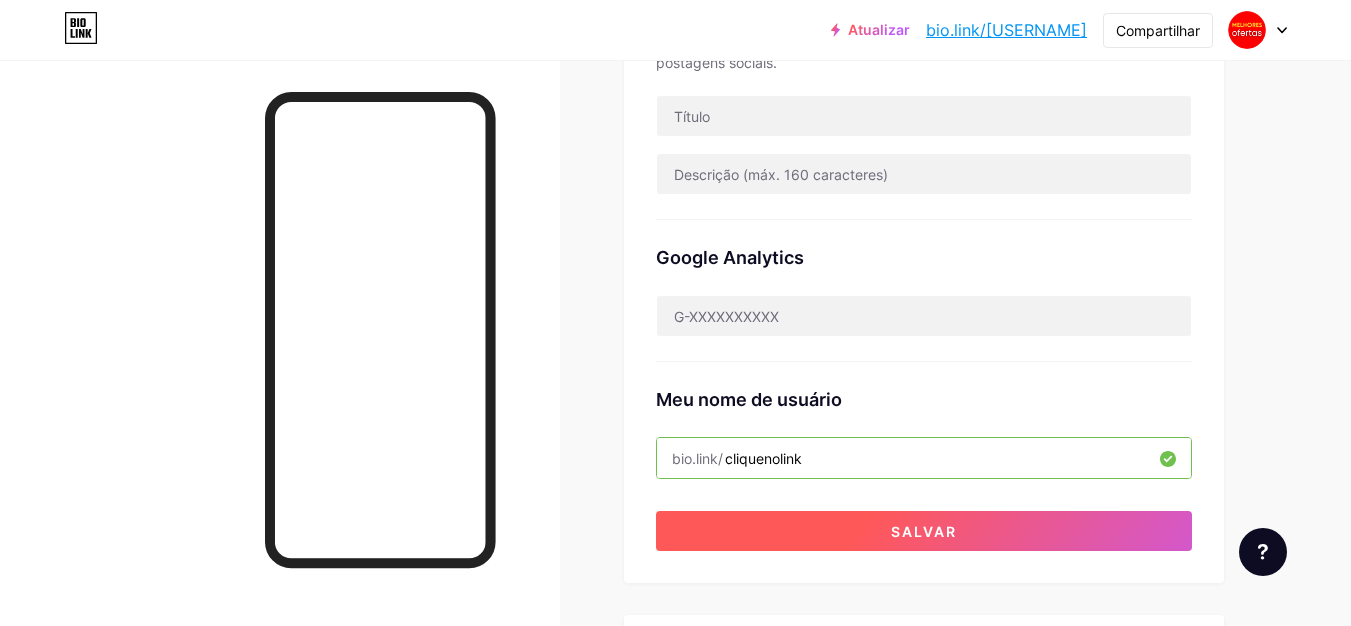 click on "Salvar" at bounding box center [924, 531] 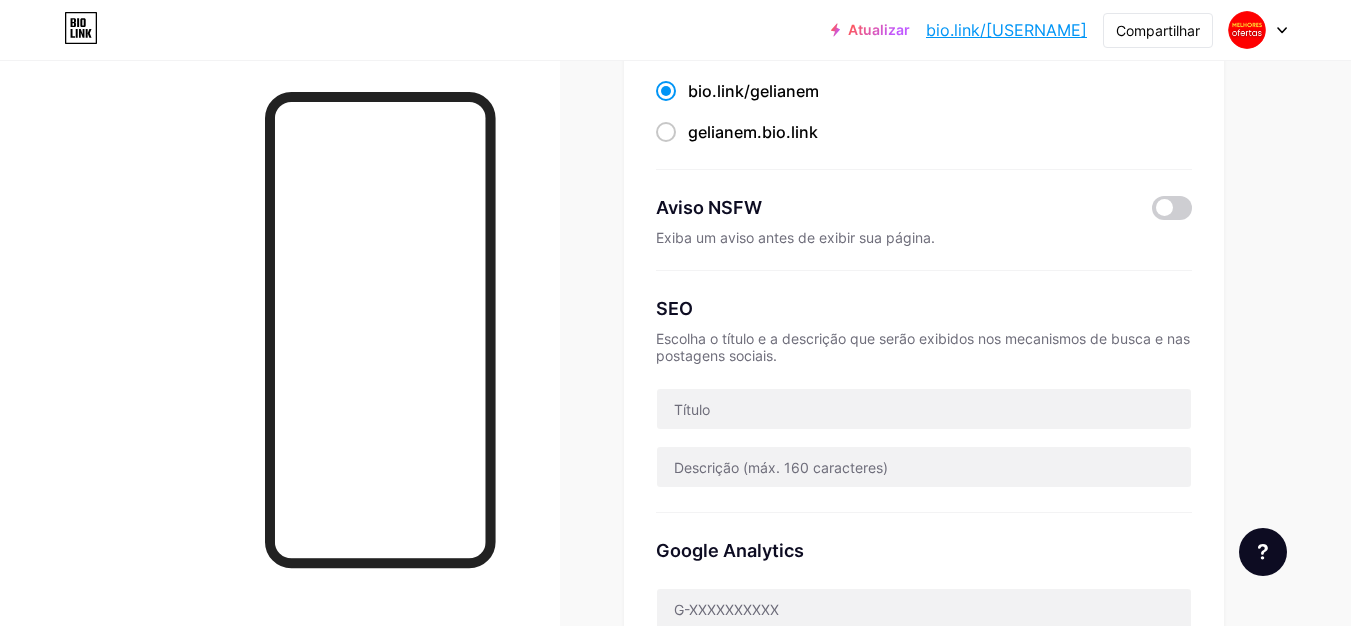 scroll, scrollTop: 172, scrollLeft: 0, axis: vertical 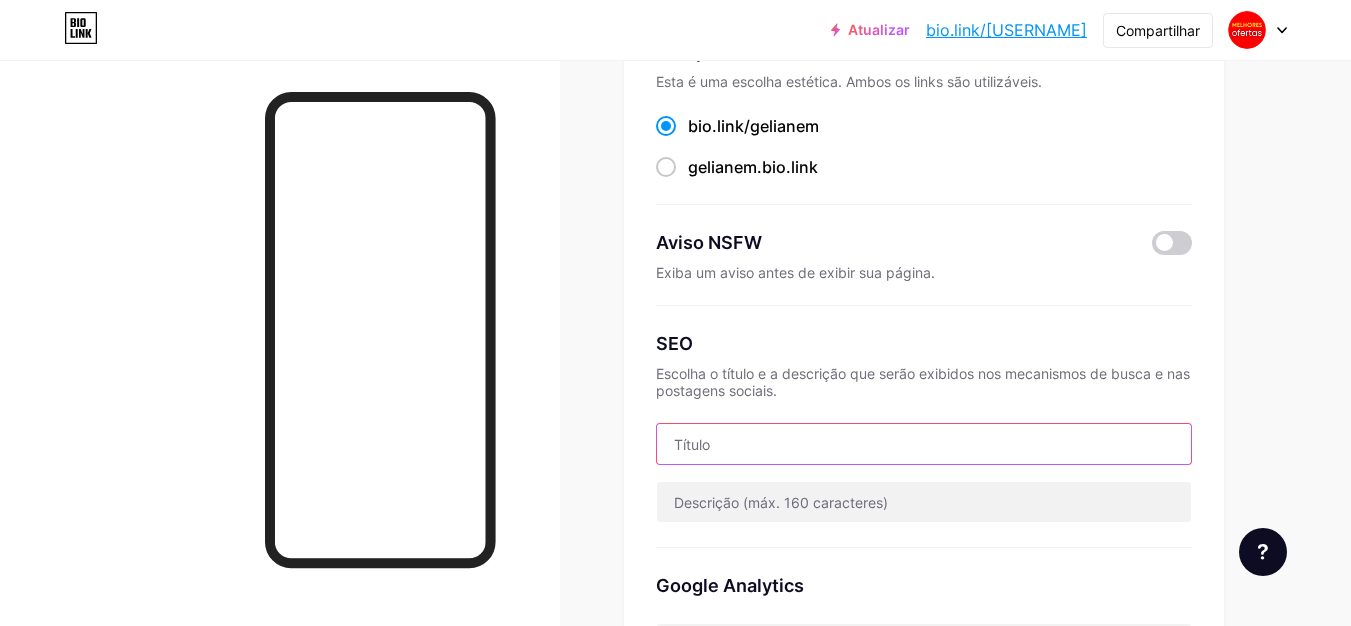click at bounding box center (924, 444) 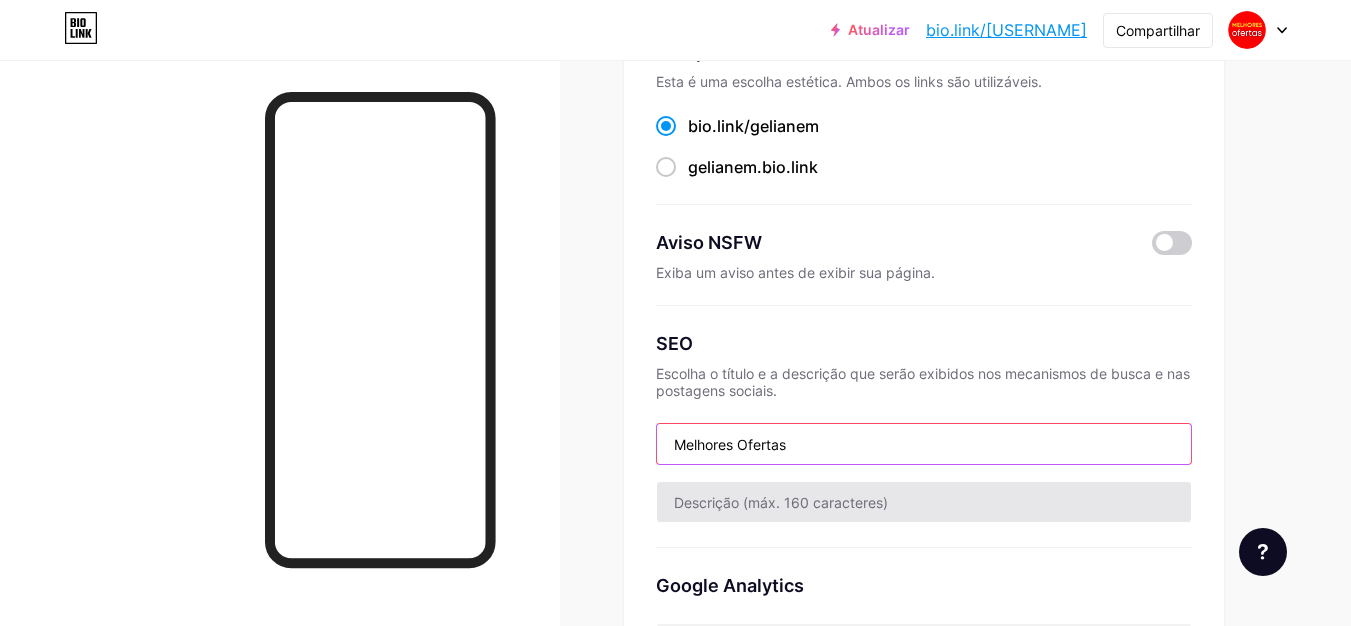 type on "Melhores Ofertas" 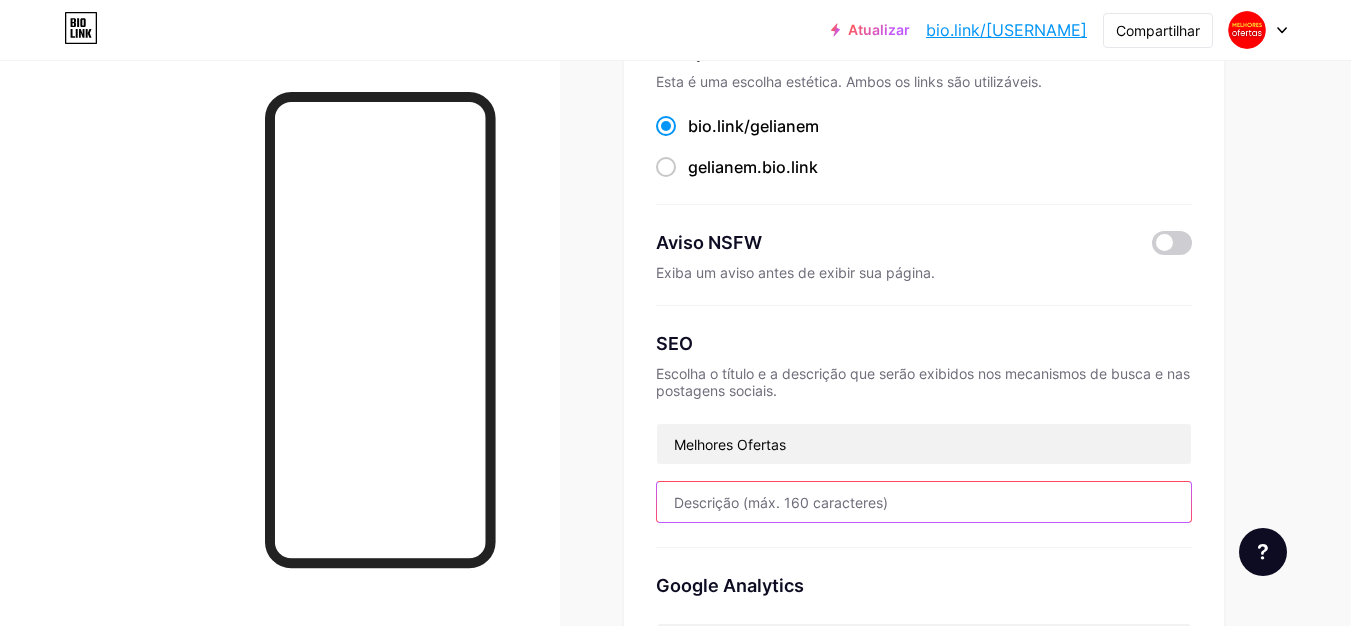 click at bounding box center [924, 502] 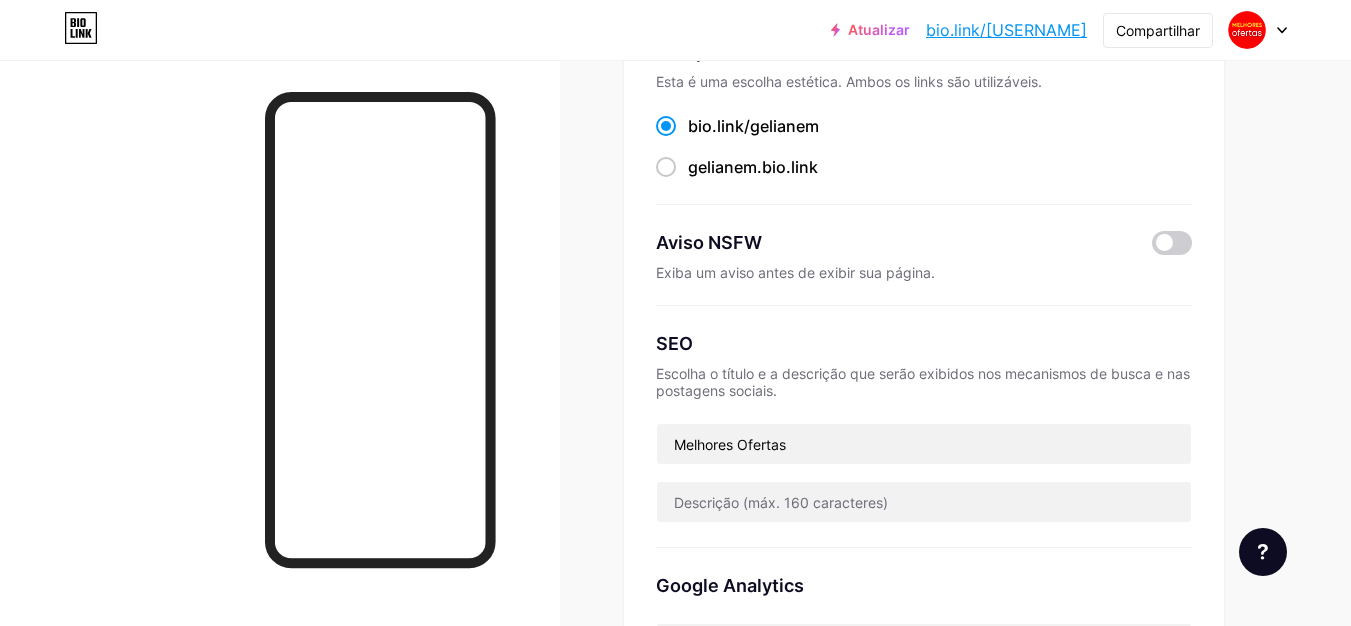 click on "SEO   Escolha o título e a descrição que serão exibidos nos mecanismos de busca e nas postagens sociais.   Melhores Ofertas" at bounding box center (924, 427) 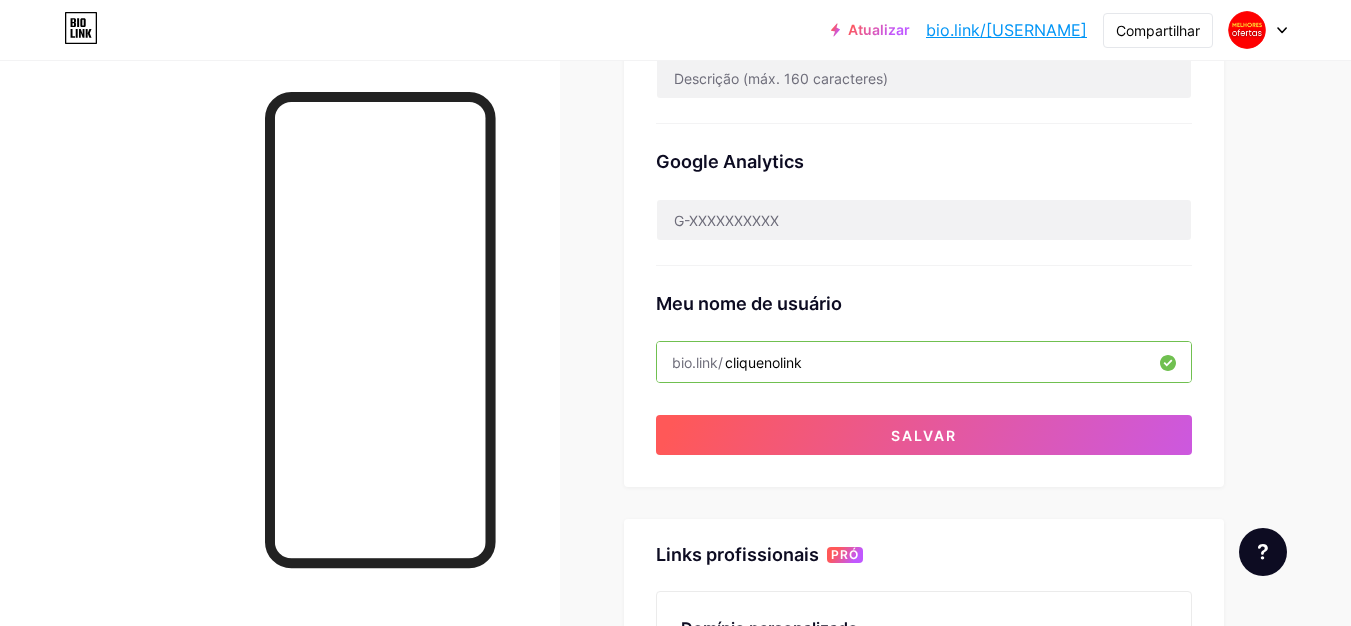 scroll, scrollTop: 772, scrollLeft: 0, axis: vertical 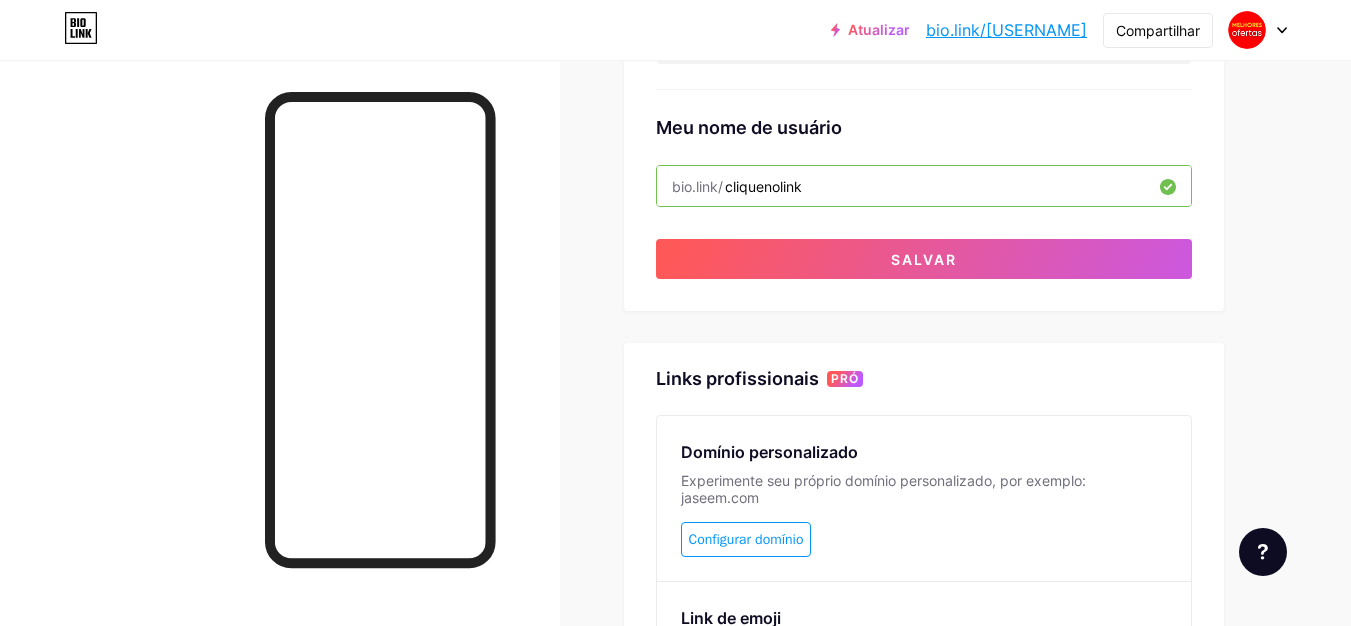 click on "Link preferido   Esta é uma escolha estética. Ambos os links são utilizáveis.
bio.link/  gelianem       gelianem  .bio.link
Aviso NSFW       Exiba um aviso antes de exibir sua página.     SEO   Escolha o título e a descrição que serão exibidos nos mecanismos de busca e nas postagens sociais.   Melhores Ofertas         Google Analytics       Meu nome de usuário   bio.link/   cliquenolink           Salvar" at bounding box center (924, -142) 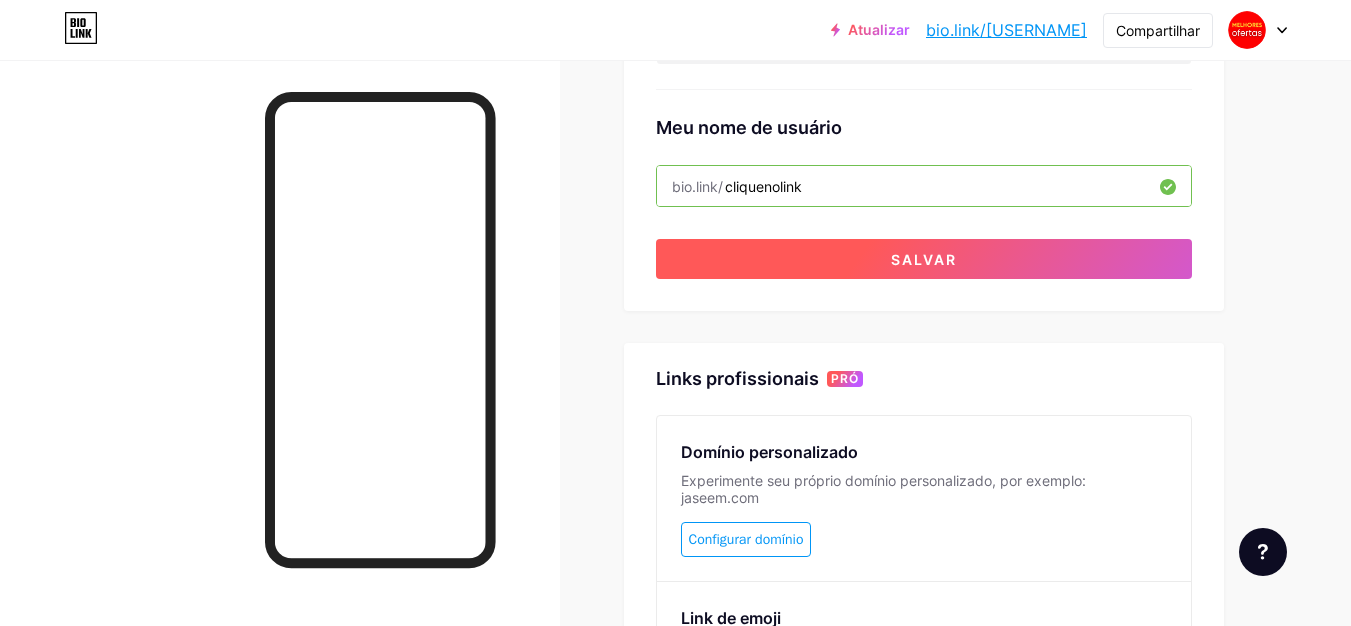 click on "Salvar" at bounding box center (924, 259) 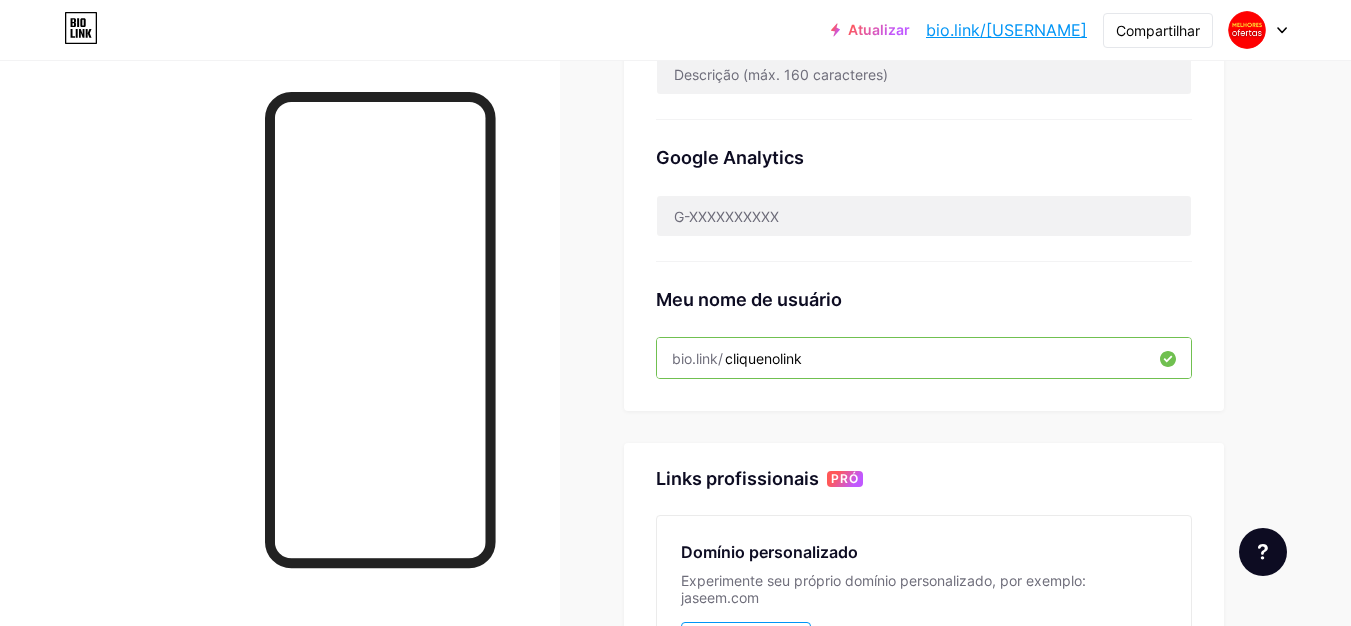 scroll, scrollTop: 700, scrollLeft: 0, axis: vertical 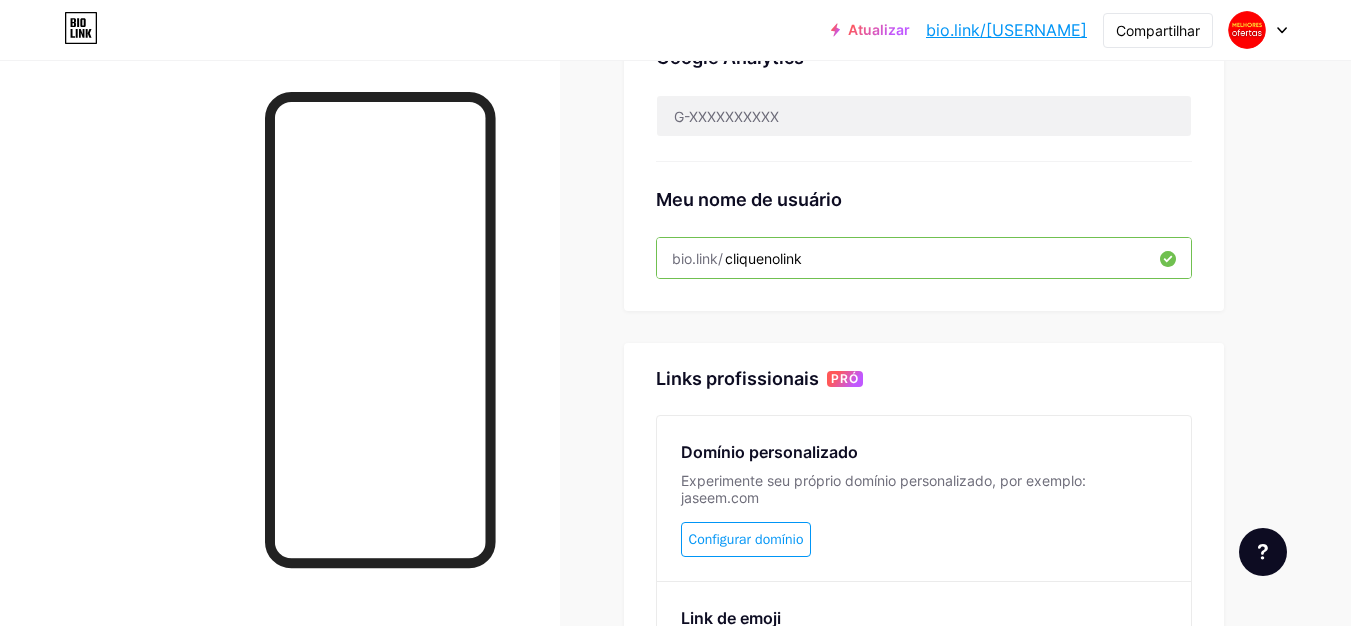 click on "cliquenolink" at bounding box center [924, 258] 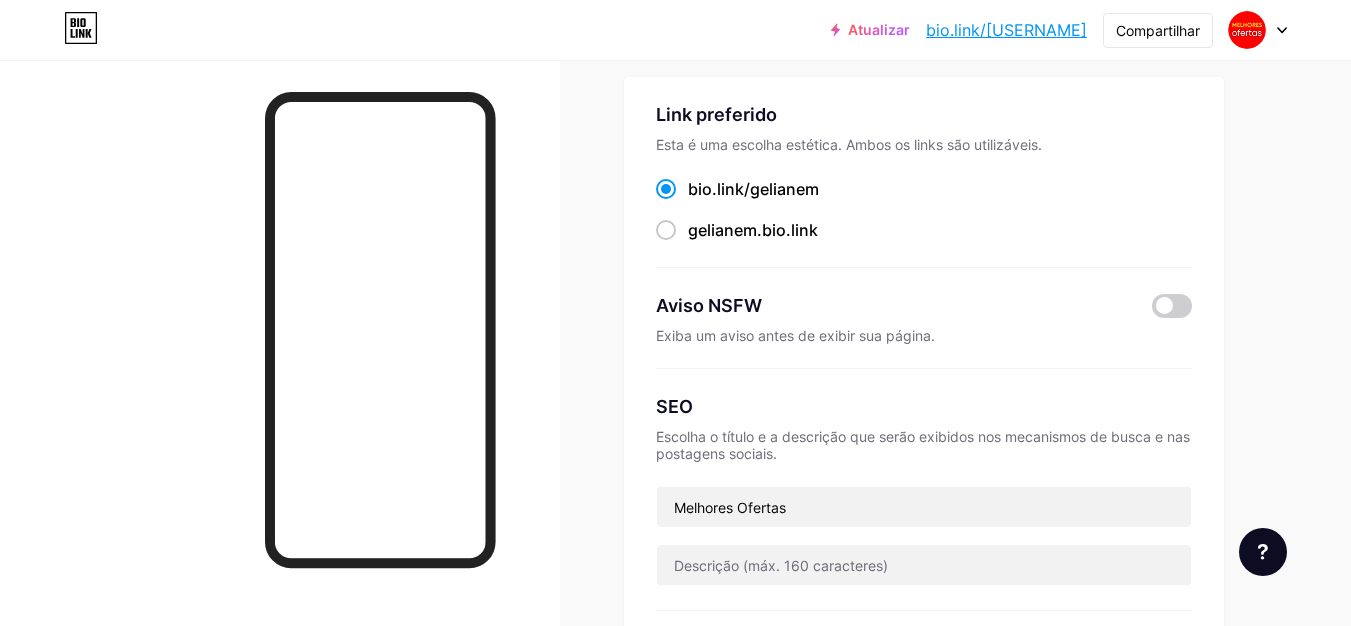 scroll, scrollTop: 100, scrollLeft: 0, axis: vertical 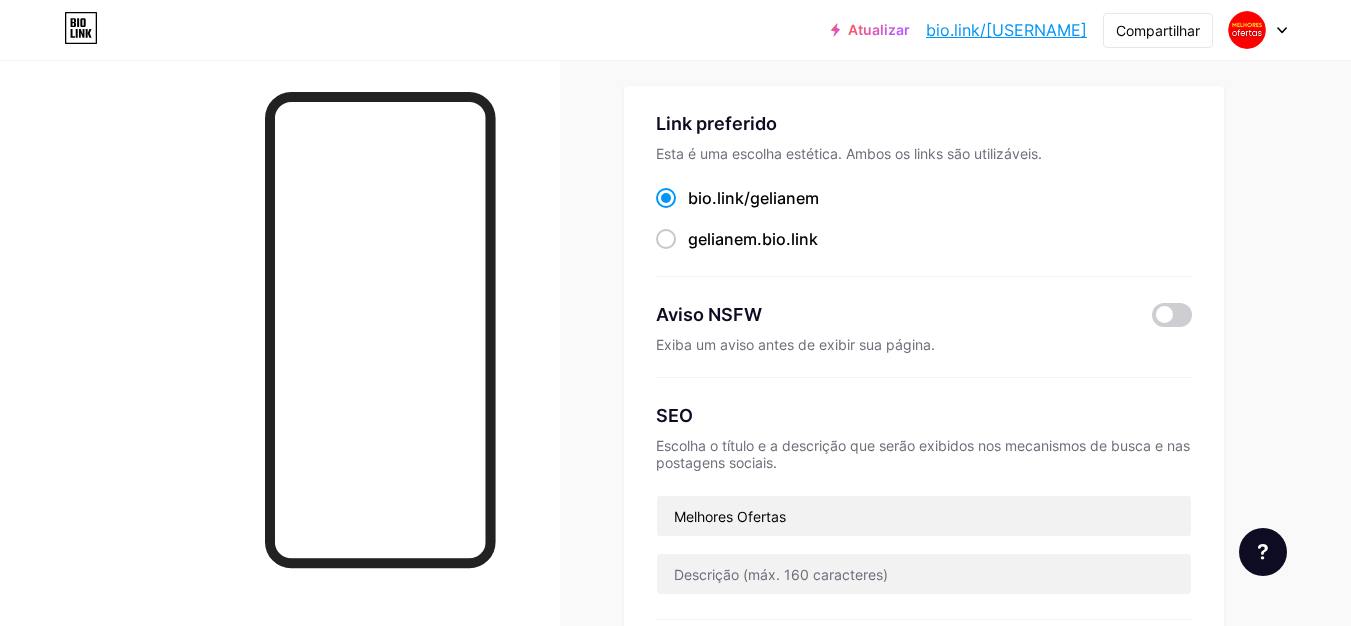 click on "Aviso NSFW       Exiba um aviso antes de exibir sua página." at bounding box center (924, 327) 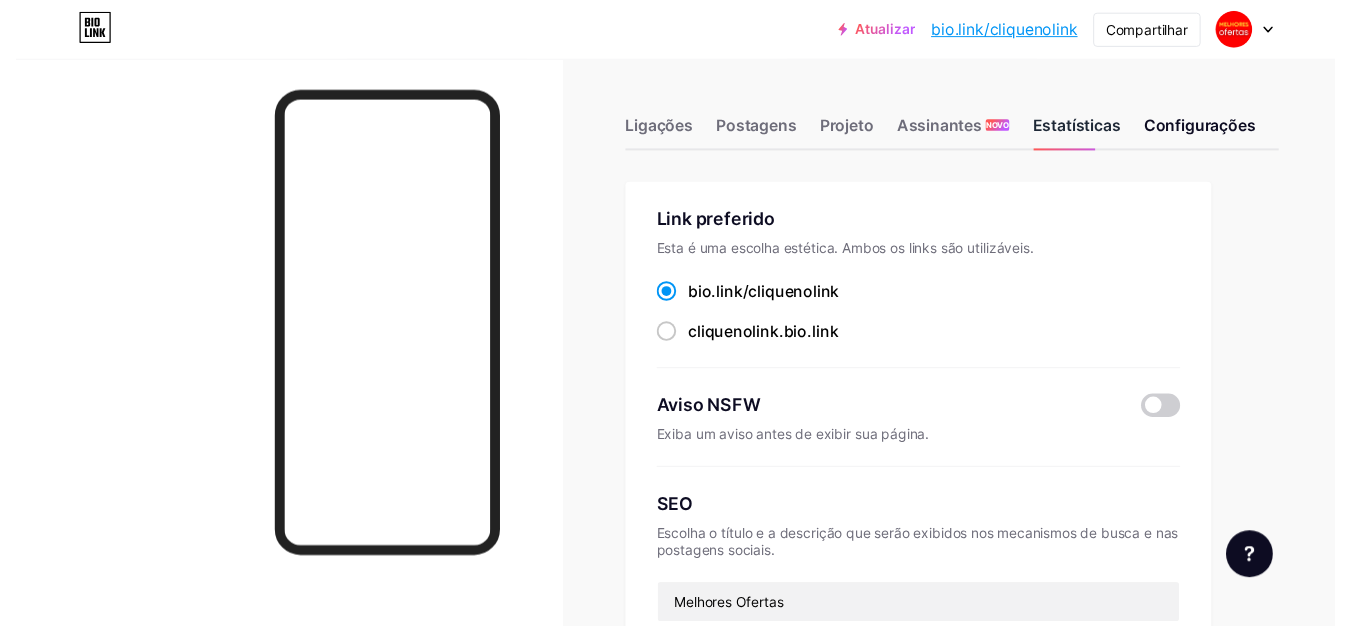 scroll, scrollTop: 0, scrollLeft: 0, axis: both 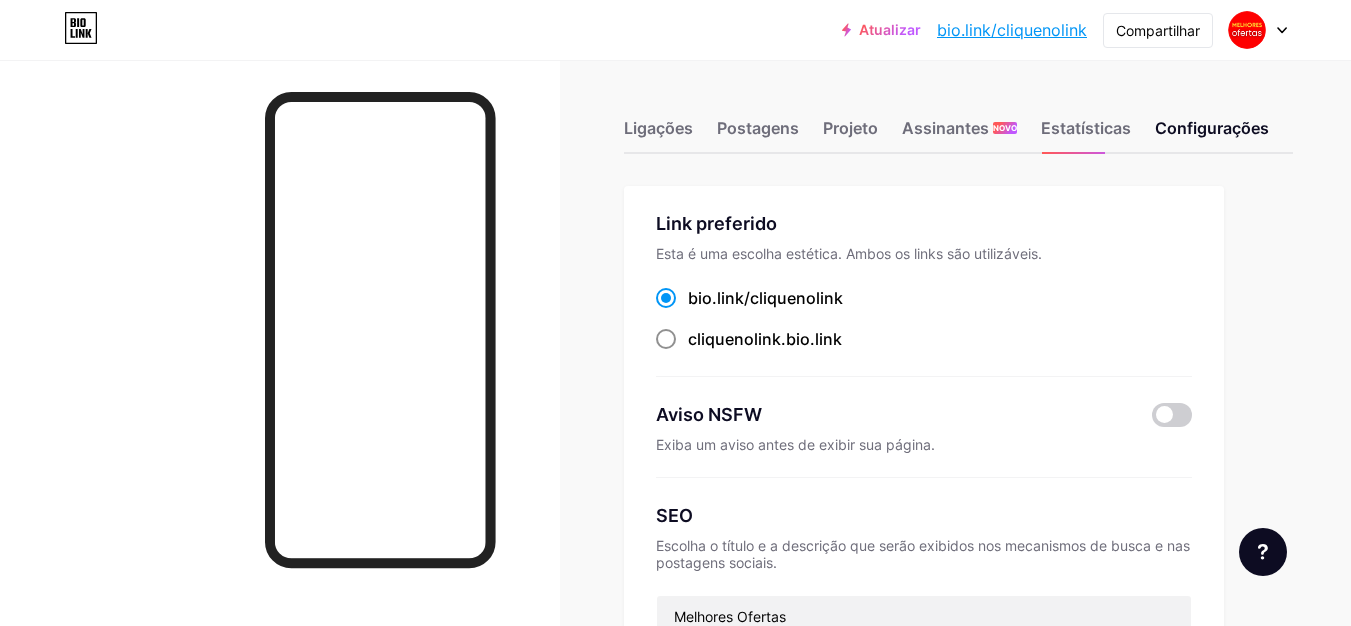 click at bounding box center [666, 298] 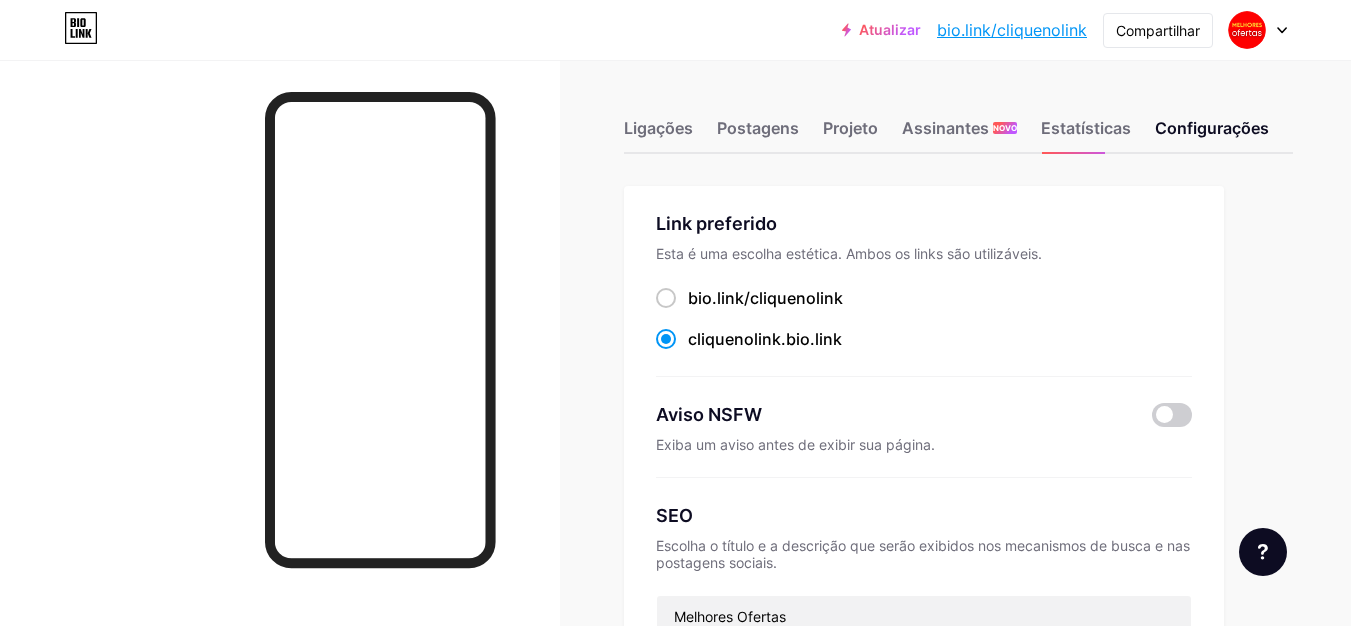 click on "Aviso NSFW       Exiba um aviso antes de exibir sua página." at bounding box center (924, 427) 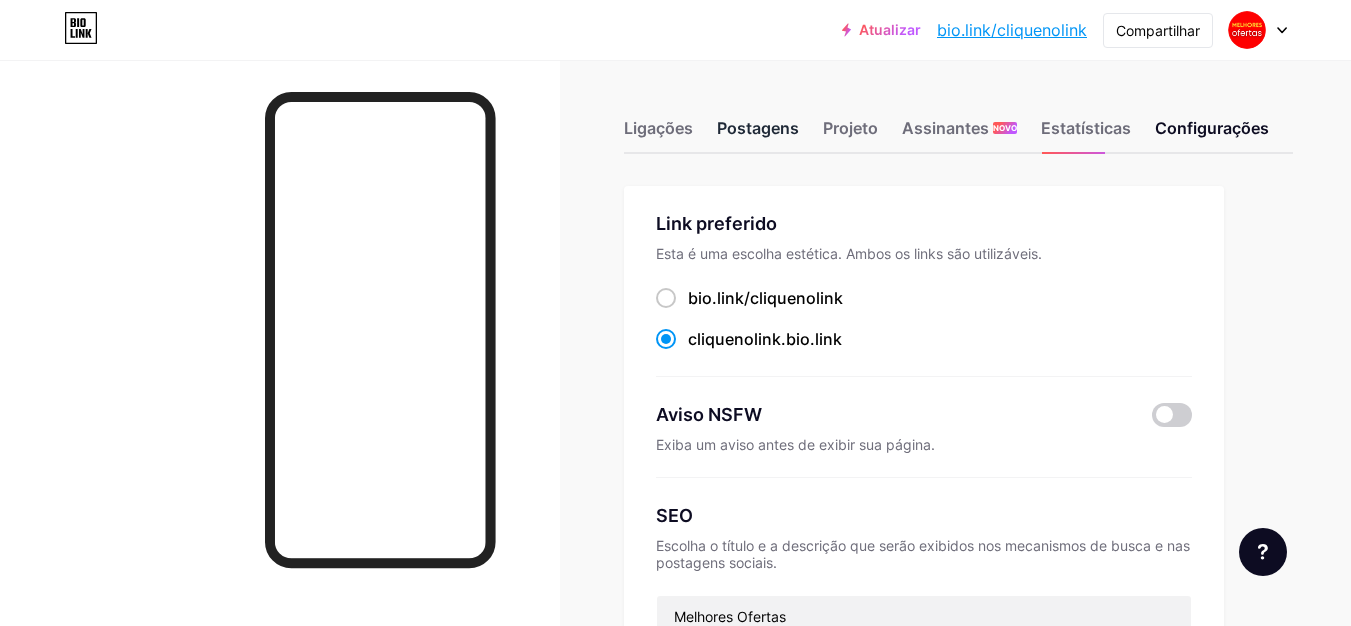 click on "Postagens" at bounding box center [758, 128] 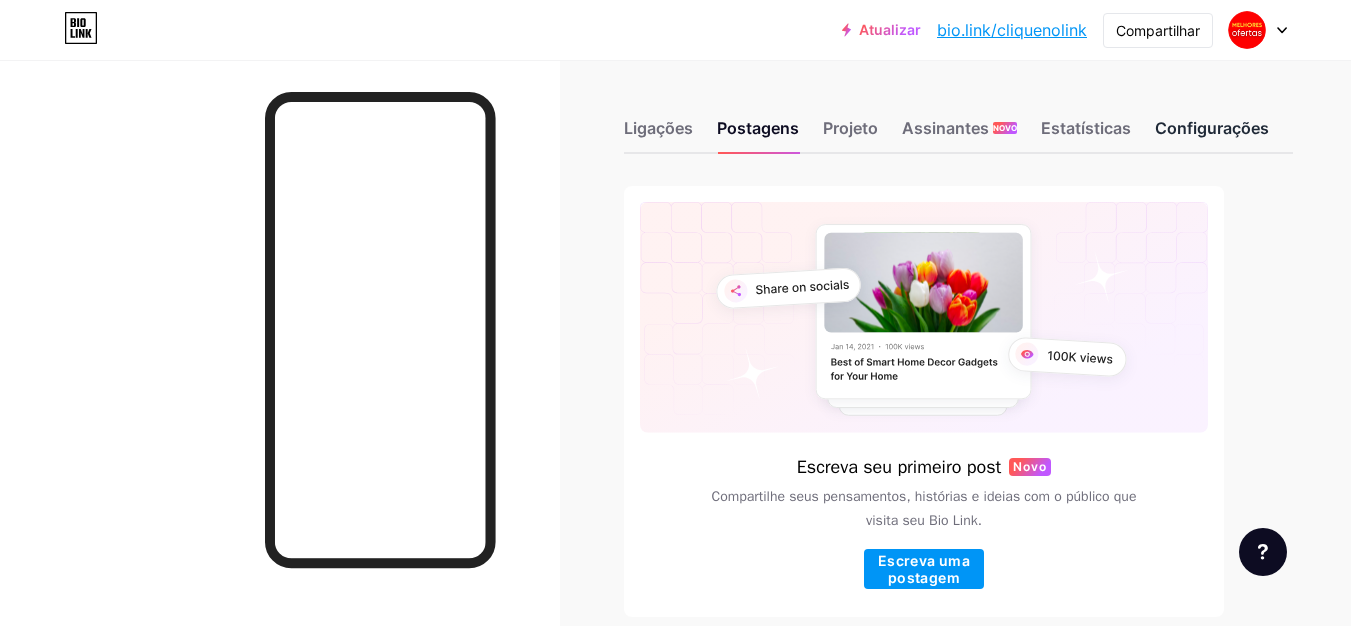 click on "Configurações" at bounding box center (1212, 128) 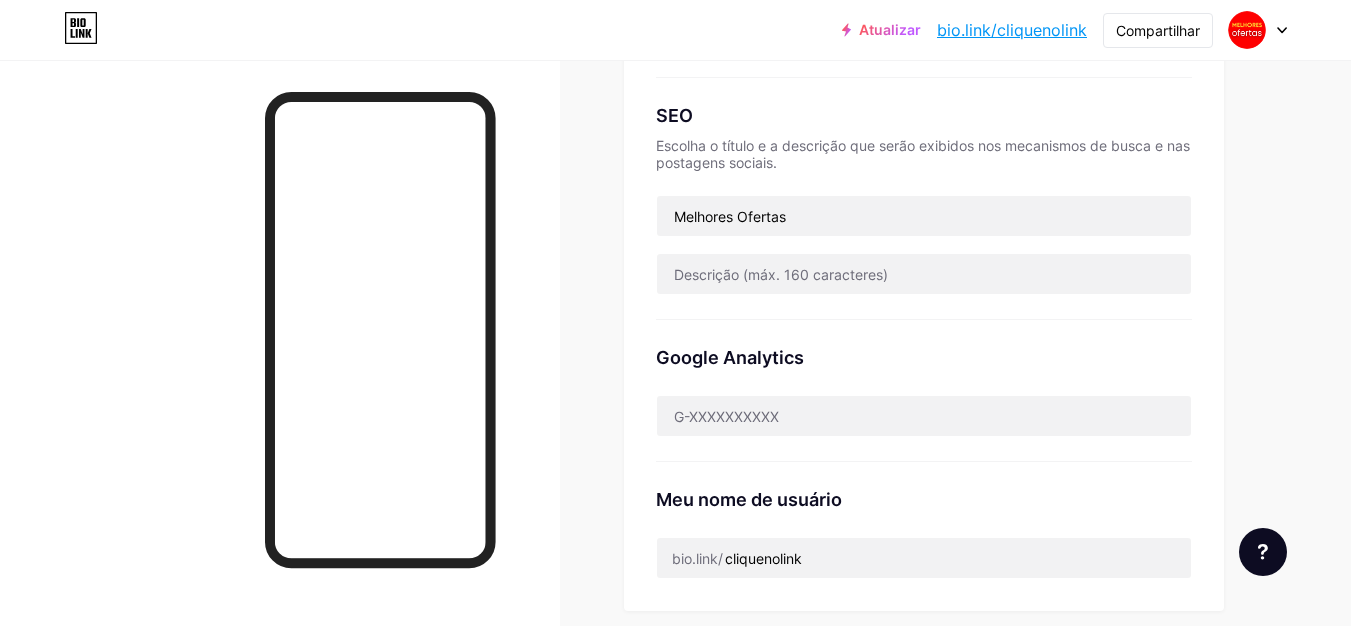 scroll, scrollTop: 0, scrollLeft: 0, axis: both 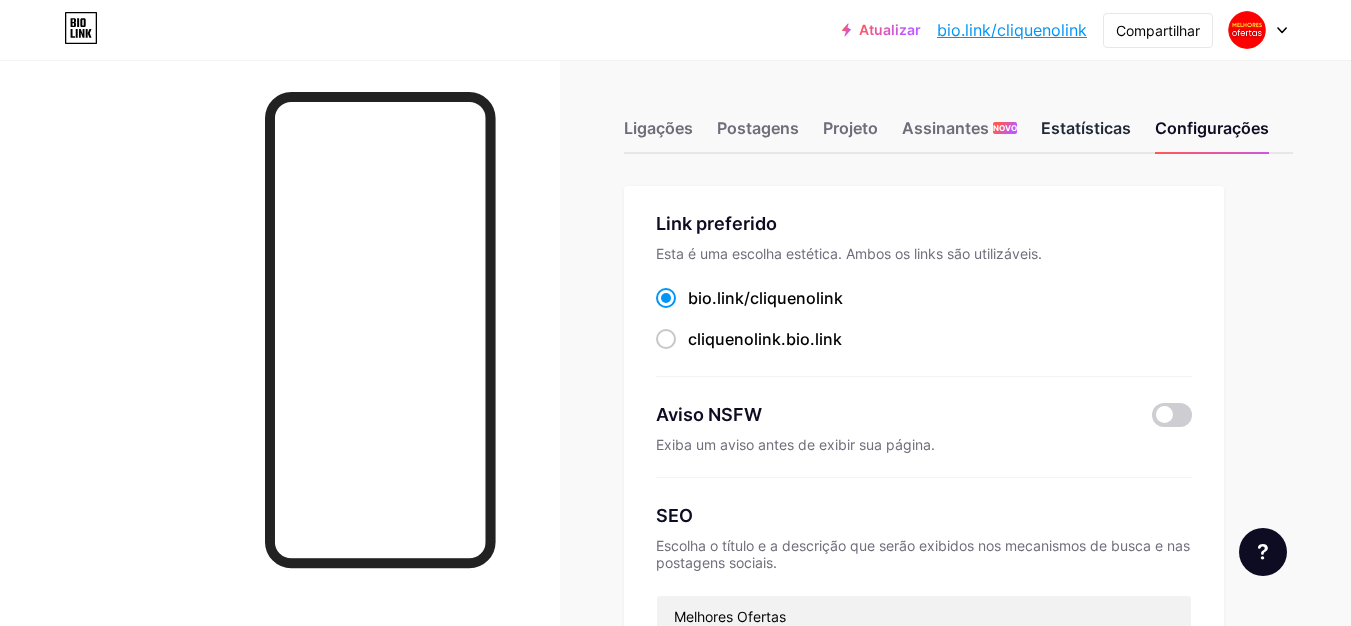 click on "Estatísticas" at bounding box center [658, 128] 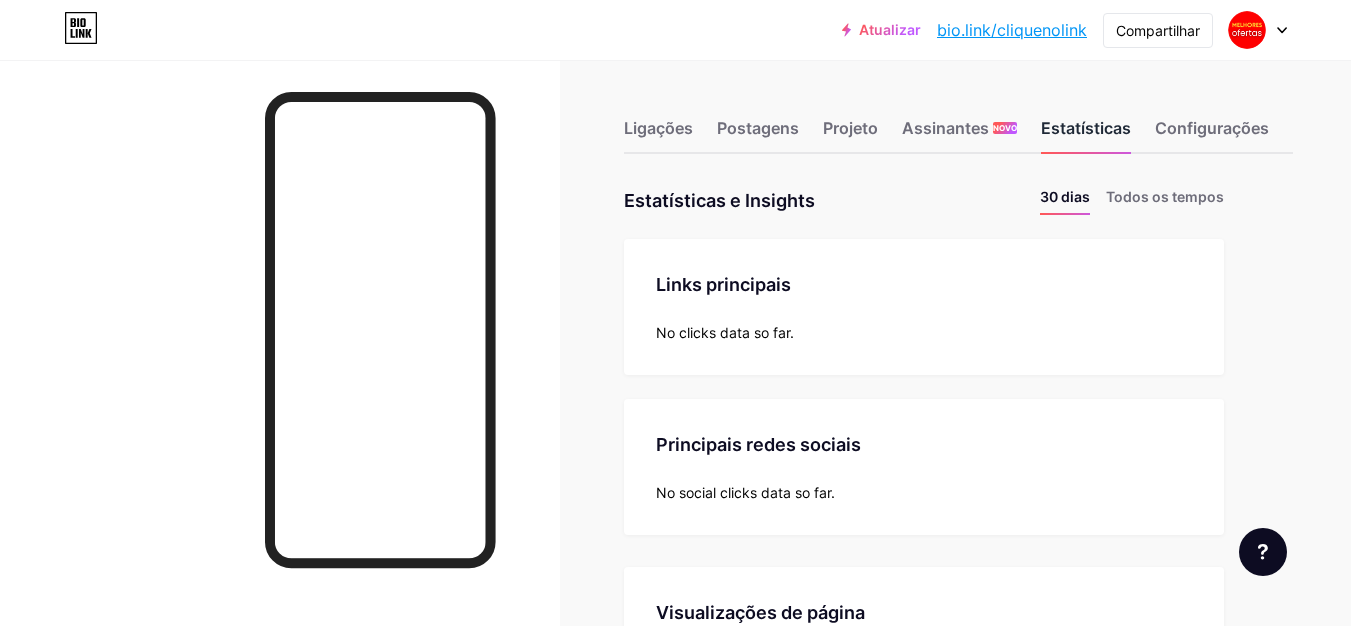 scroll, scrollTop: 999374, scrollLeft: 998649, axis: both 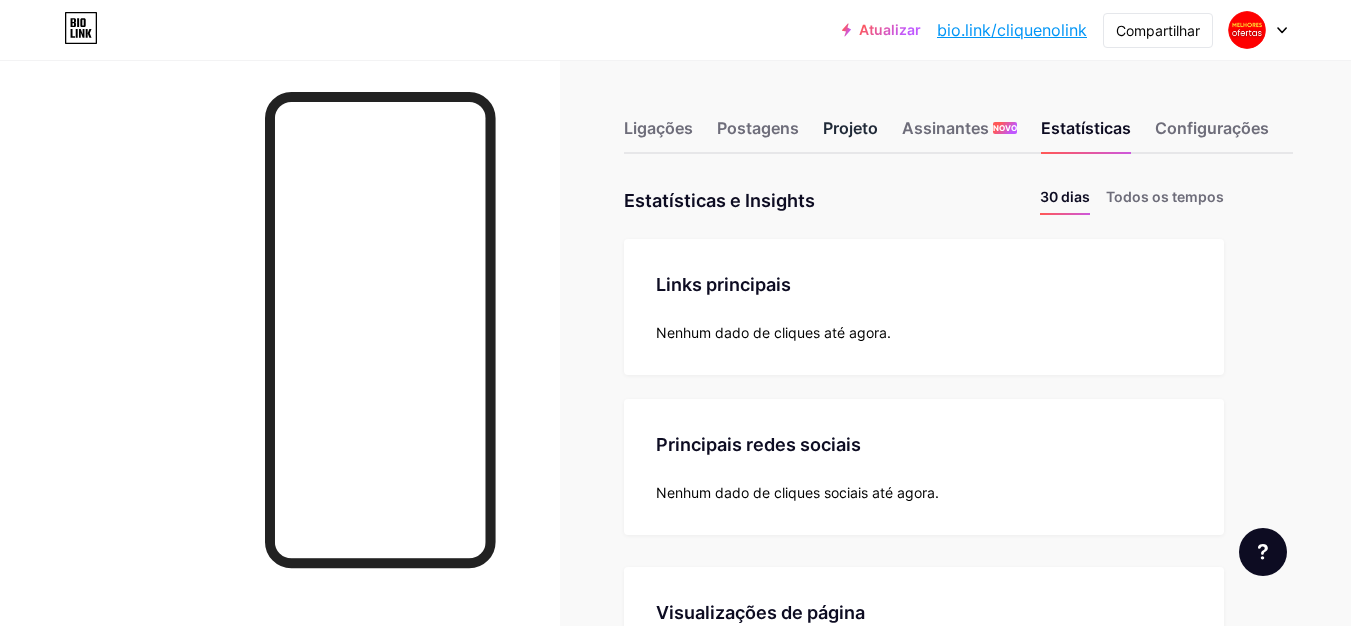 click on "Projeto" at bounding box center [658, 128] 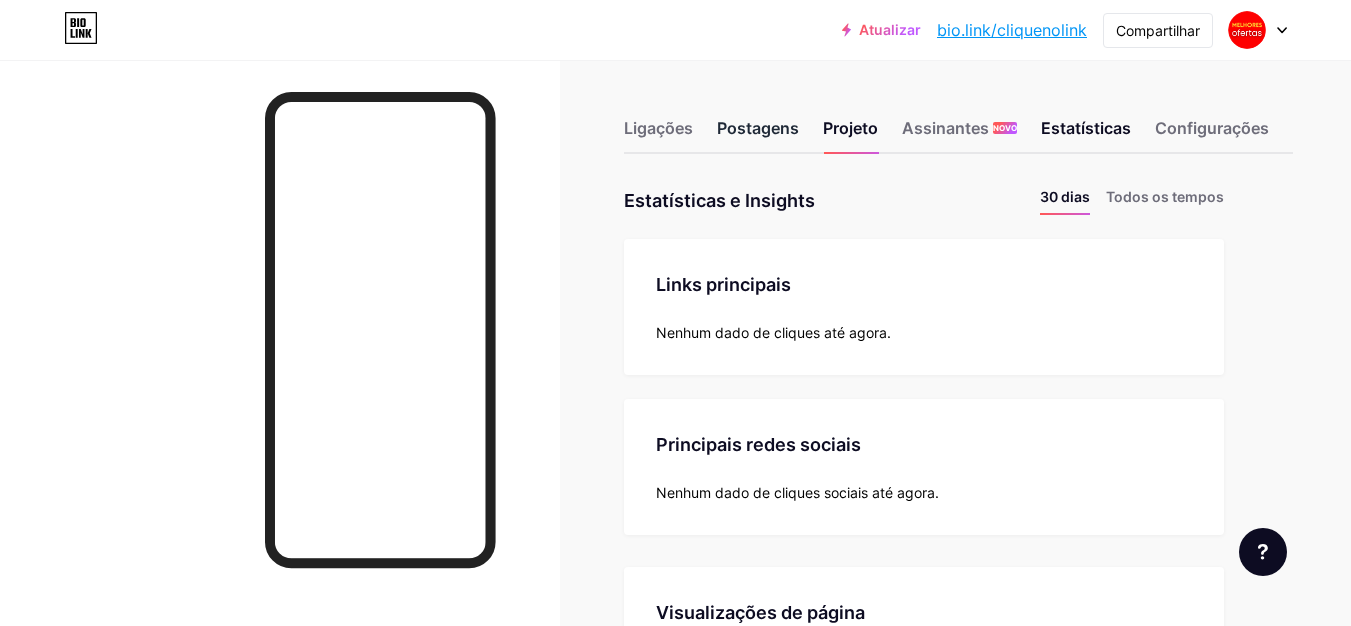click on "Postagens" at bounding box center [758, 128] 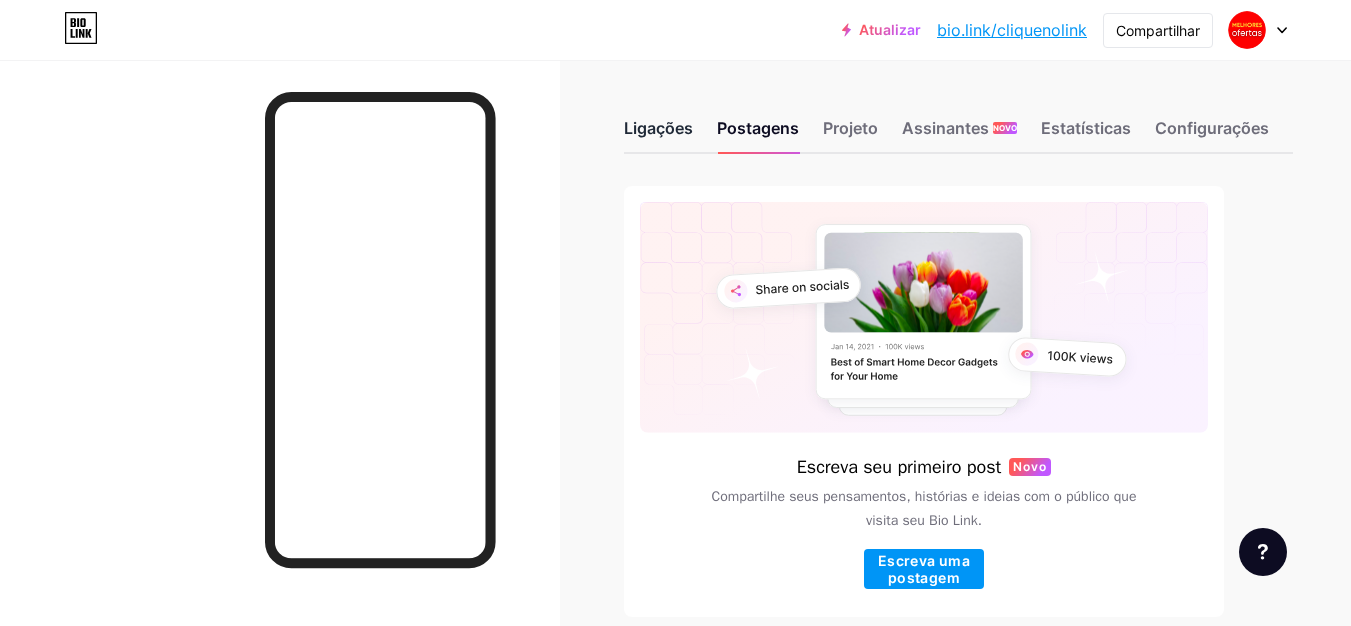 click on "Ligações" at bounding box center [658, 128] 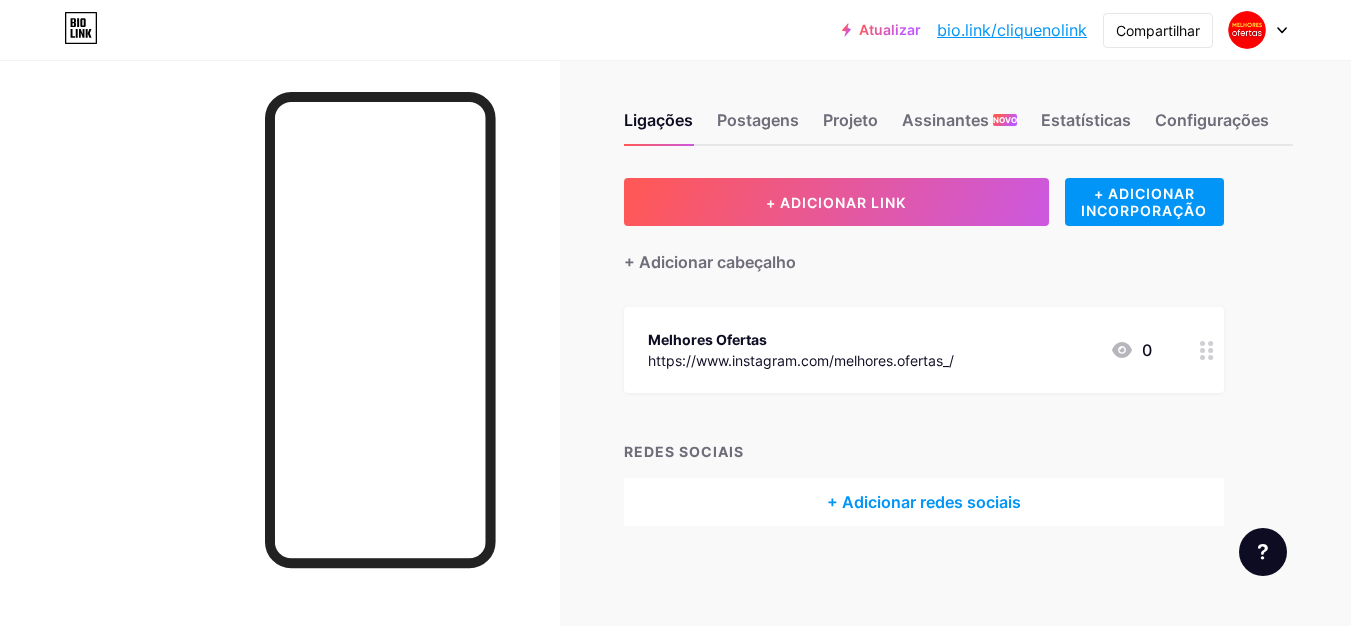 scroll, scrollTop: 15, scrollLeft: 0, axis: vertical 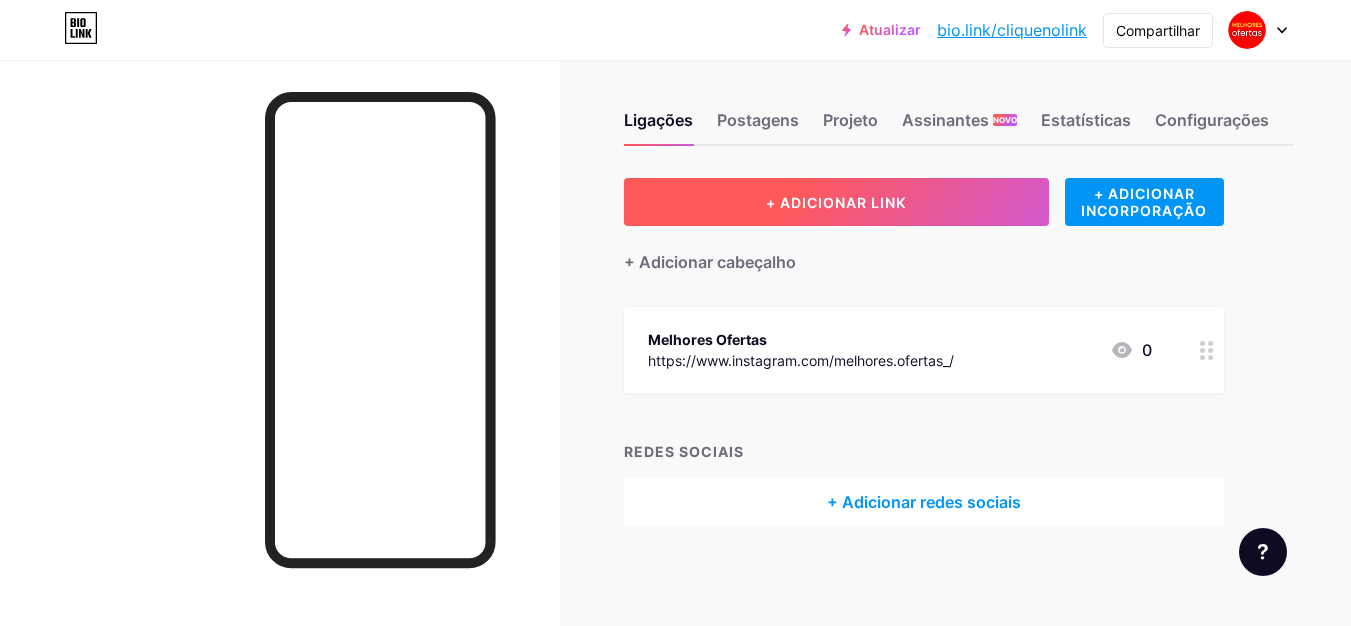 click on "+ ADICIONAR LINK" at bounding box center [836, 202] 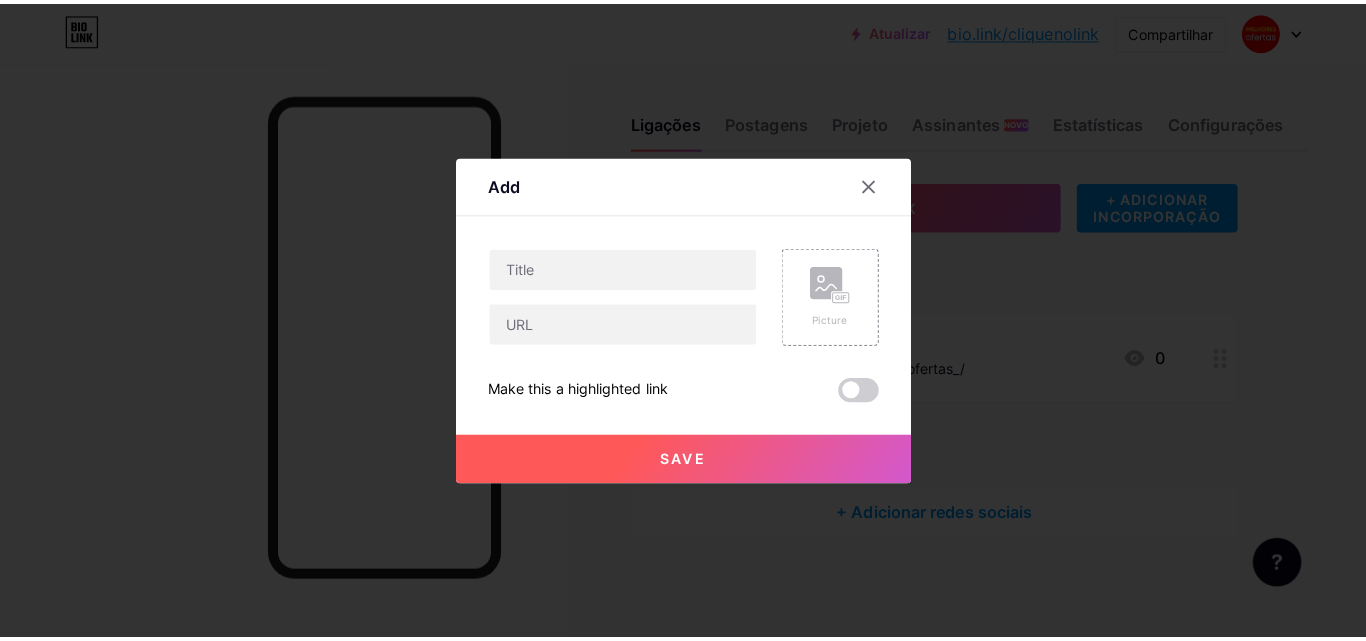 scroll, scrollTop: 0, scrollLeft: 0, axis: both 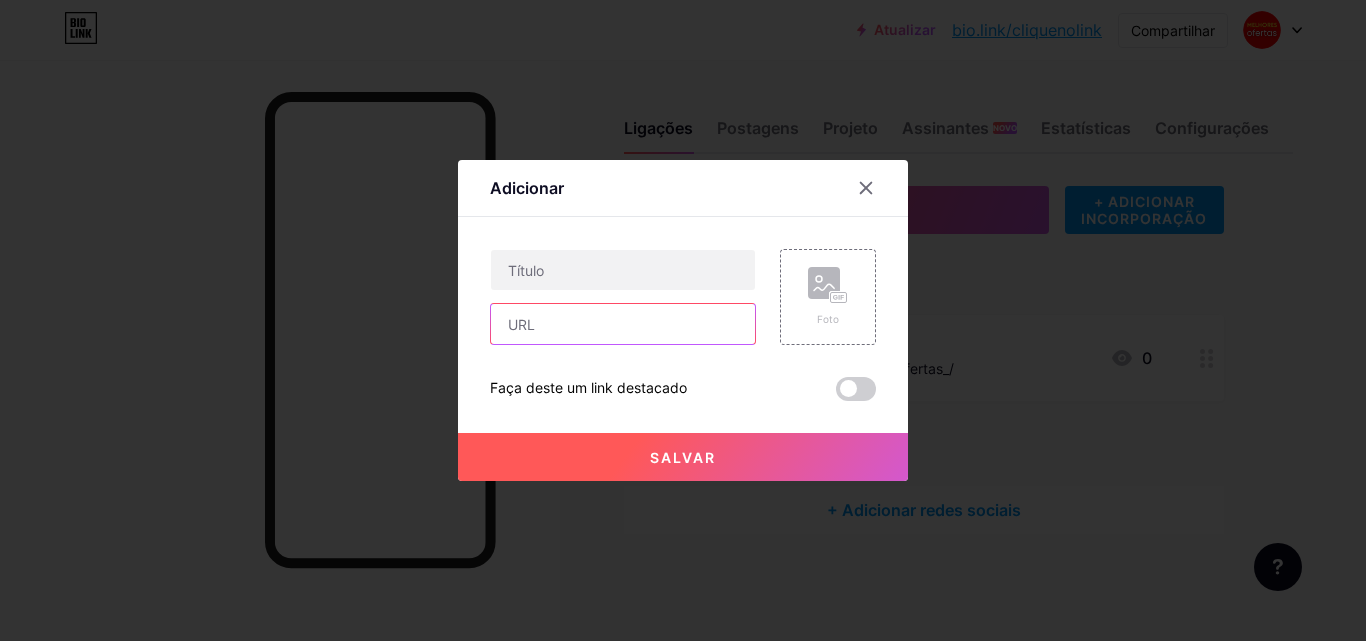 click at bounding box center (623, 324) 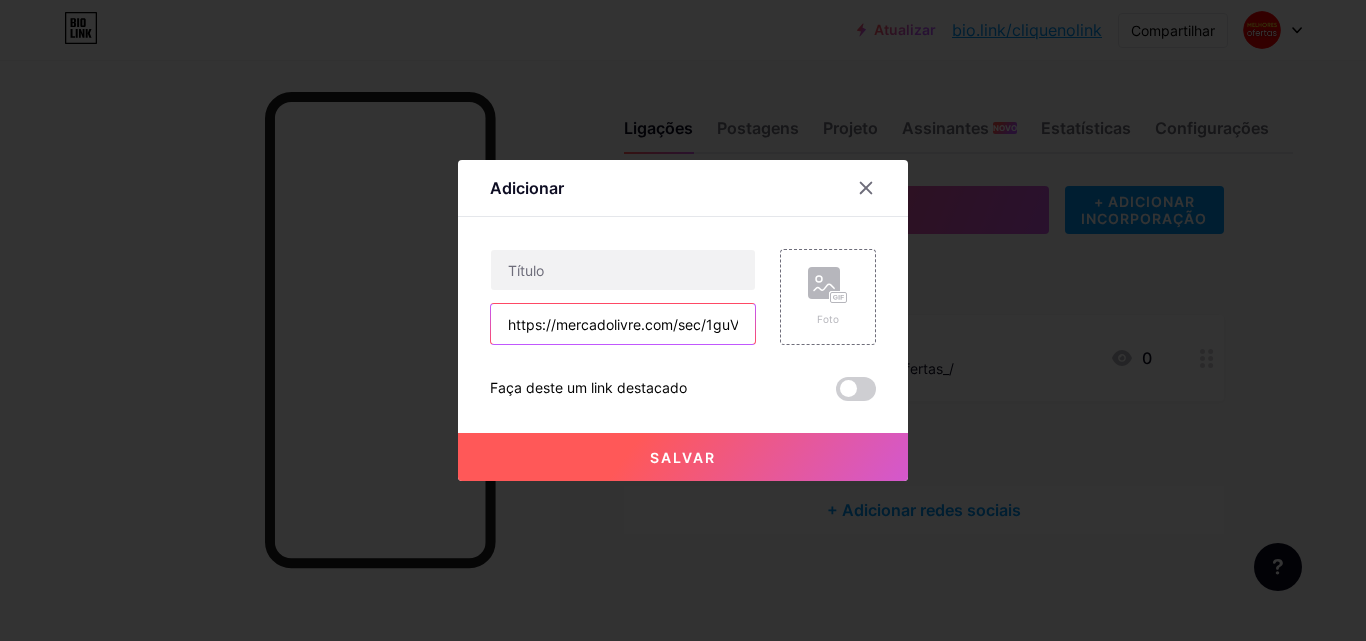 scroll, scrollTop: 0, scrollLeft: 25, axis: horizontal 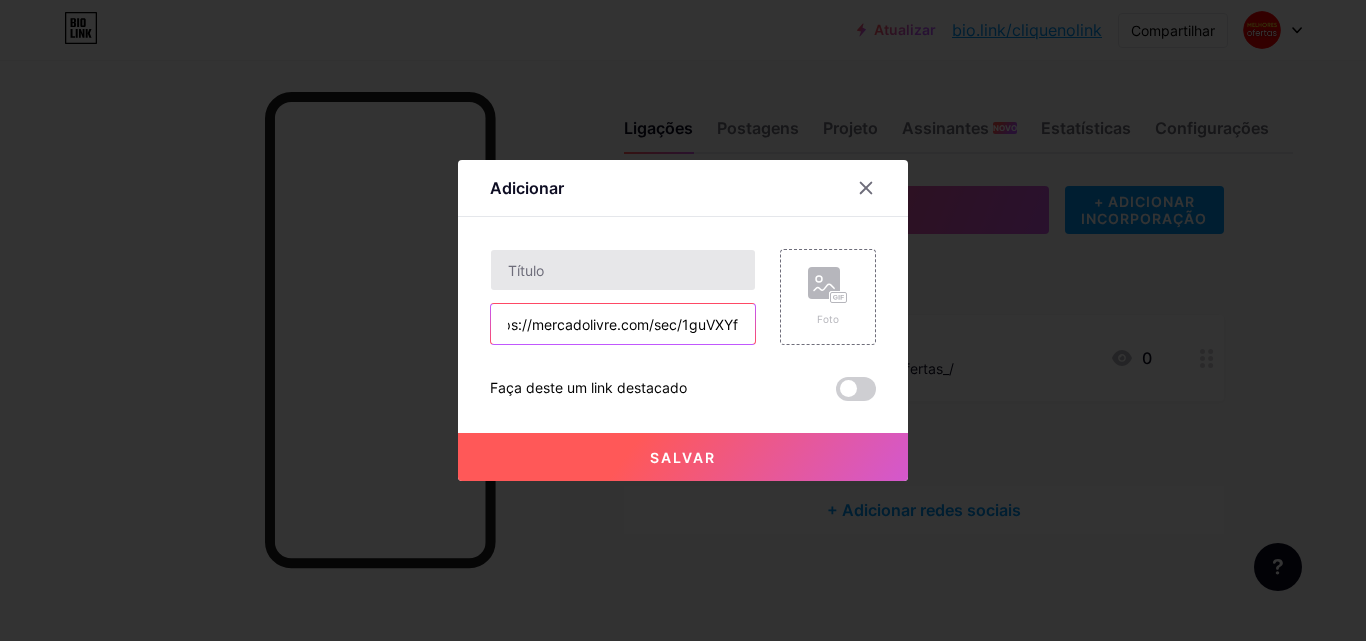 type on "https://mercadolivre.com/sec/1guVXYf" 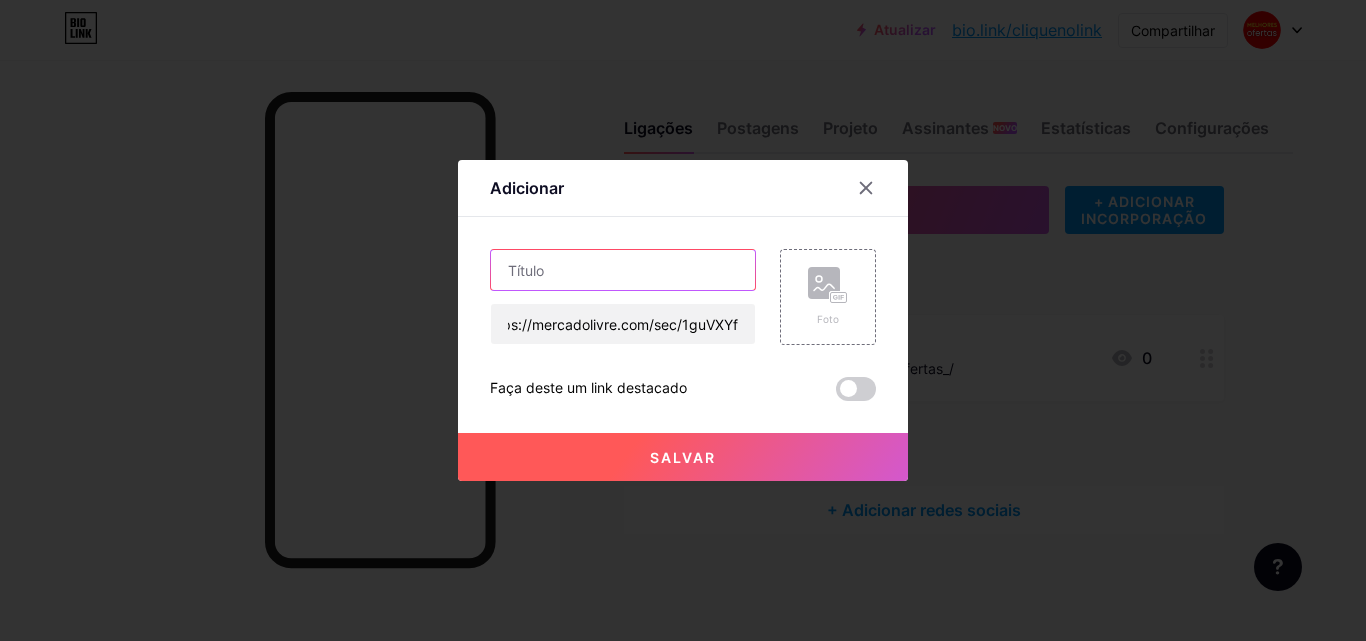 click at bounding box center [623, 270] 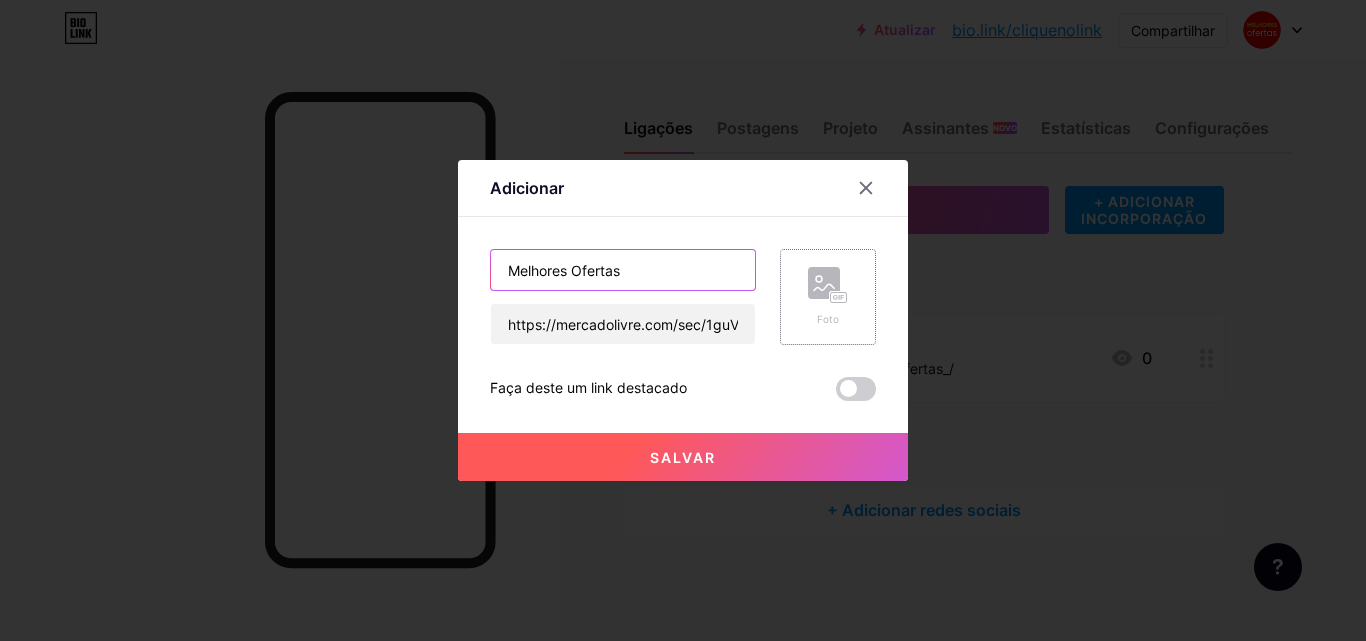 type on "Melhores Ofertas" 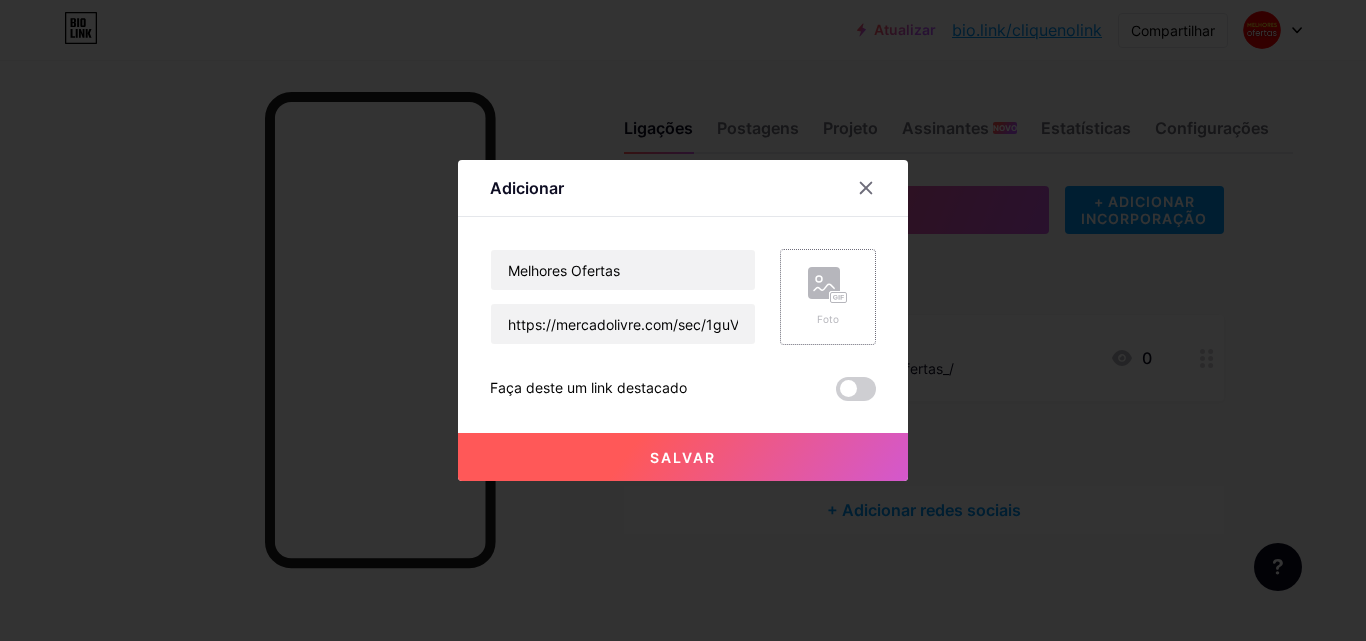 click on "Foto" at bounding box center (828, 319) 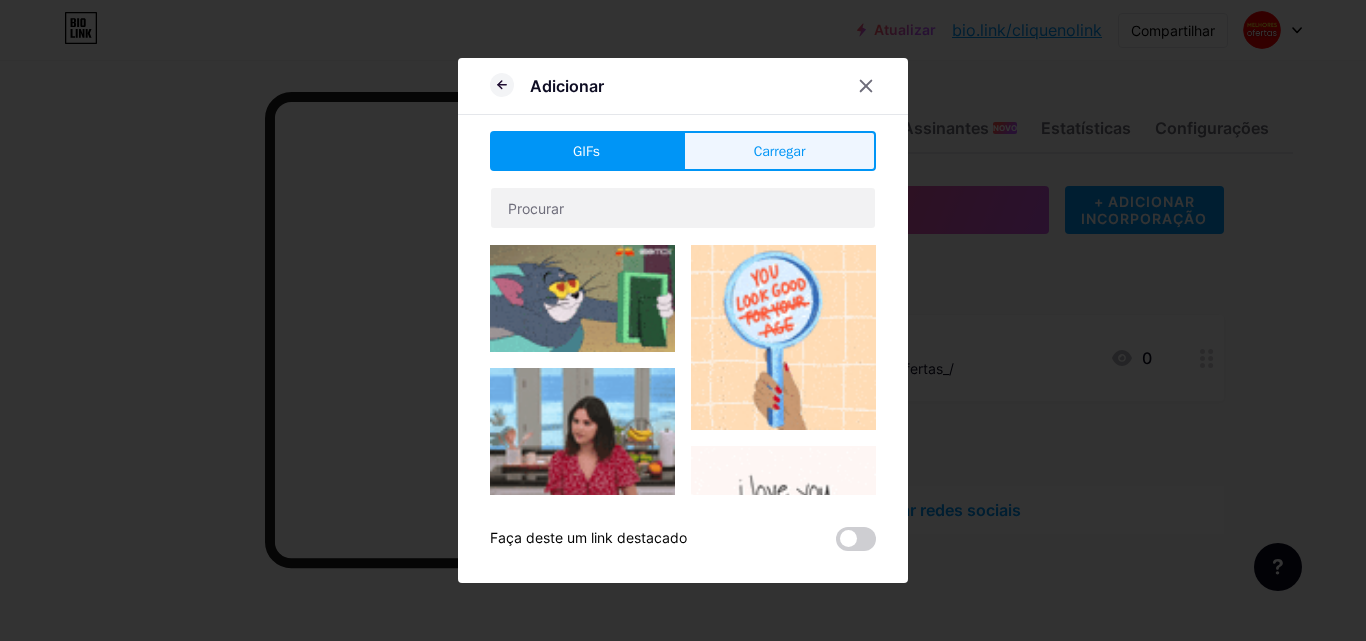 click on "Carregar" at bounding box center [780, 151] 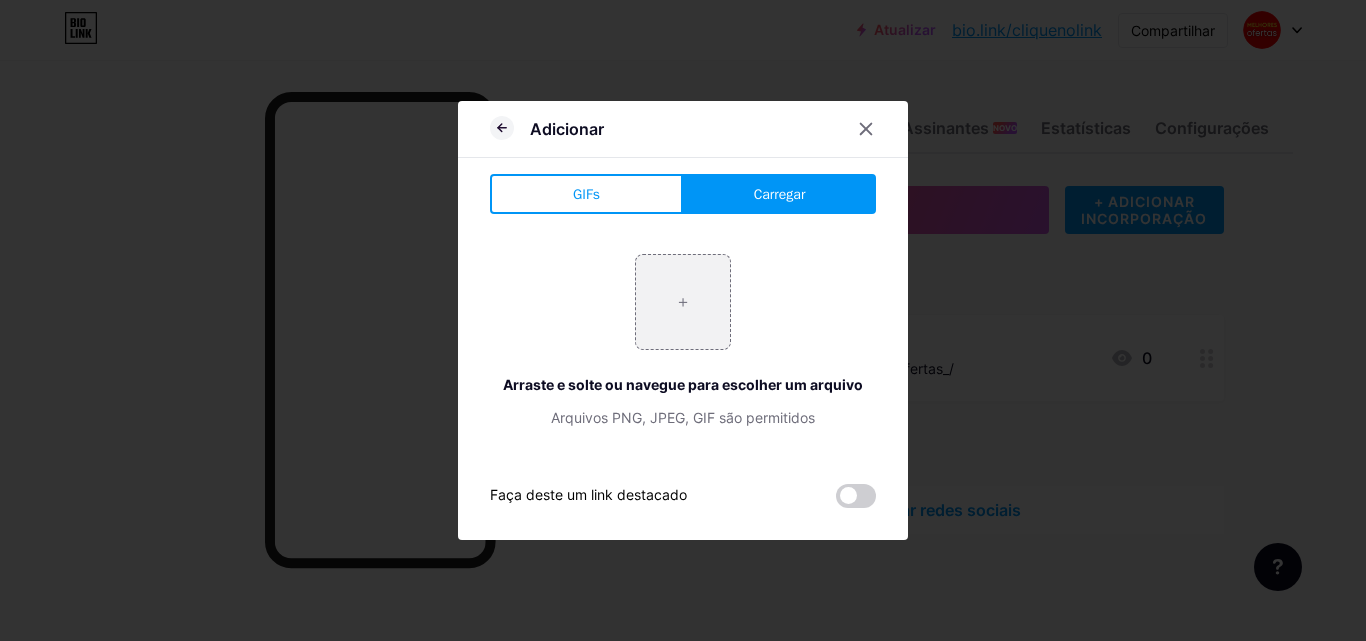 click on "Carregar" at bounding box center [780, 194] 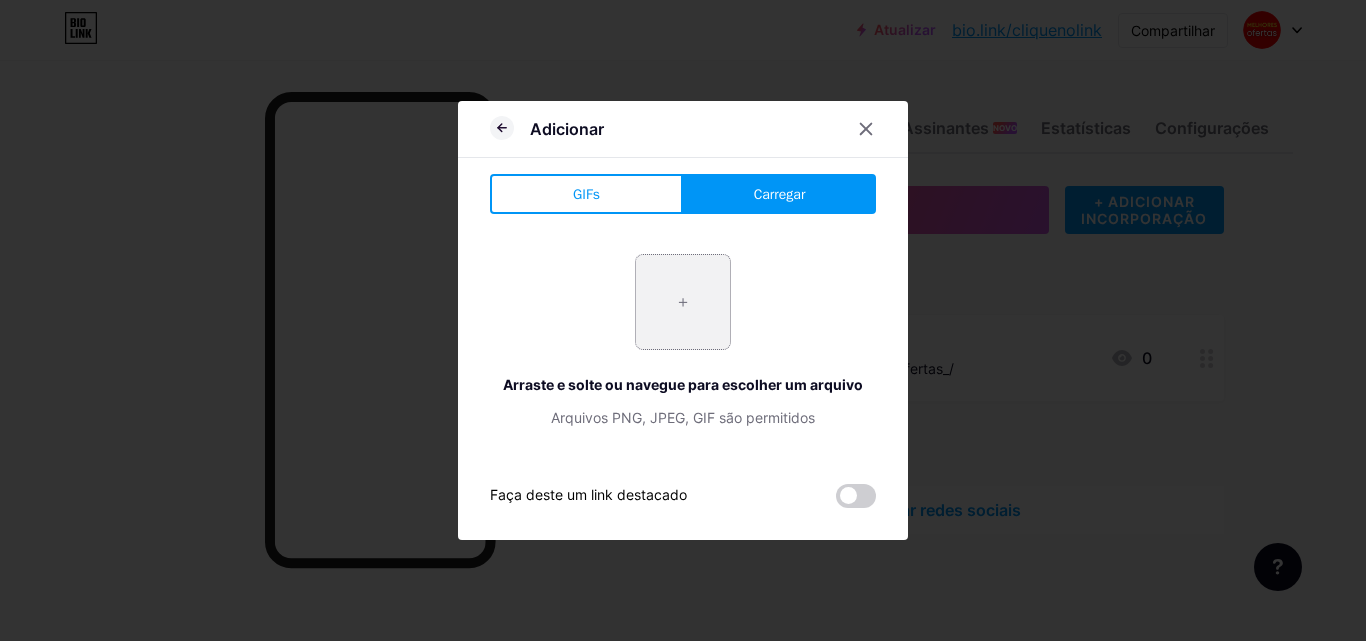 click at bounding box center [683, 302] 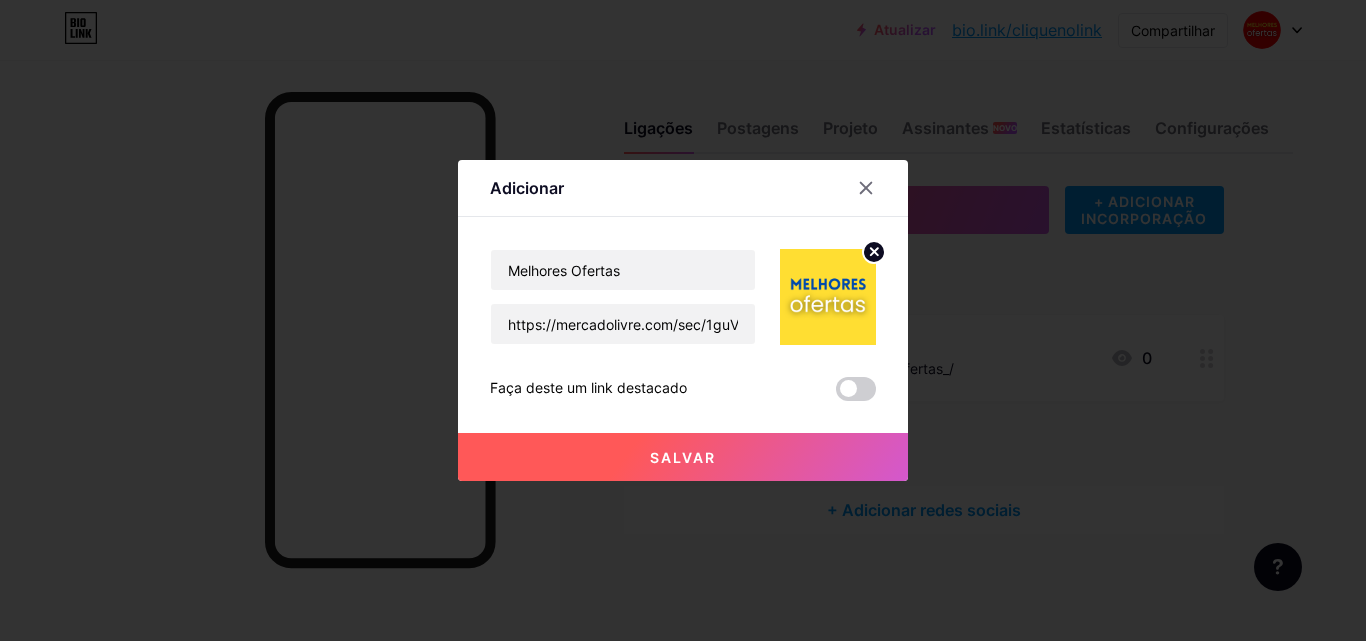 click on "Salvar" at bounding box center (683, 457) 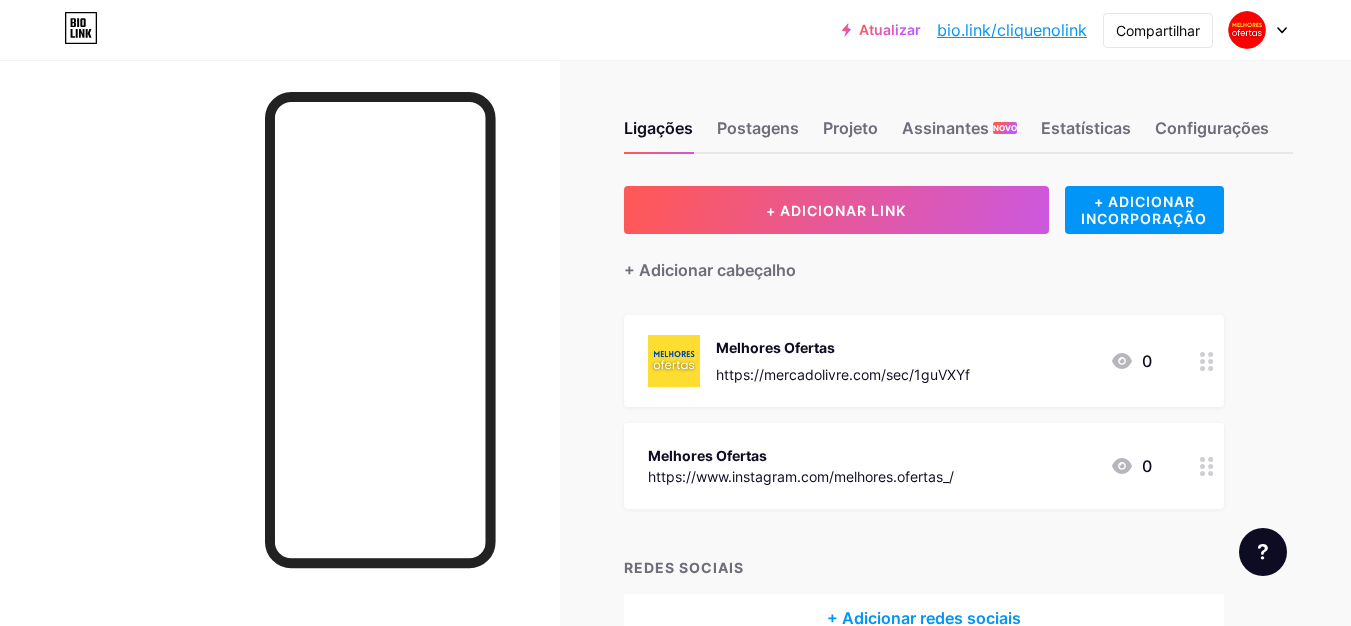 click on "Melhores Ofertas
https://www.instagram.com/melhores.ofertas_/
0" at bounding box center (900, 361) 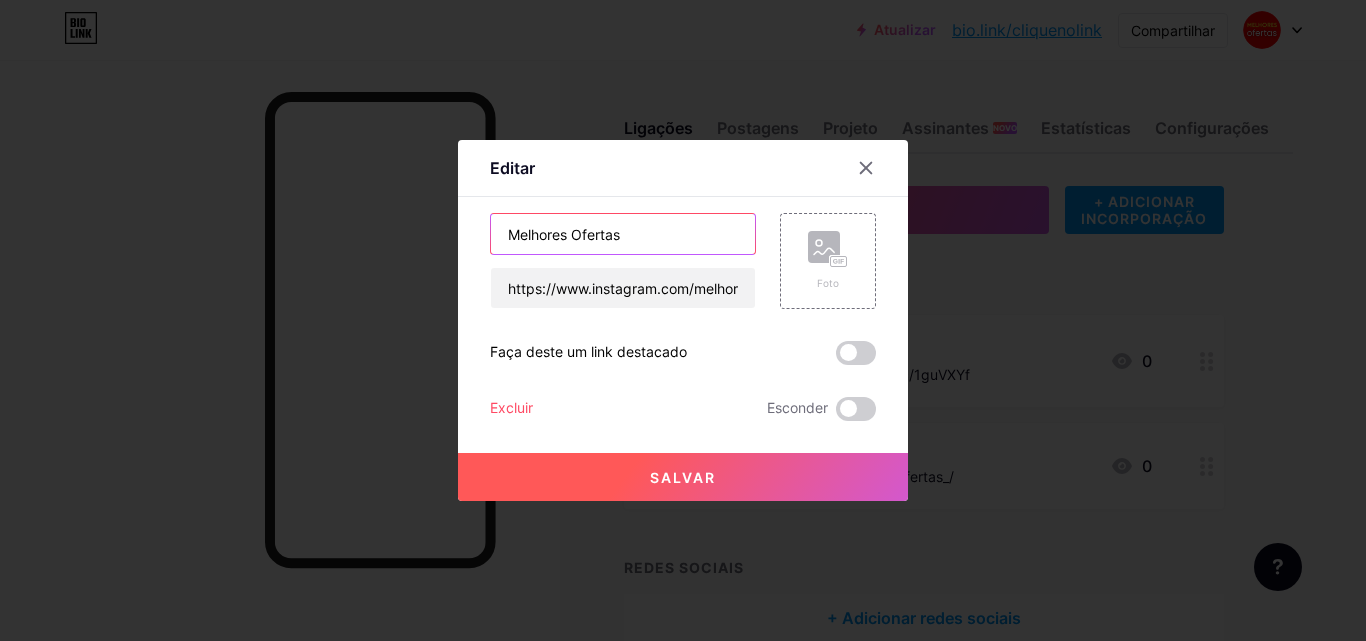 drag, startPoint x: 565, startPoint y: 234, endPoint x: 496, endPoint y: 234, distance: 69 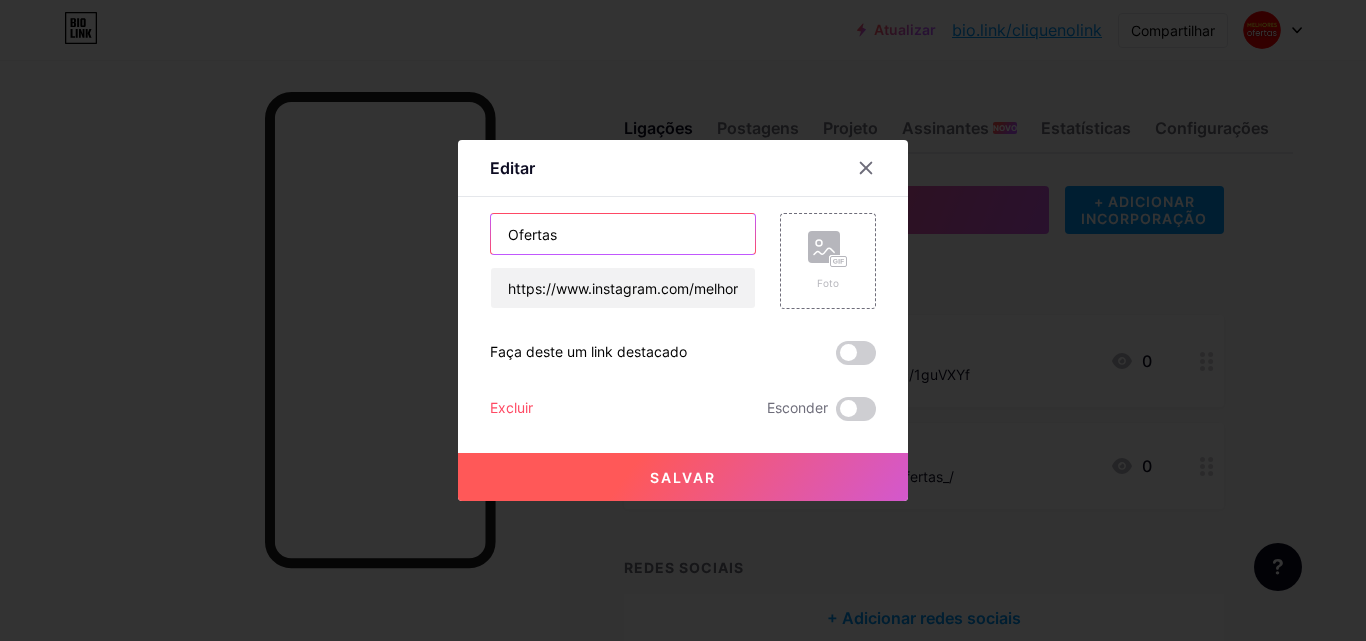 click on "Ofertas" at bounding box center [623, 234] 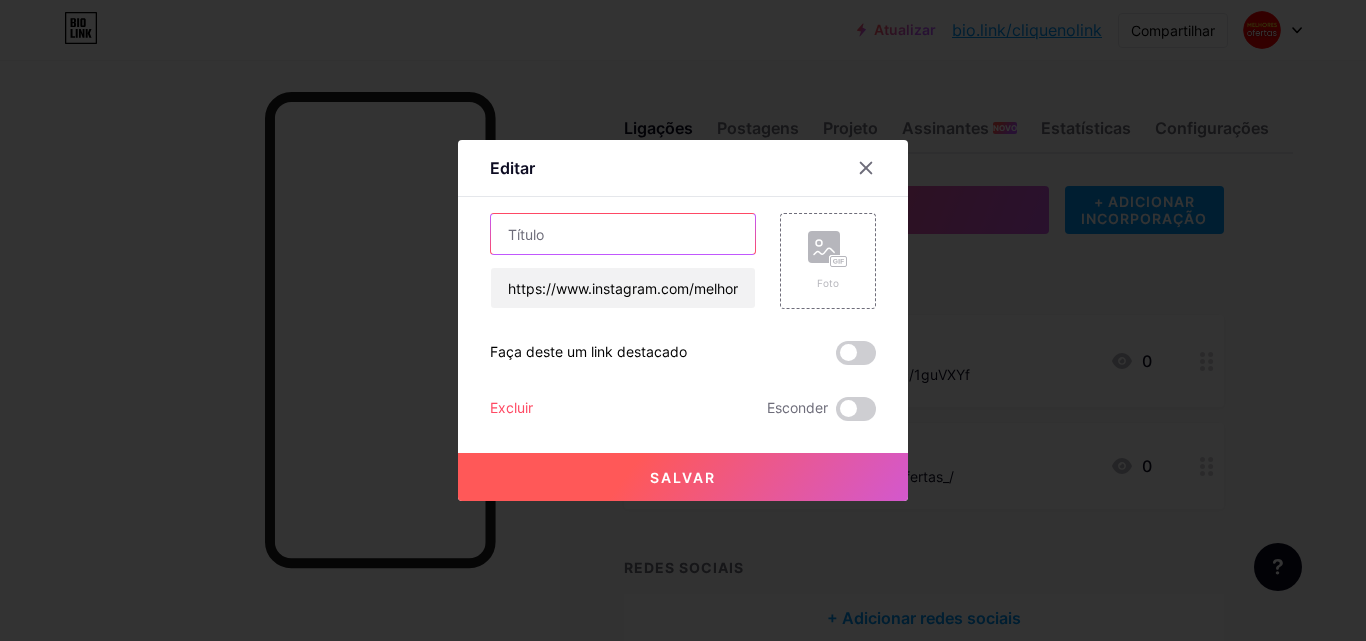 type 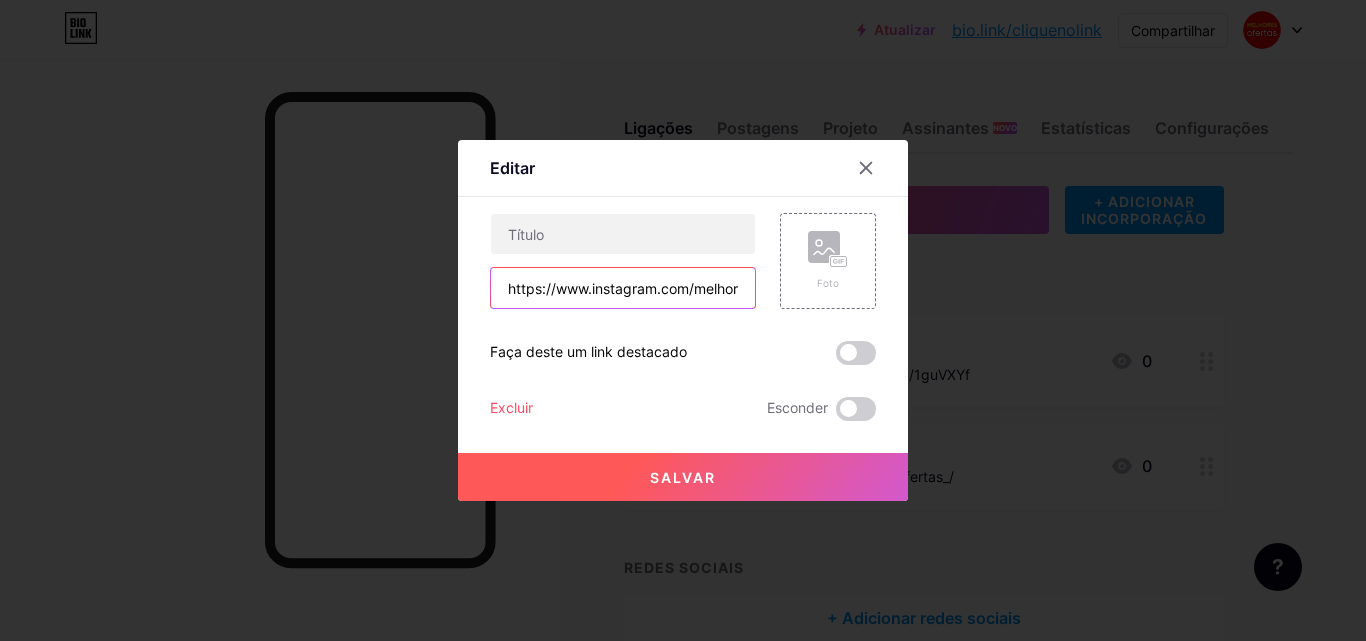 click on "https://www.instagram.com/melhores.ofertas_/" at bounding box center [623, 288] 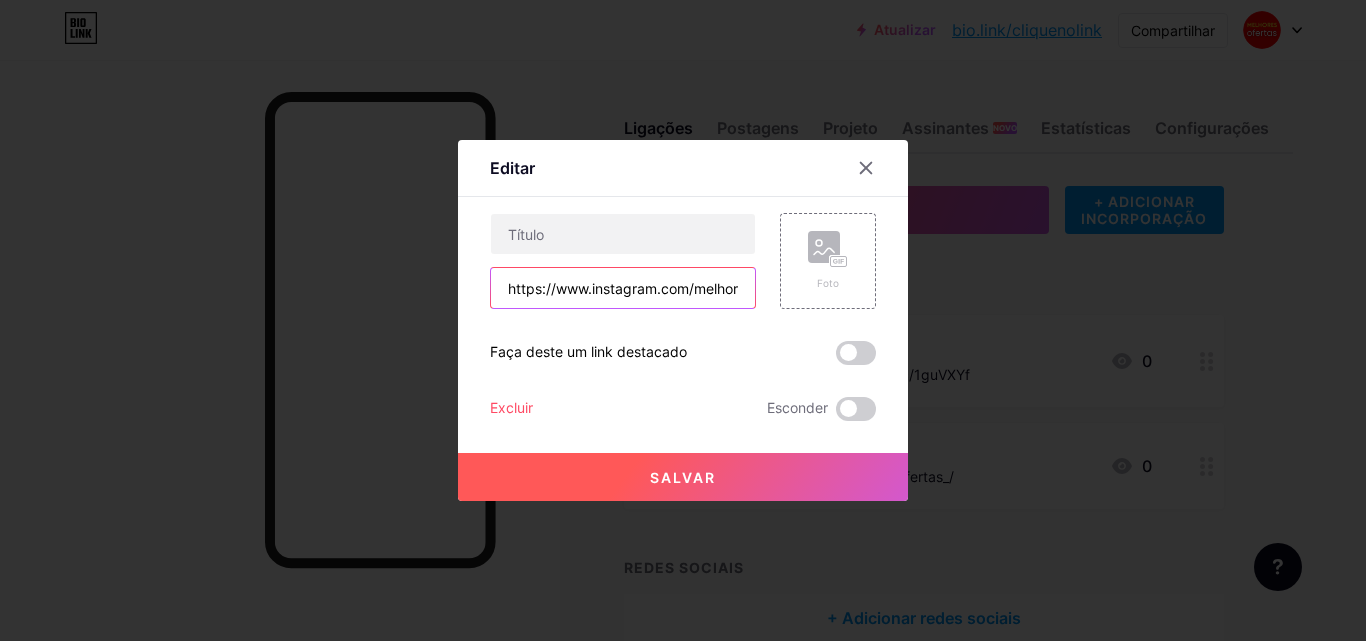 click on "https://www.instagram.com/melhores.ofertas_/" at bounding box center (623, 288) 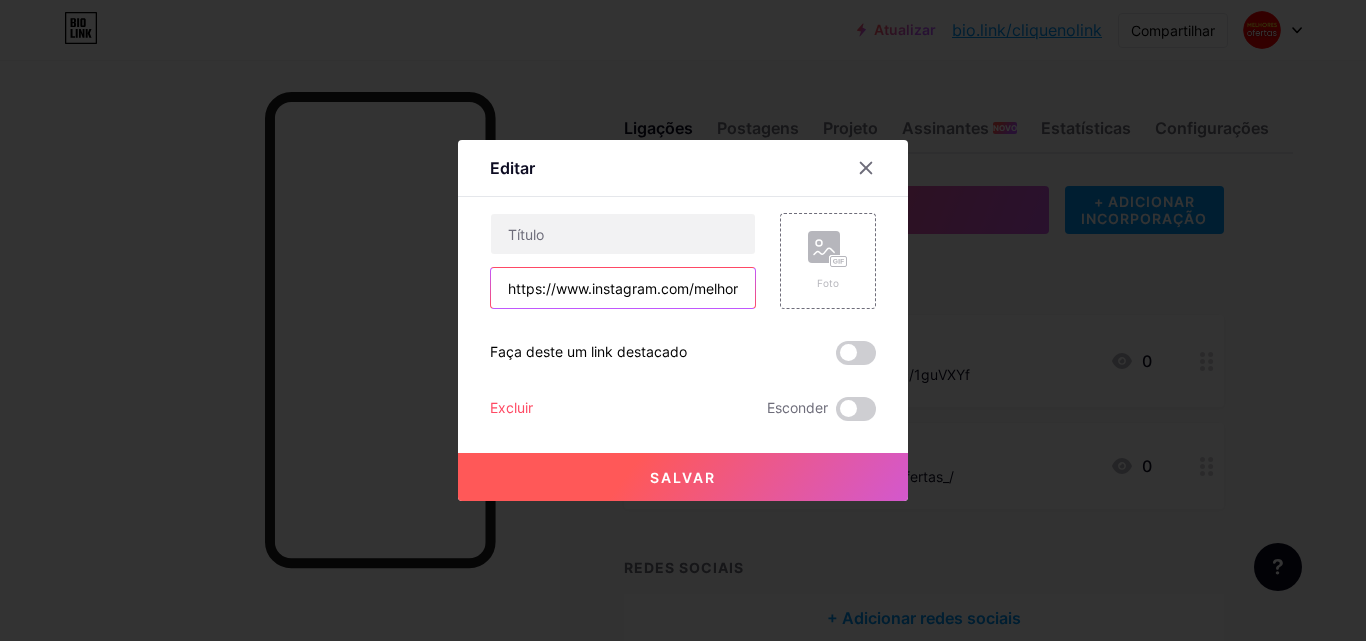 click on "https://www.instagram.com/melhores.ofertas_/" at bounding box center (623, 288) 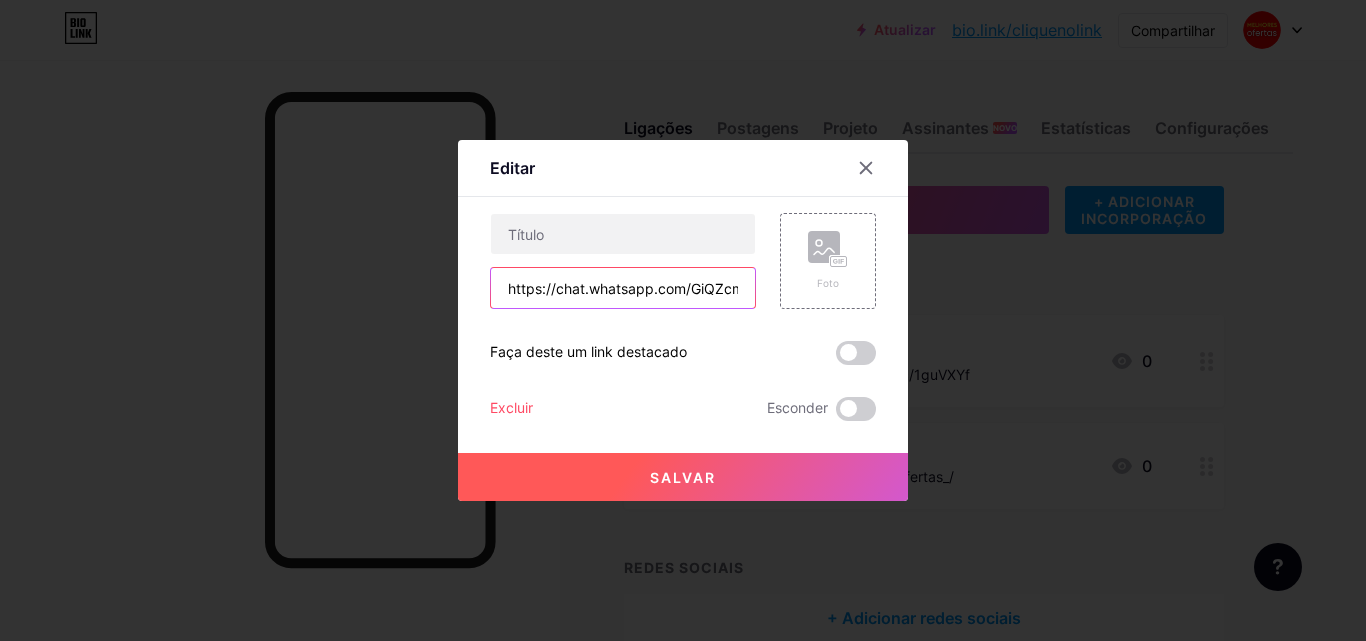 scroll, scrollTop: 0, scrollLeft: 142, axis: horizontal 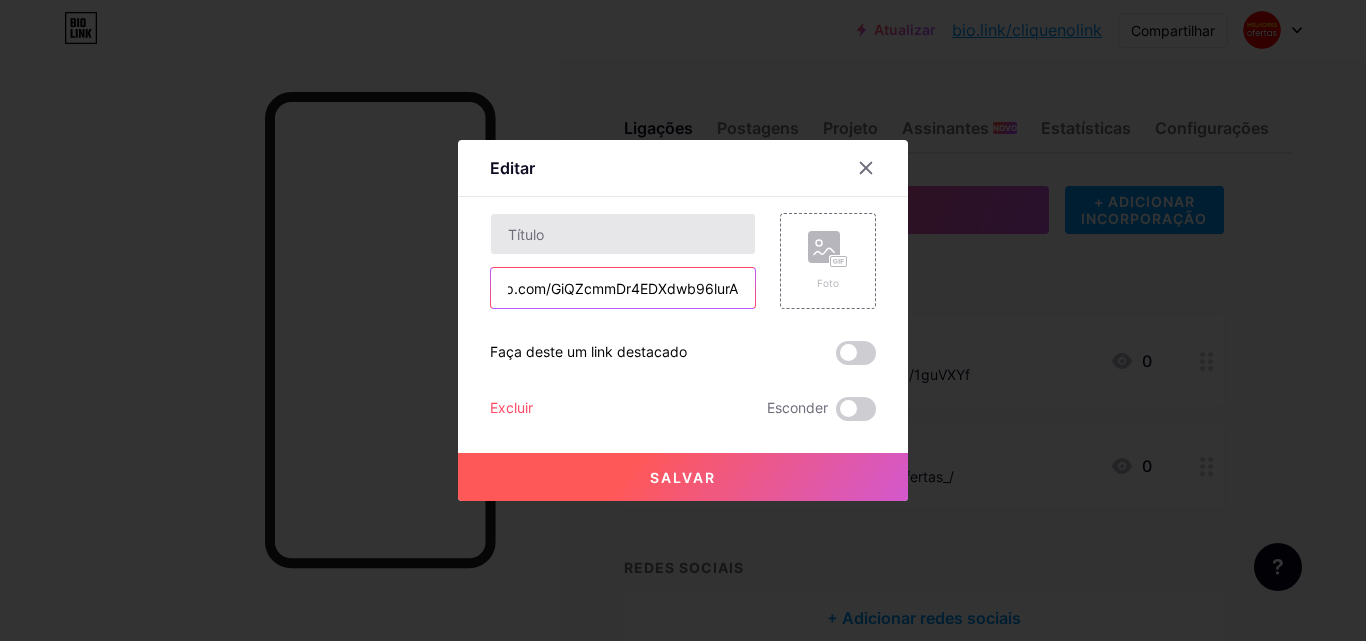 type on "https://chat.whatsapp.com/GiQZcmmDr4EDXdwb96lurA" 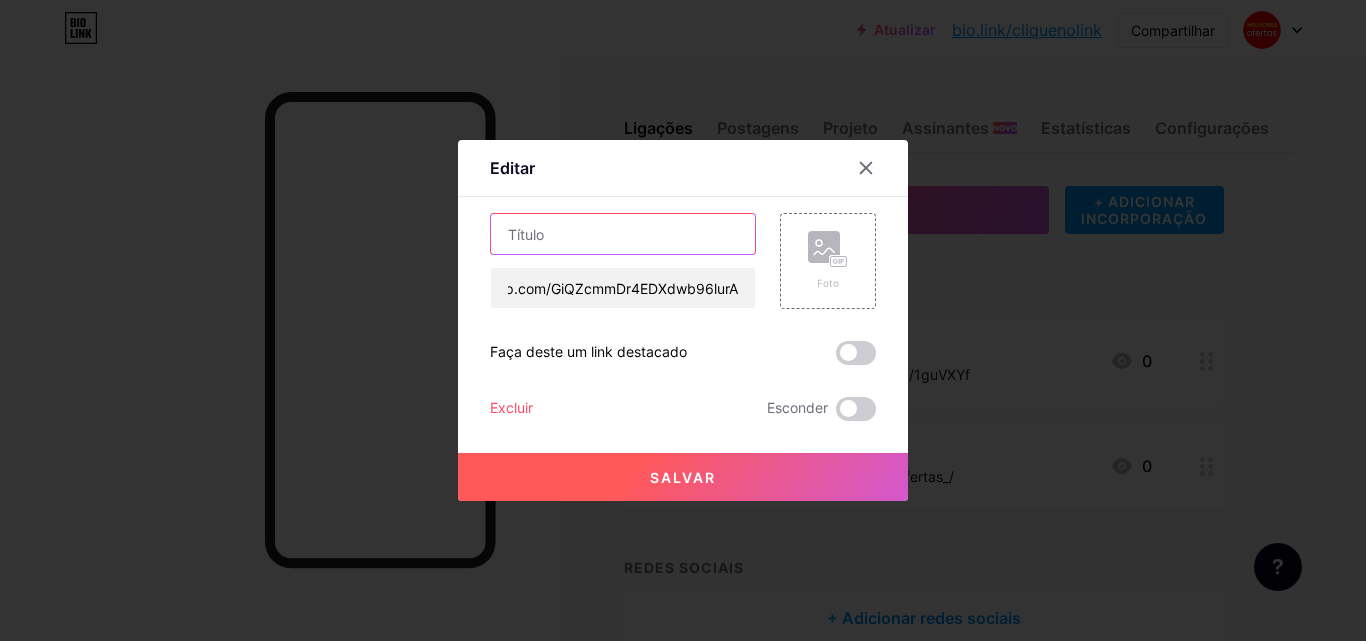 click at bounding box center (623, 234) 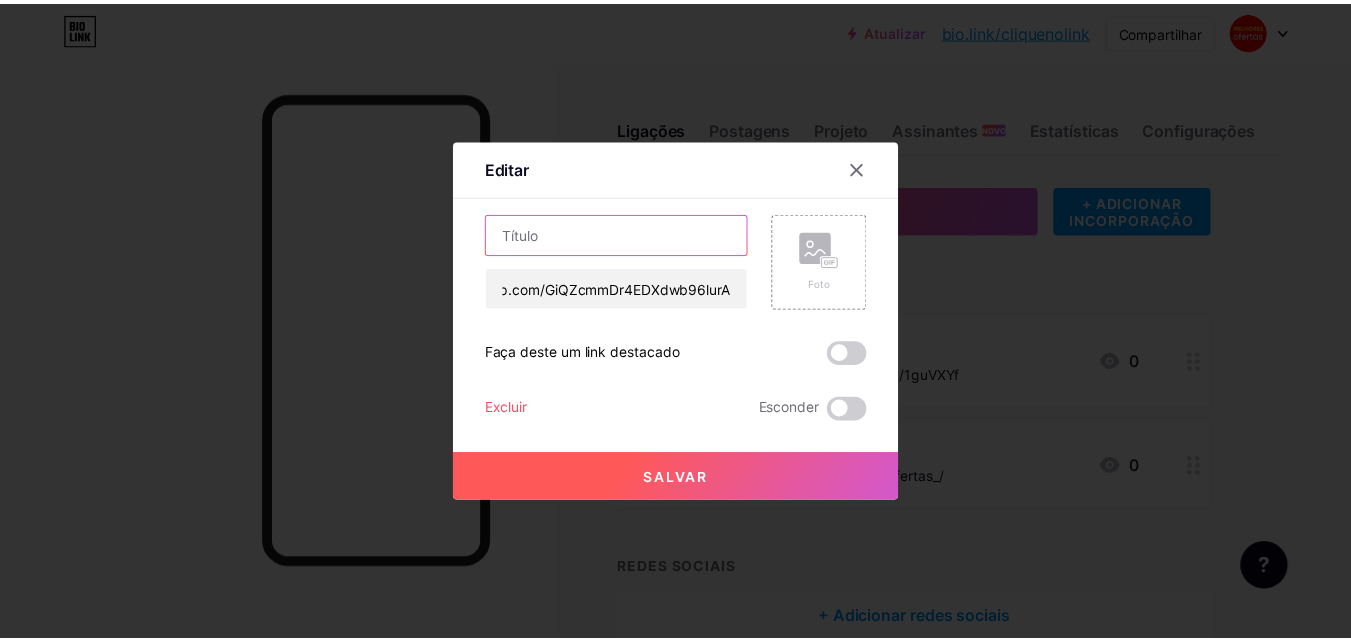scroll, scrollTop: 0, scrollLeft: 0, axis: both 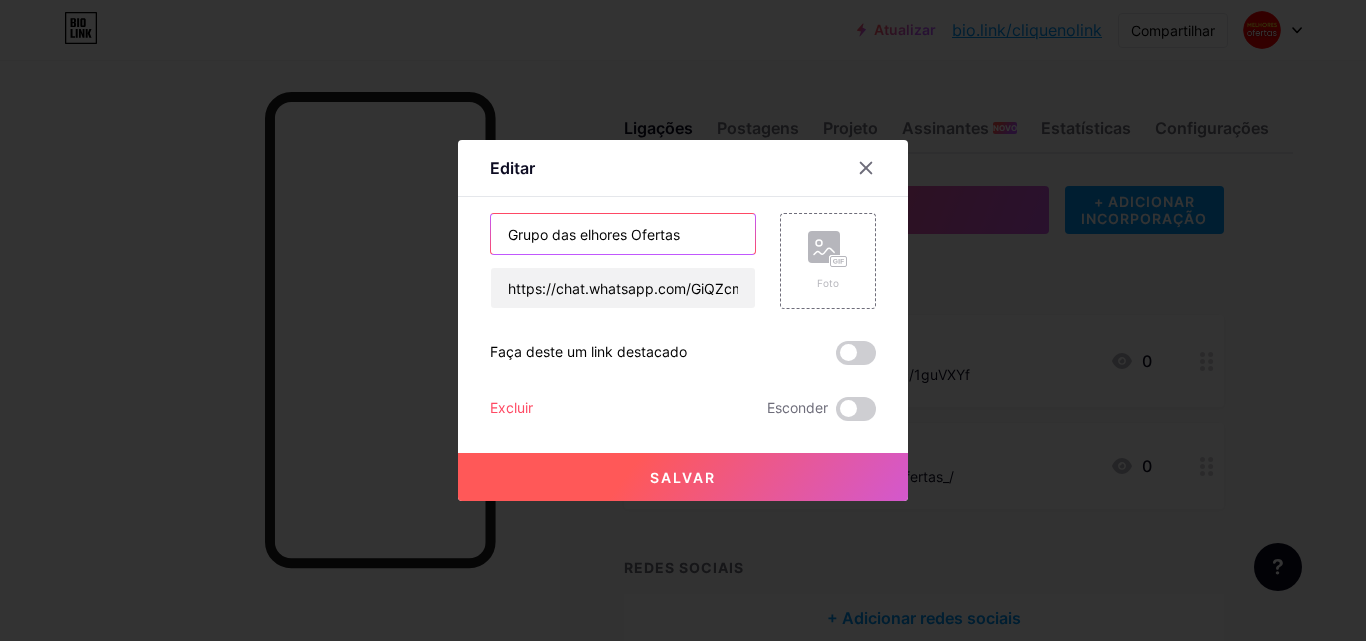 click on "Grupo das elhores Ofertas" at bounding box center (623, 234) 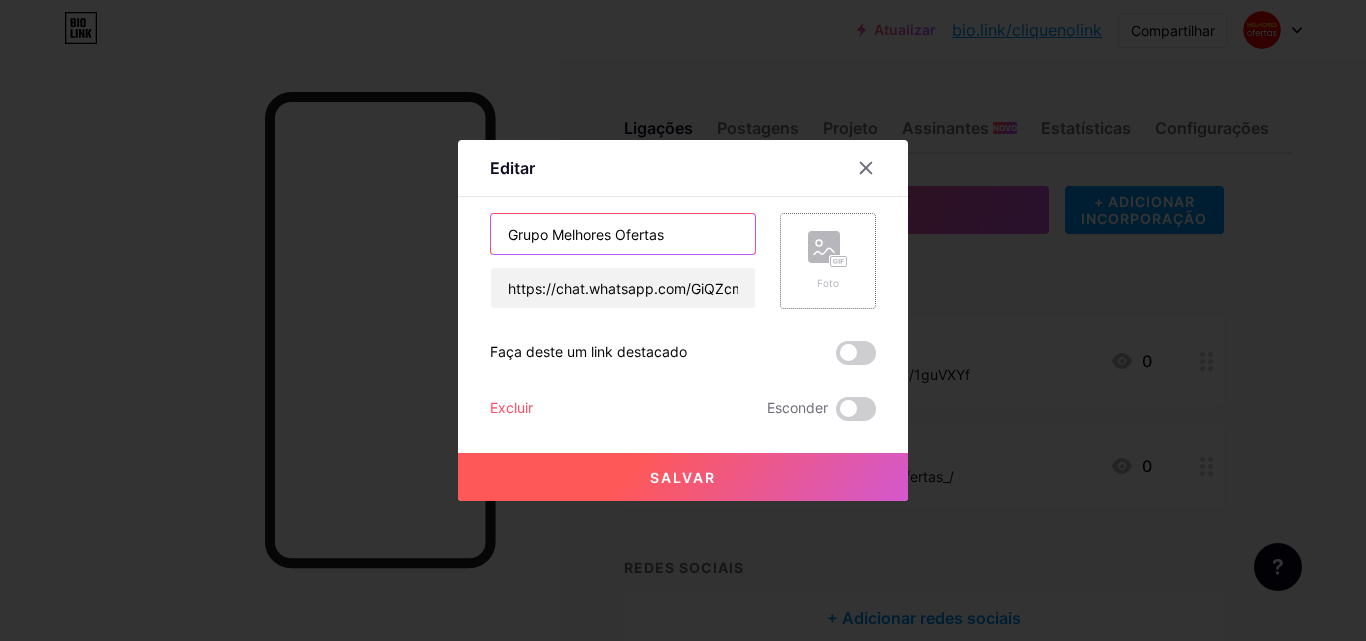type on "Grupo Melhores Ofertas" 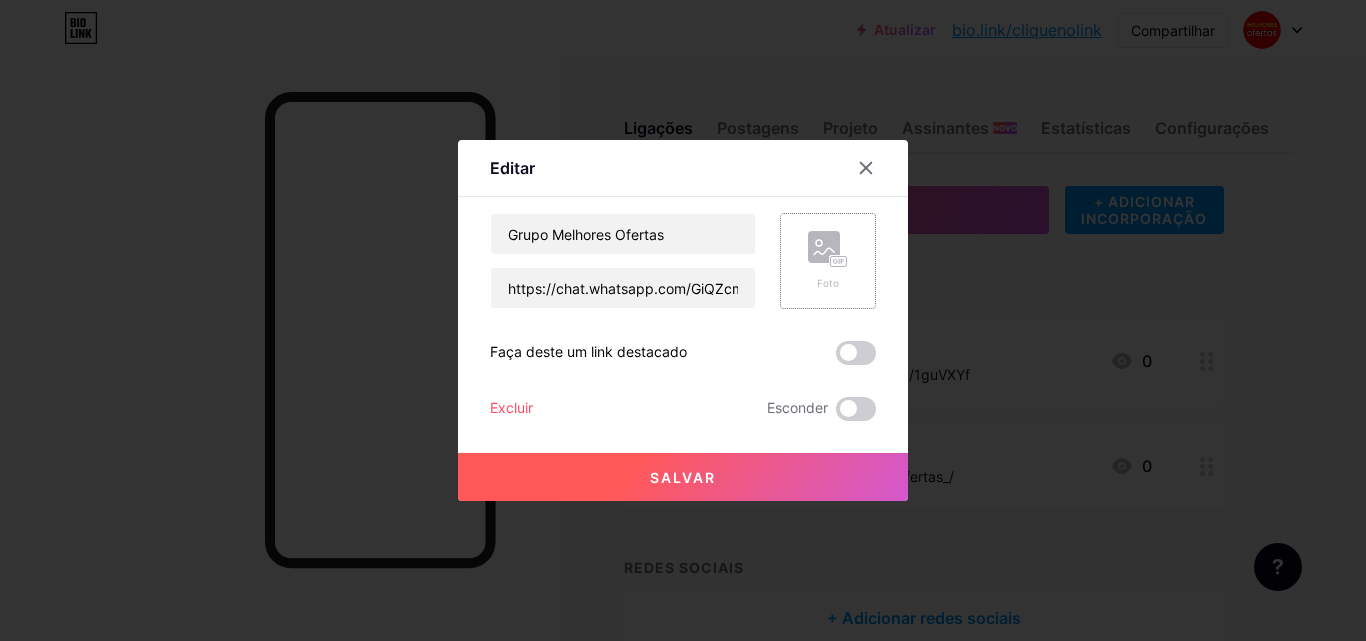 click on "Foto" at bounding box center [828, 261] 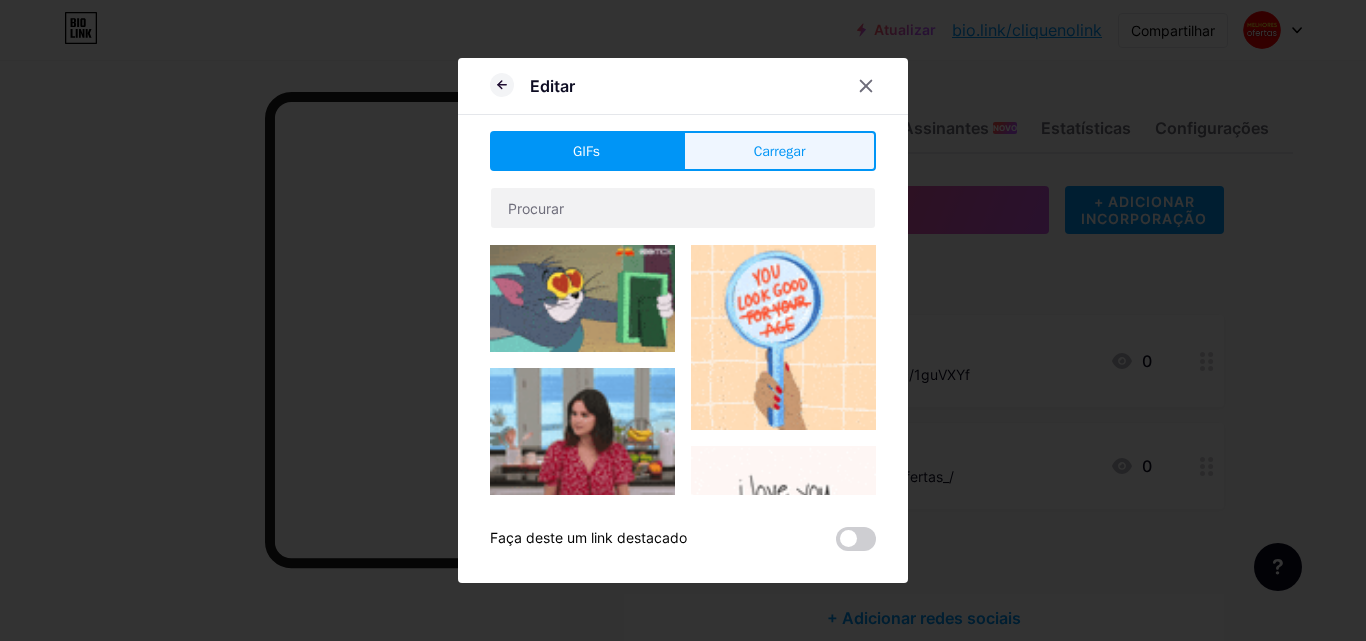 click on "Carregar" at bounding box center [779, 151] 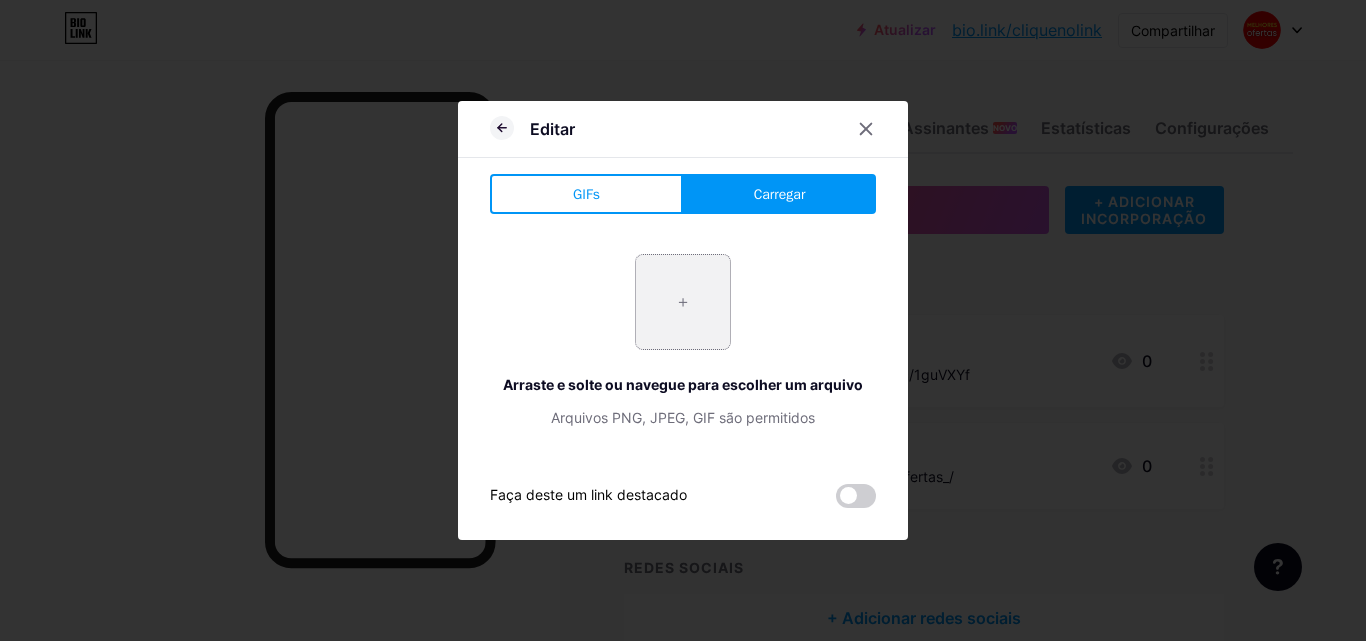 click at bounding box center (683, 302) 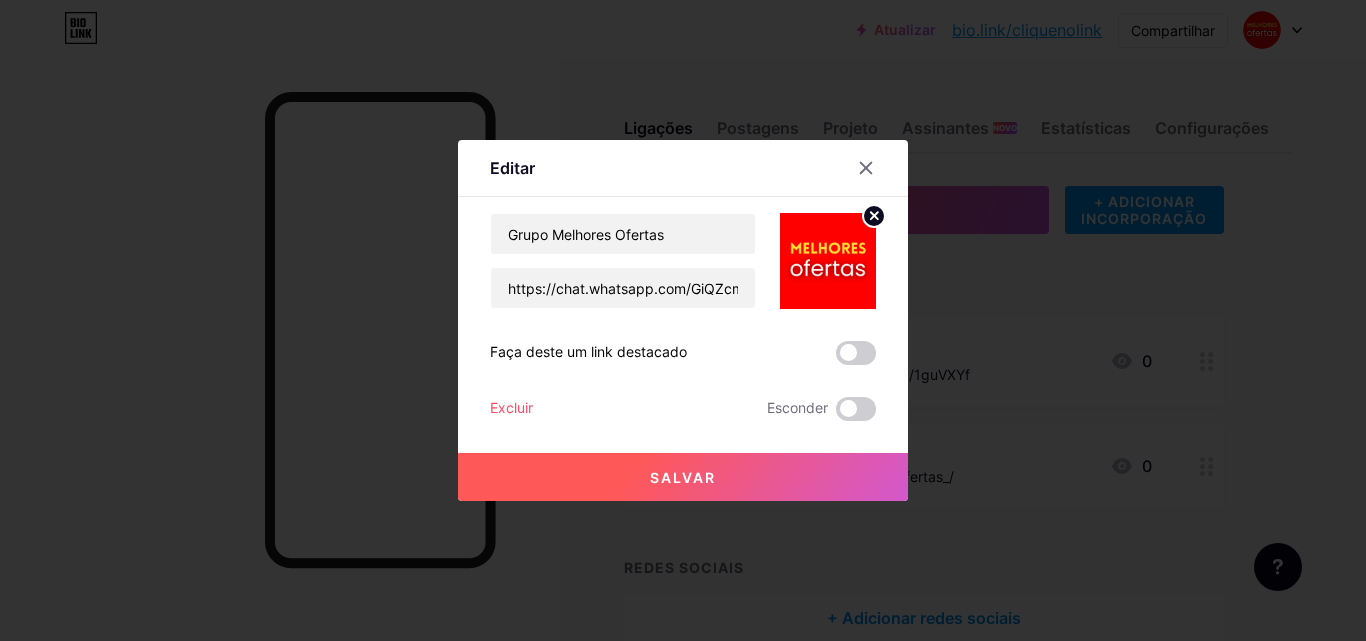 click on "Salvar" at bounding box center (683, 477) 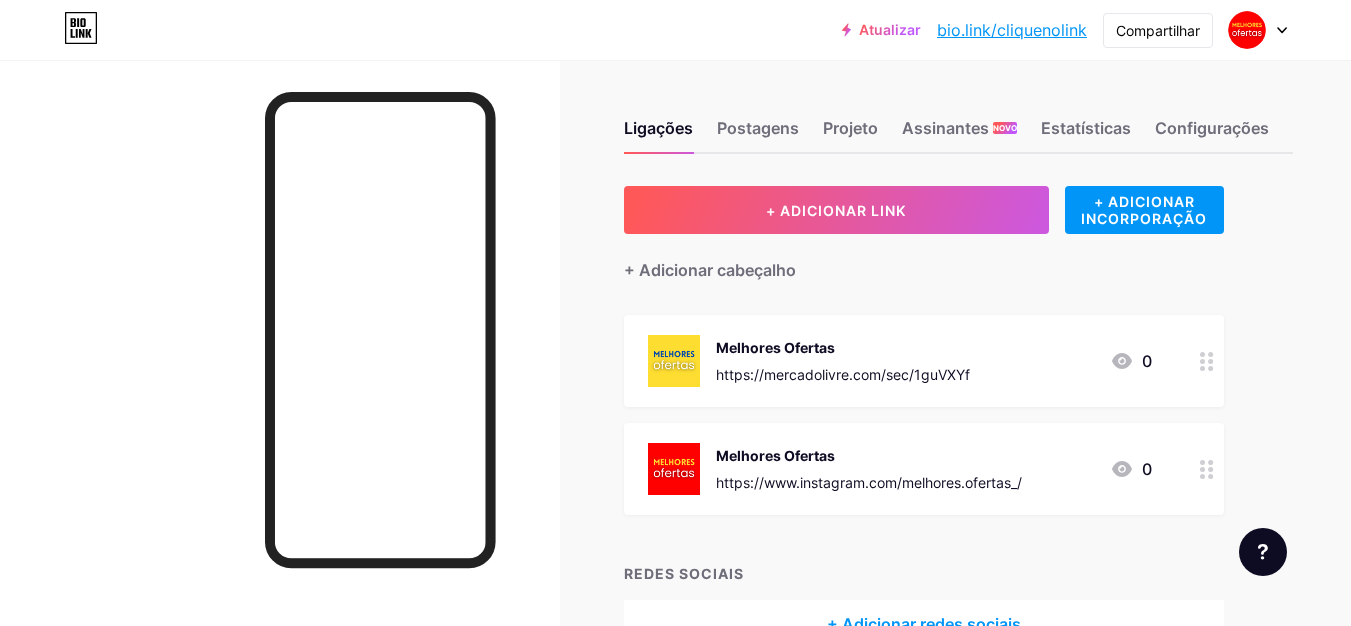 click on "https://mercadolivre.com/sec/1guVXYf" at bounding box center [843, 374] 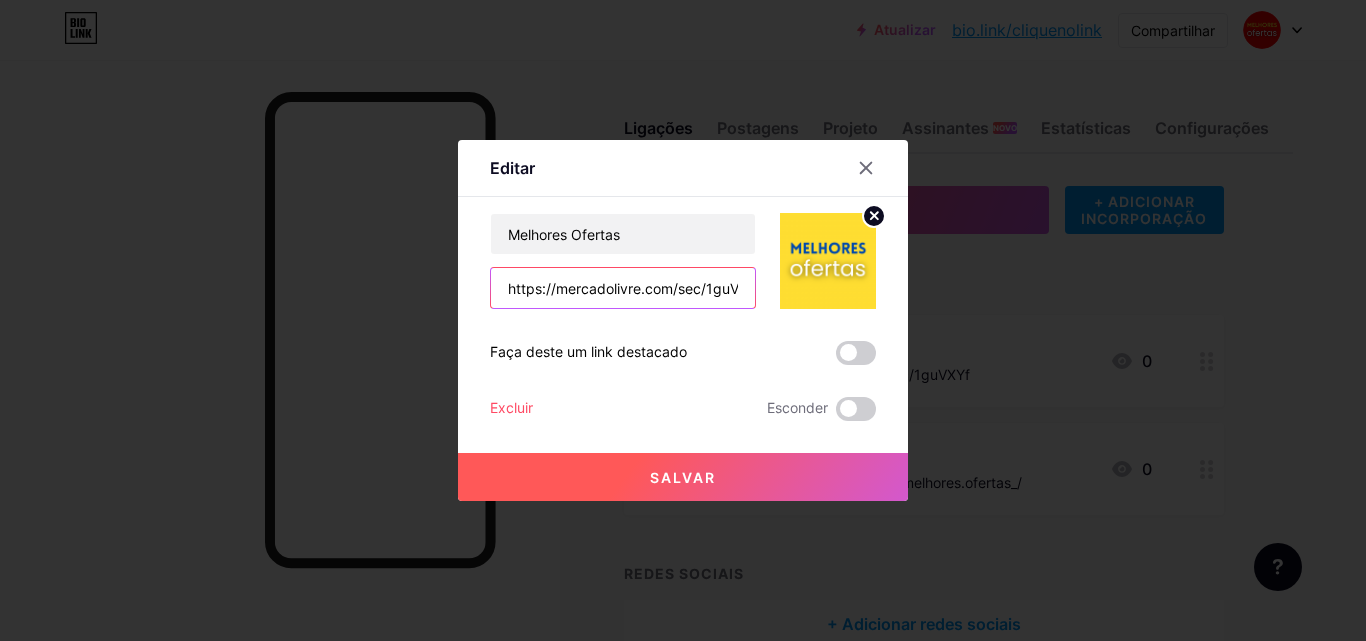 click on "https://mercadolivre.com/sec/1guVXYf" at bounding box center [623, 288] 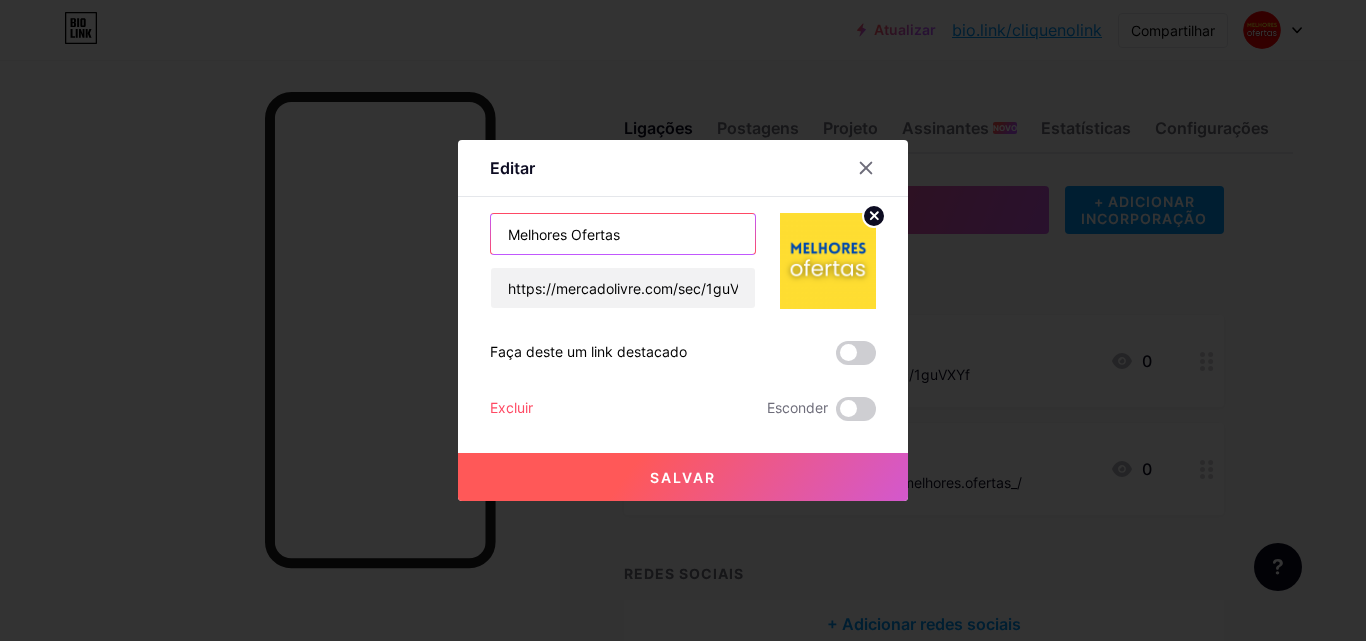 drag, startPoint x: 565, startPoint y: 234, endPoint x: 473, endPoint y: 234, distance: 92 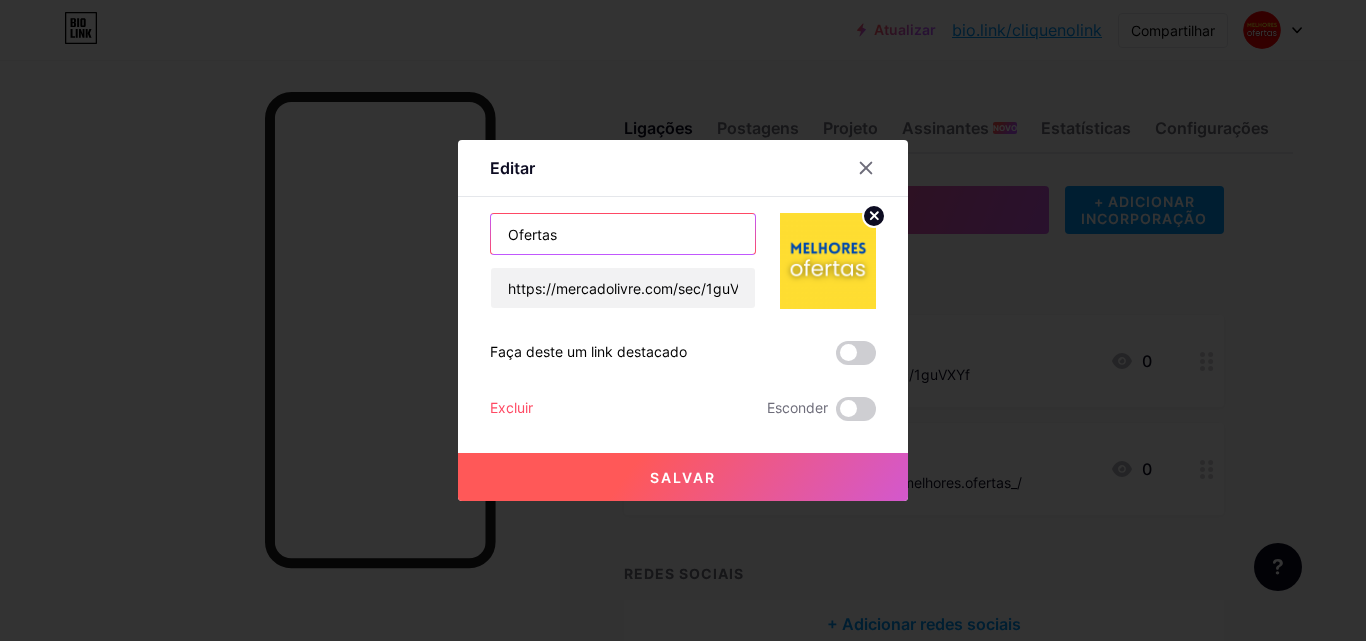 click on "Ofertas" at bounding box center [623, 234] 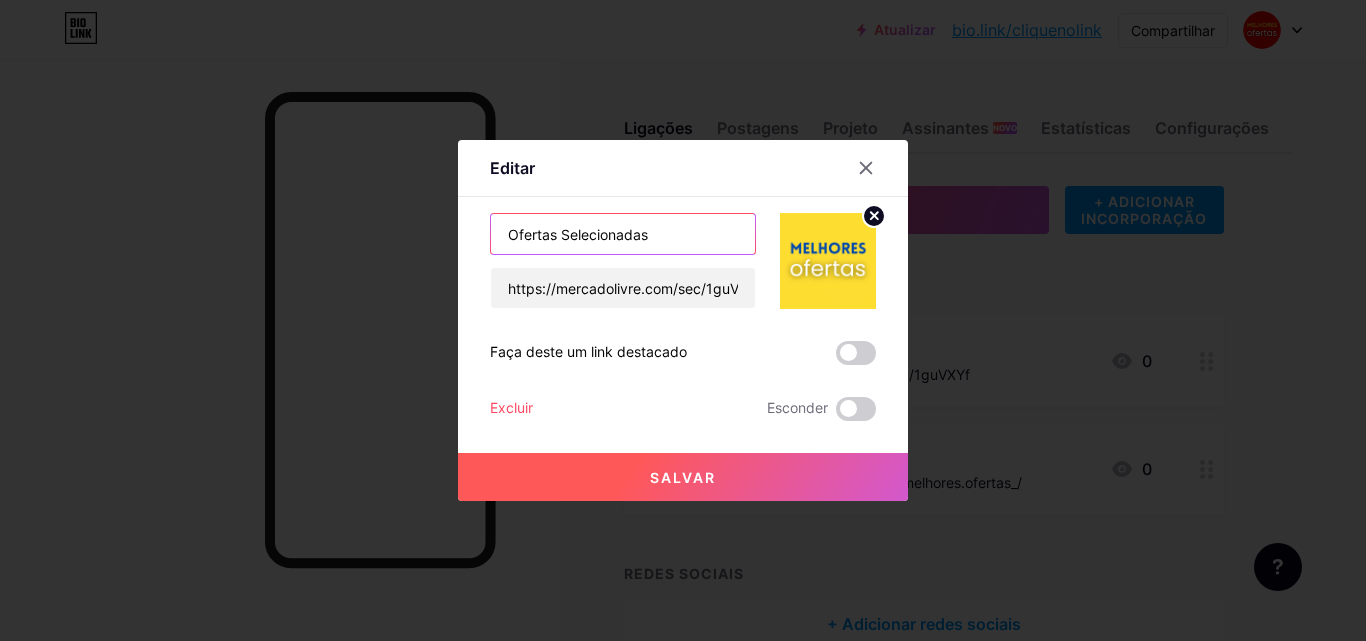 type on "Ofertas Selecionadas" 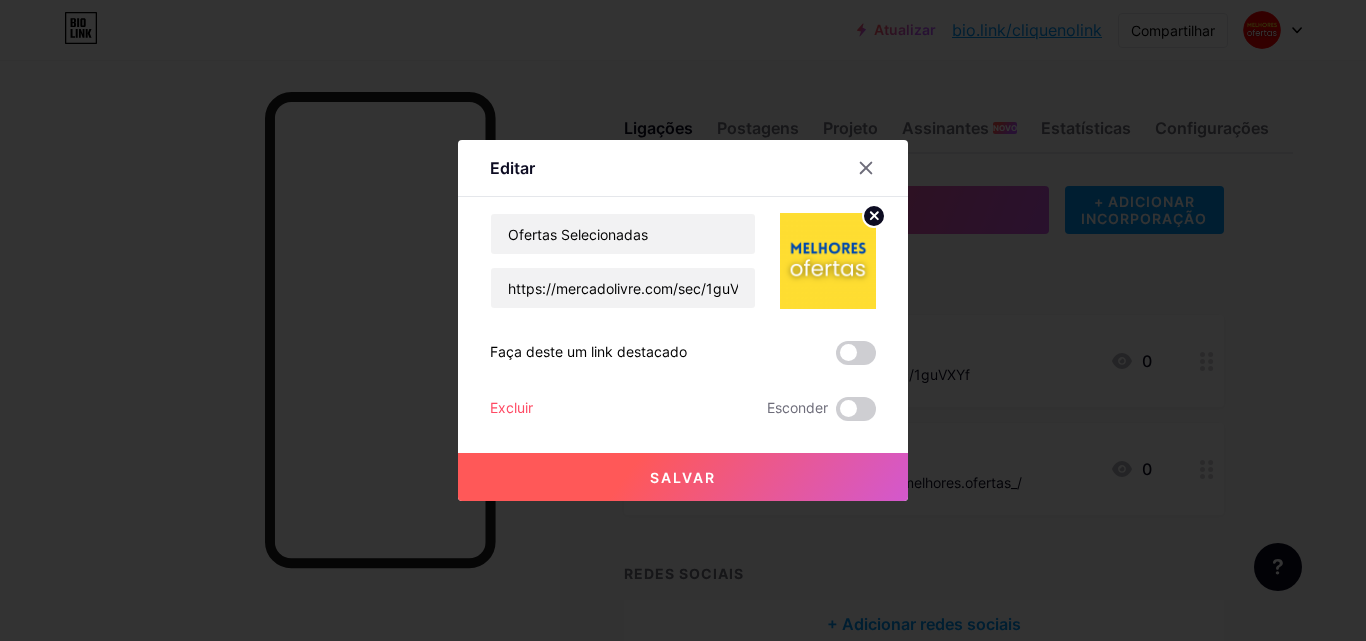 click on "Ofertas Selecionadas     https://mercadolivre.com/sec/1guVXYf
Faça deste um link destacado
Excluir
Esconder         Salvar" at bounding box center (683, 317) 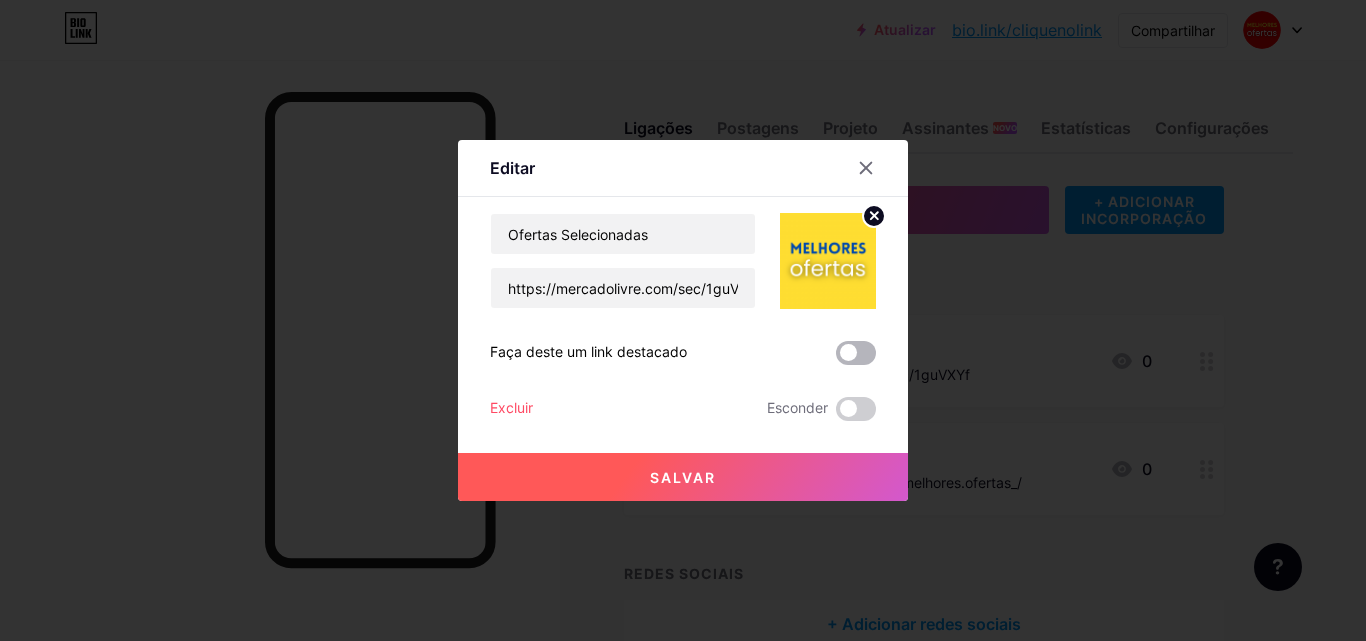 click at bounding box center [856, 353] 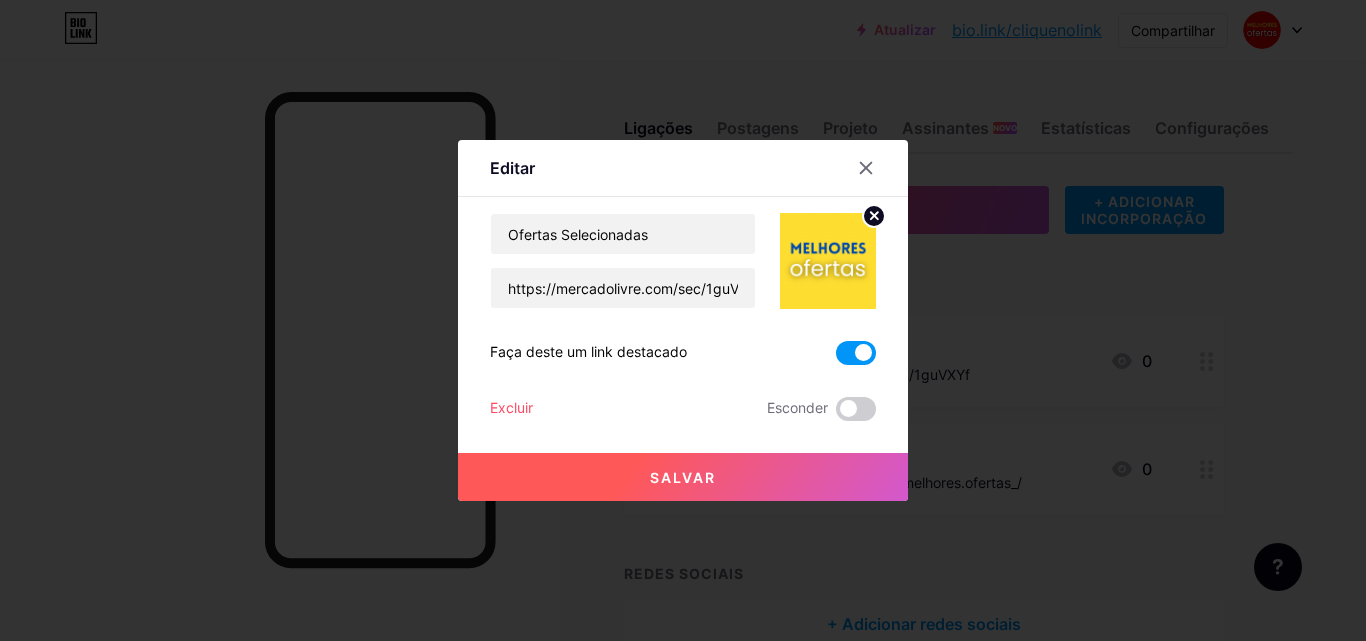 click at bounding box center [856, 353] 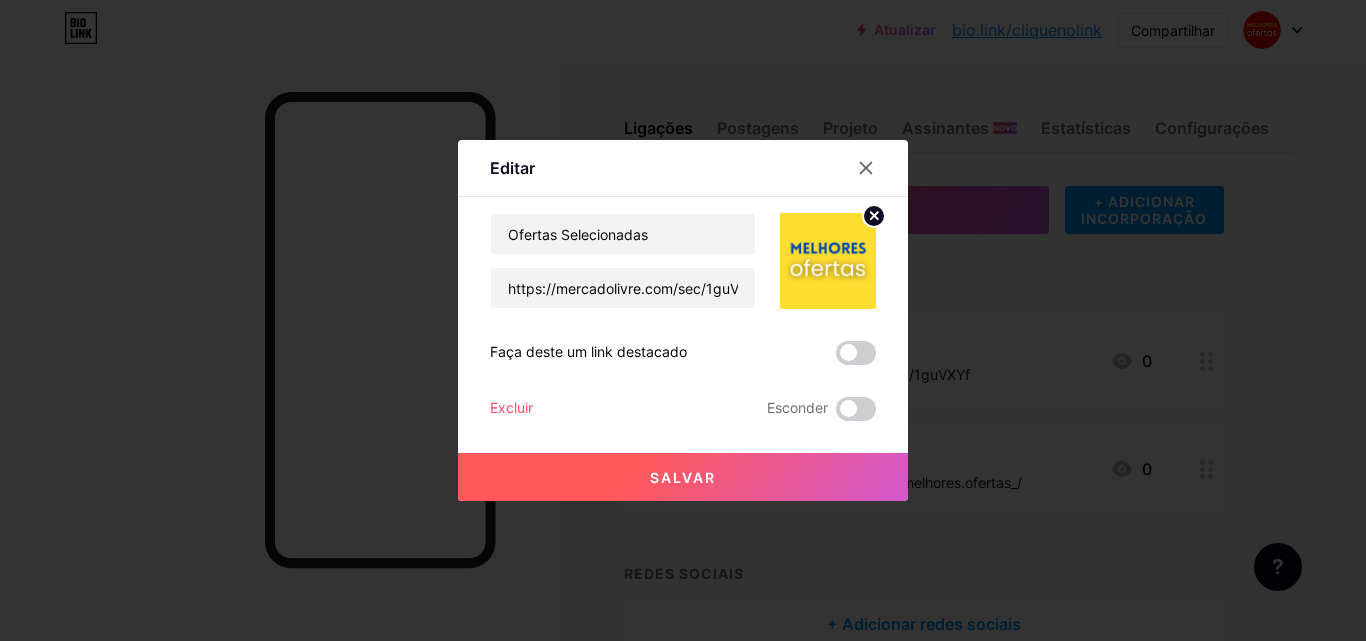click on "Salvar" at bounding box center (683, 477) 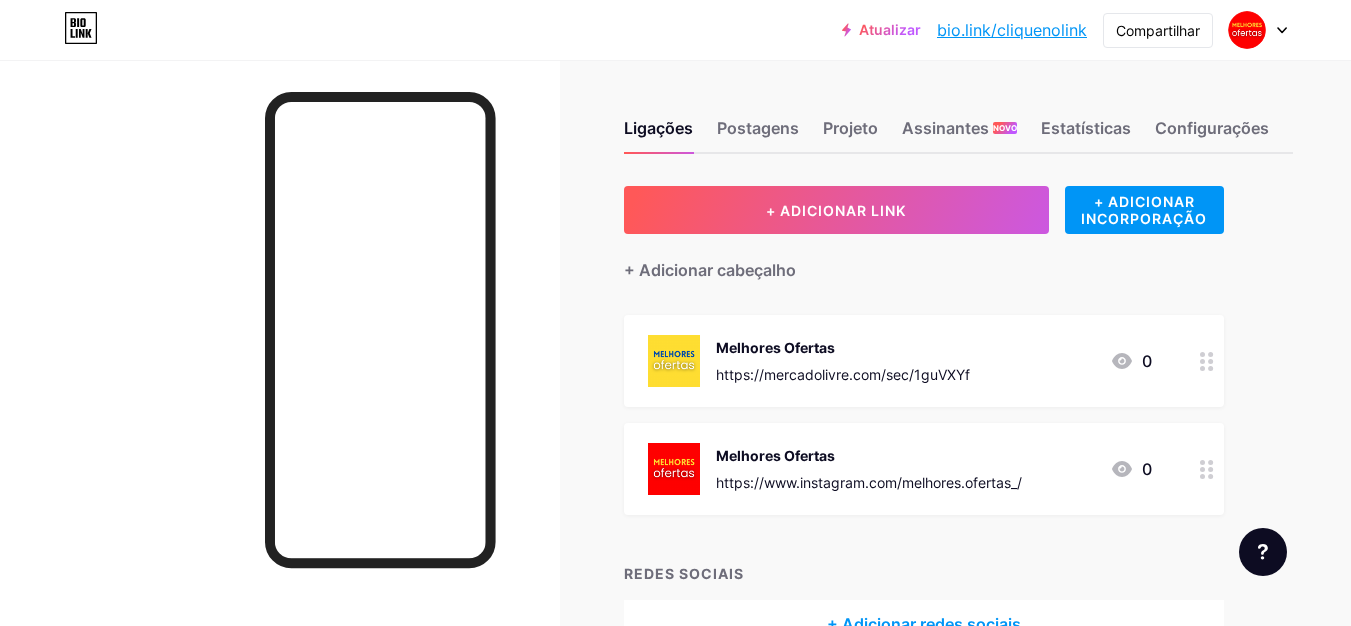 click on "Ligações
Postagens
Projeto
Assinantes
NOVO
Estatísticas
Configurações       + ADICIONAR LINK     + ADICIONAR INCORPORAÇÃO
+ Adicionar cabeçalho
Melhores Ofertas
https://mercadolivre.com/sec/1guVXYf
0
Melhores Ofertas
https://www.instagram.com/melhores.ofertas_/
0
REDES SOCIAIS     + Adicionar redes sociais                       Solicitações de recursos             Central de ajuda         Entre em contato com o suporte" at bounding box center (688, 404) 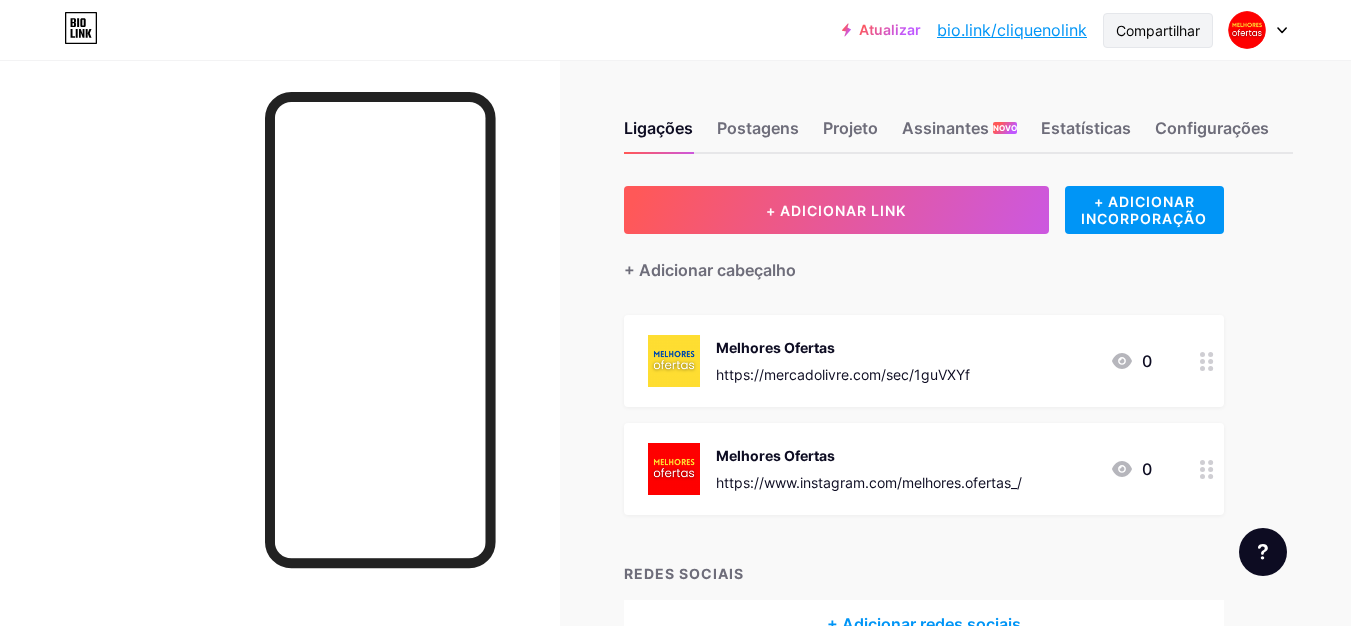 click on "Compartilhar" at bounding box center (1158, 30) 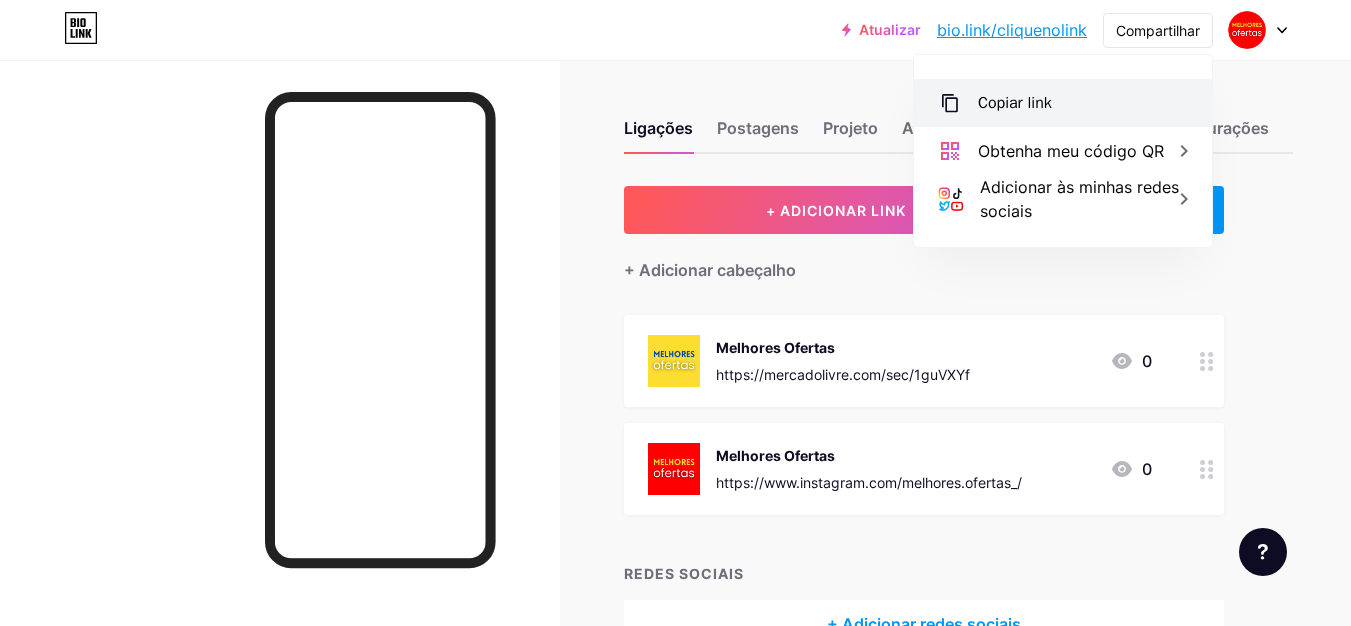 click on "Copiar link" at bounding box center [1015, 103] 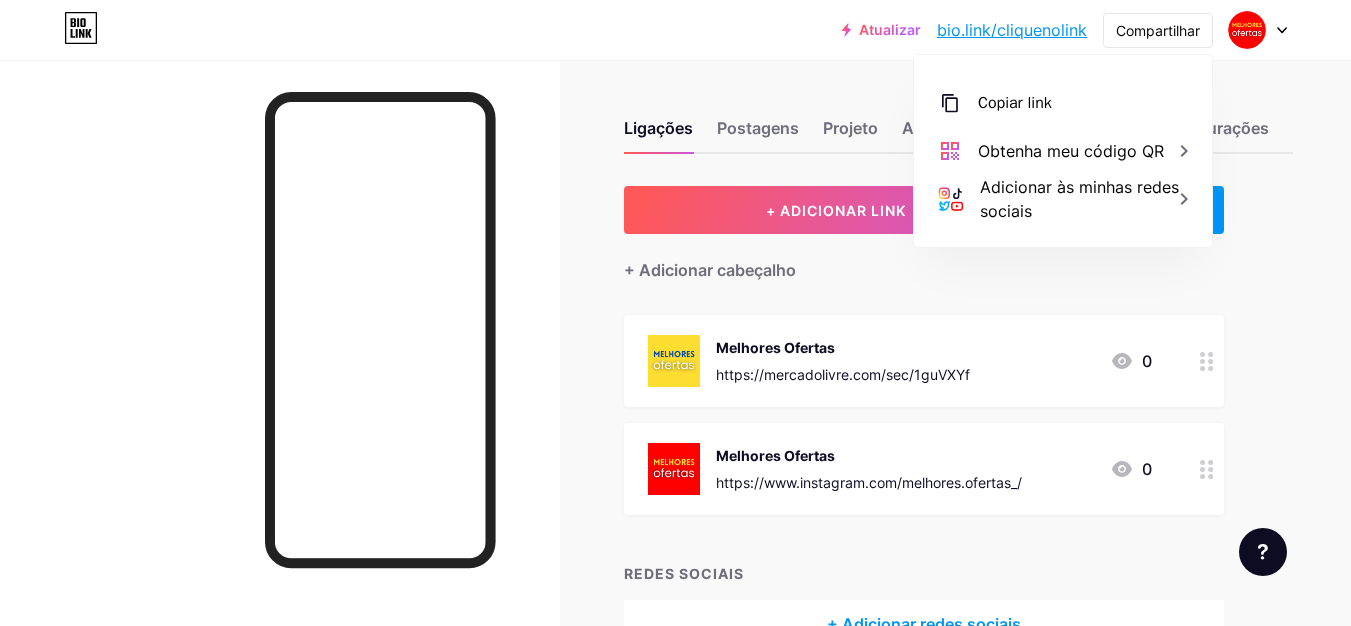 click at bounding box center [1282, 30] 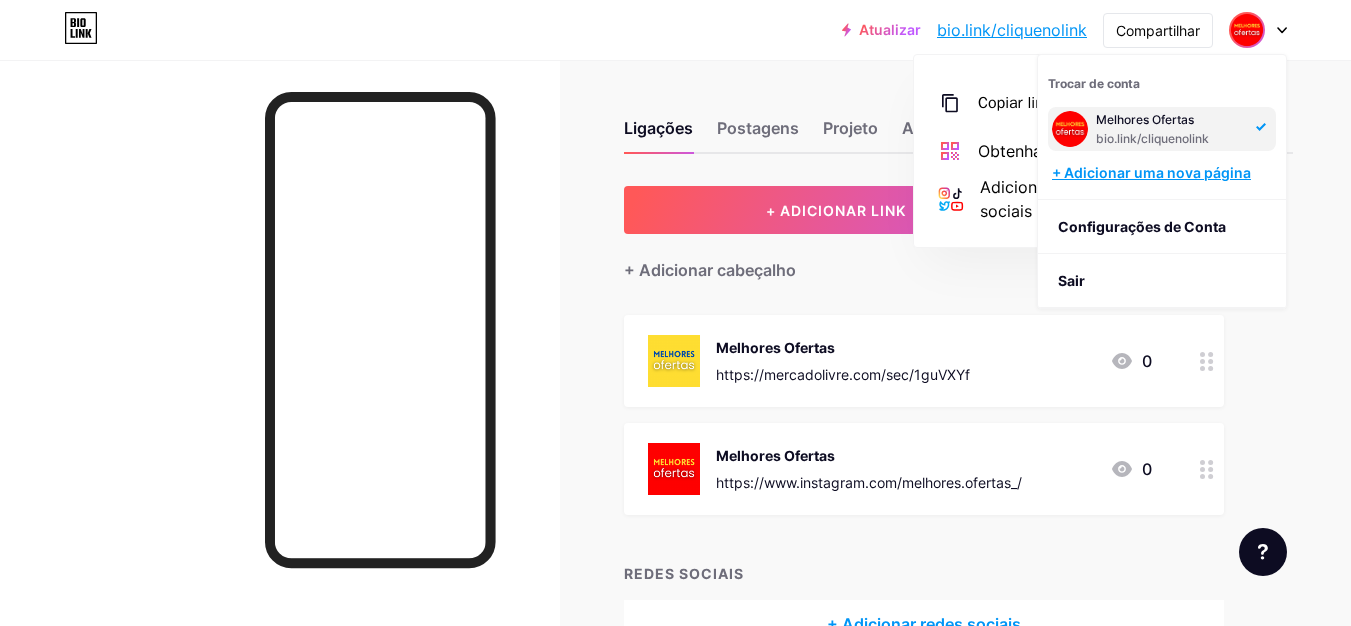 click on "+ Adicionar uma nova página" at bounding box center (1151, 172) 